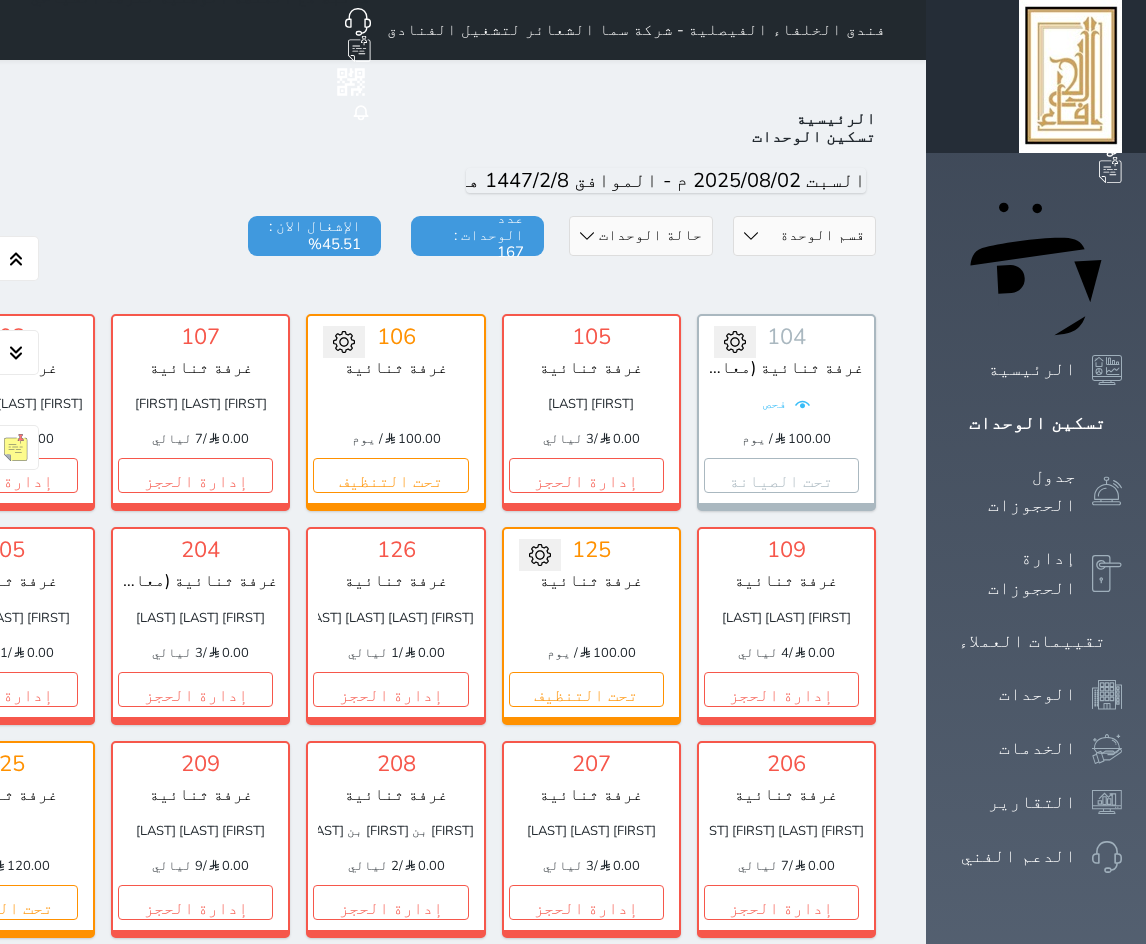 select on "[NUMBER]" 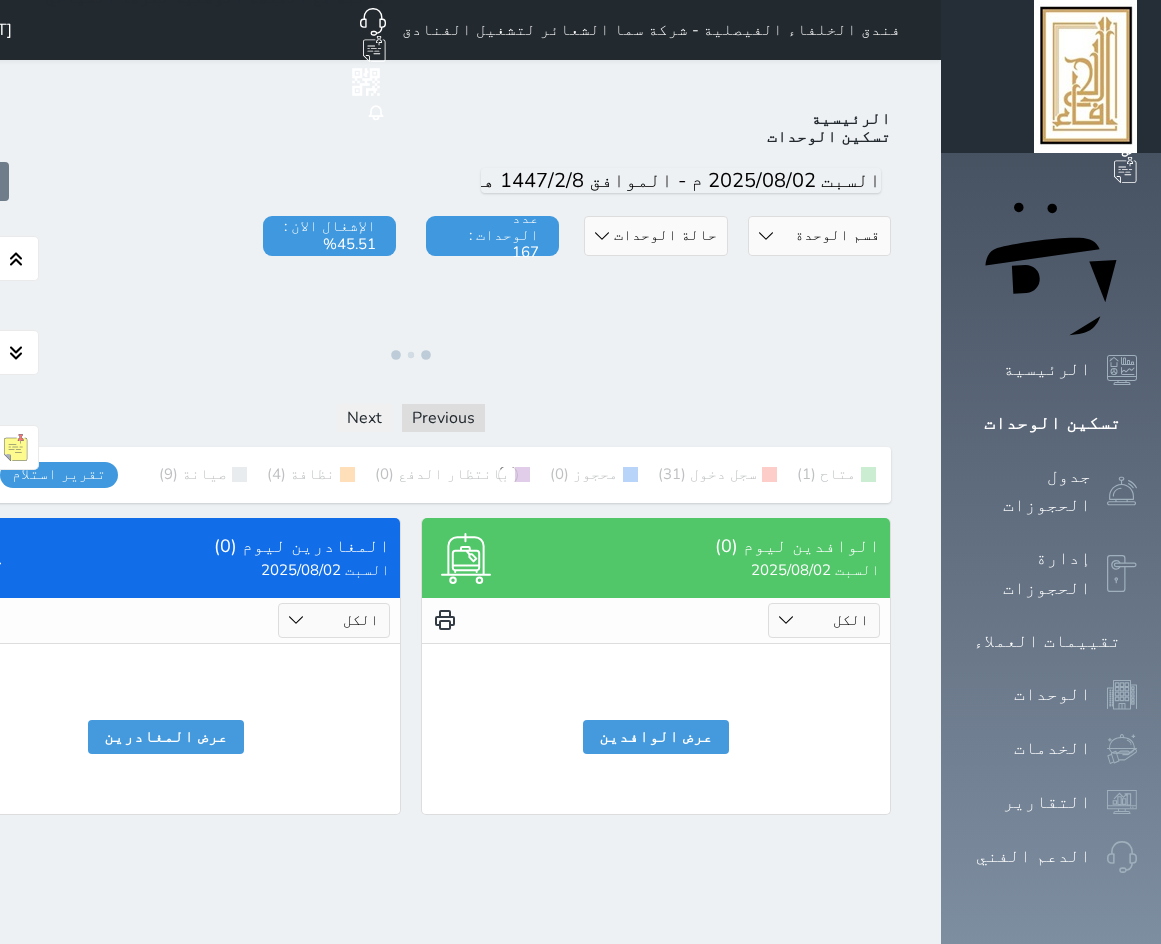 click on "قسم الوحدة   جناح غرفة رباعية غرفة ثلاثية غرفة ثنائية" at bounding box center (819, 236) 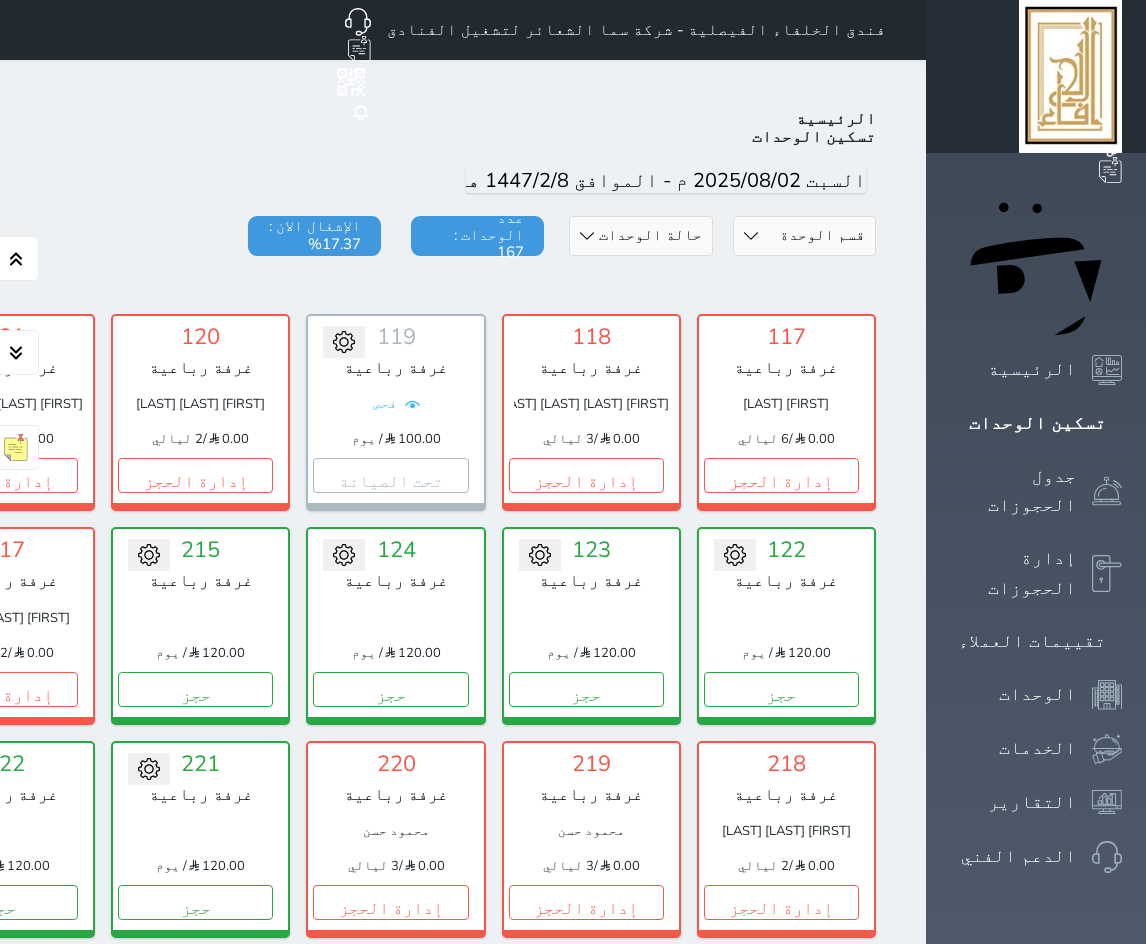 select 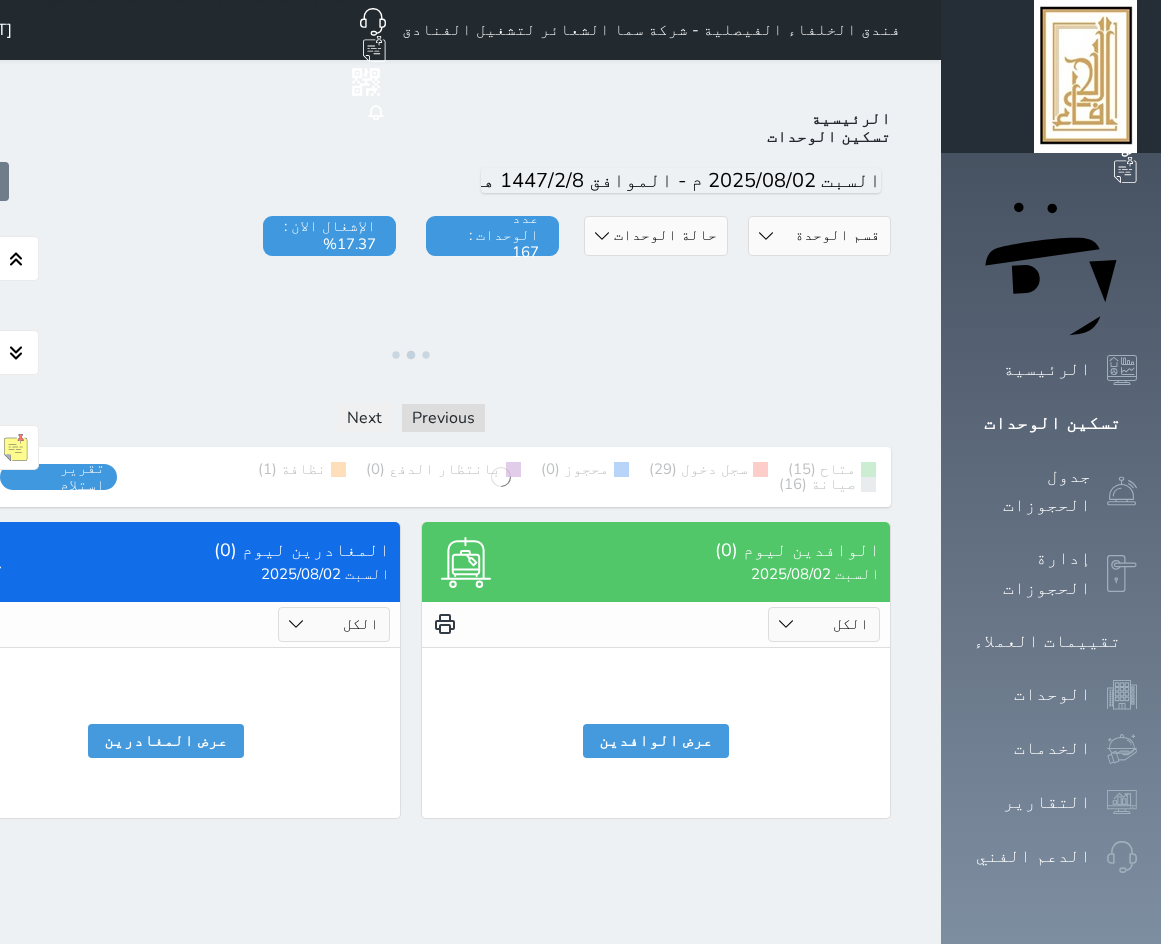 click on "حالة الوحدات متاح تحت التنظيف تحت الصيانة سجل دخول  لم يتم تسجيل الدخول" at bounding box center (655, 236) 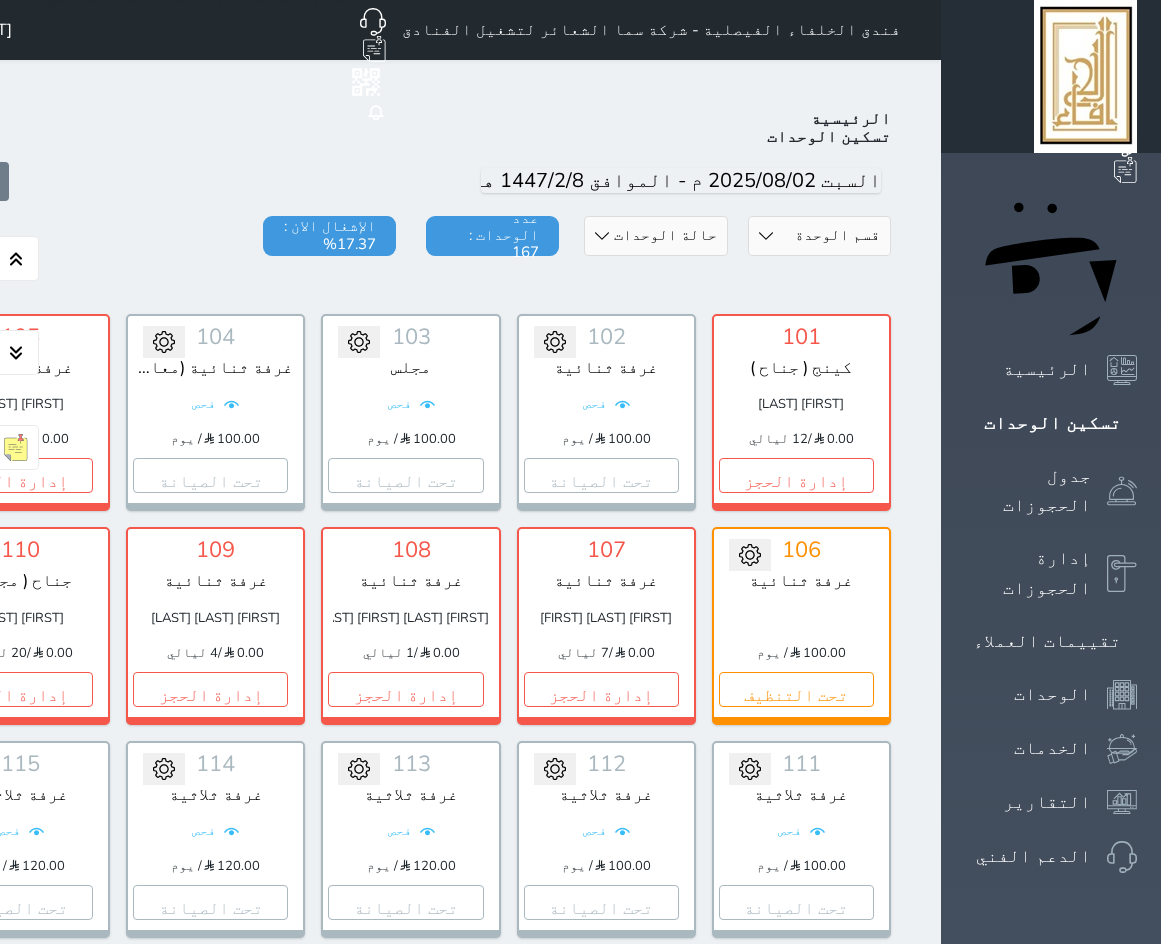 click on "قسم الوحدة   جناح غرفة رباعية غرفة ثلاثية غرفة ثنائية" at bounding box center (819, 236) 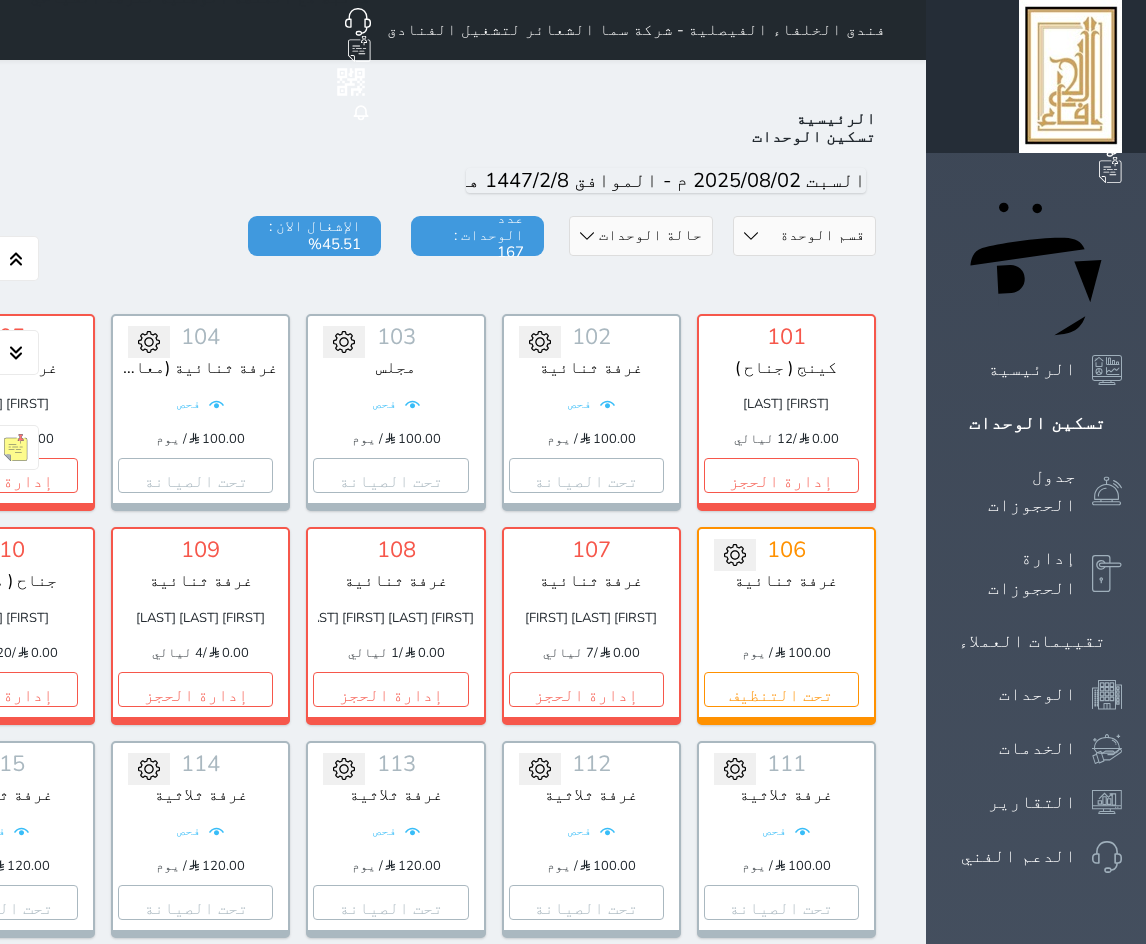 click on "حالة الوحدات متاح تحت التنظيف تحت الصيانة سجل دخول  لم يتم تسجيل الدخول" at bounding box center [640, 236] 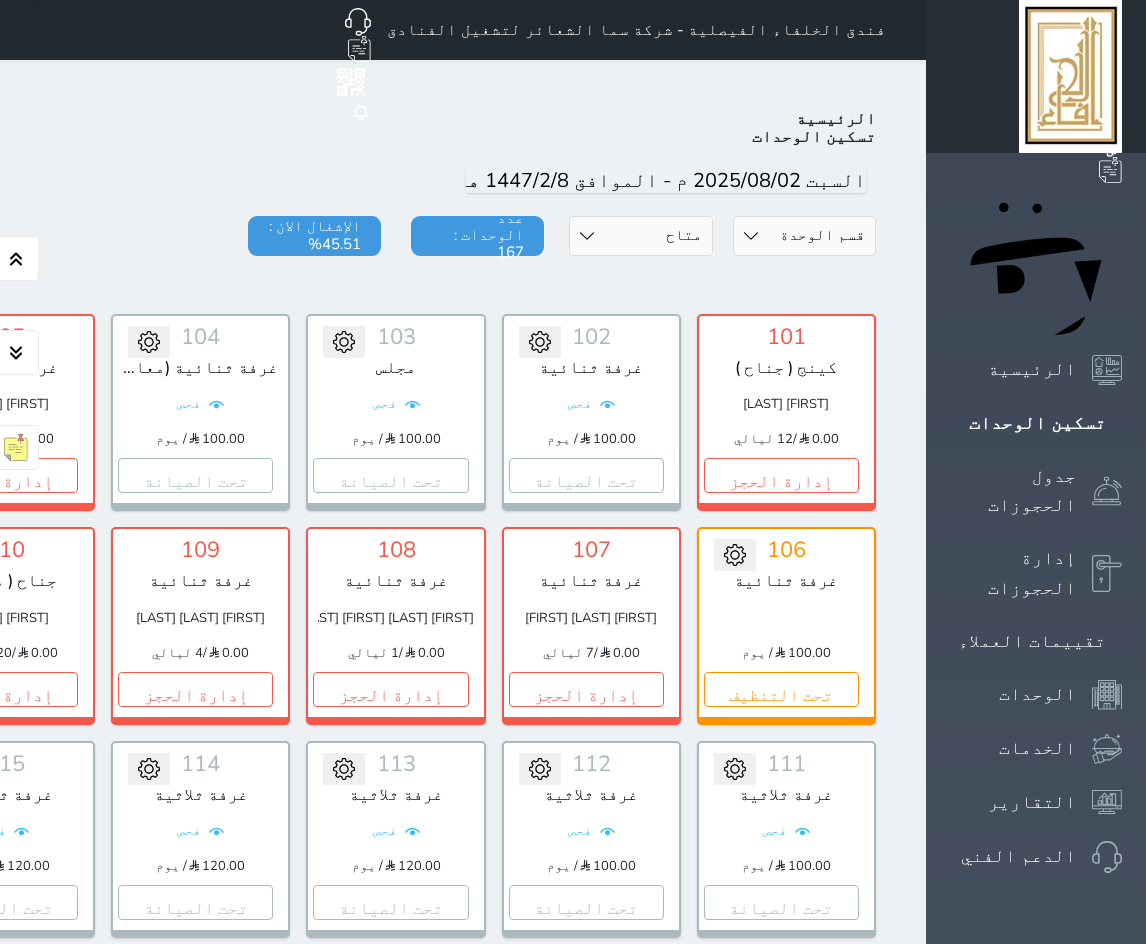 click on "حالة الوحدات متاح تحت التنظيف تحت الصيانة سجل دخول  لم يتم تسجيل الدخول" at bounding box center [640, 236] 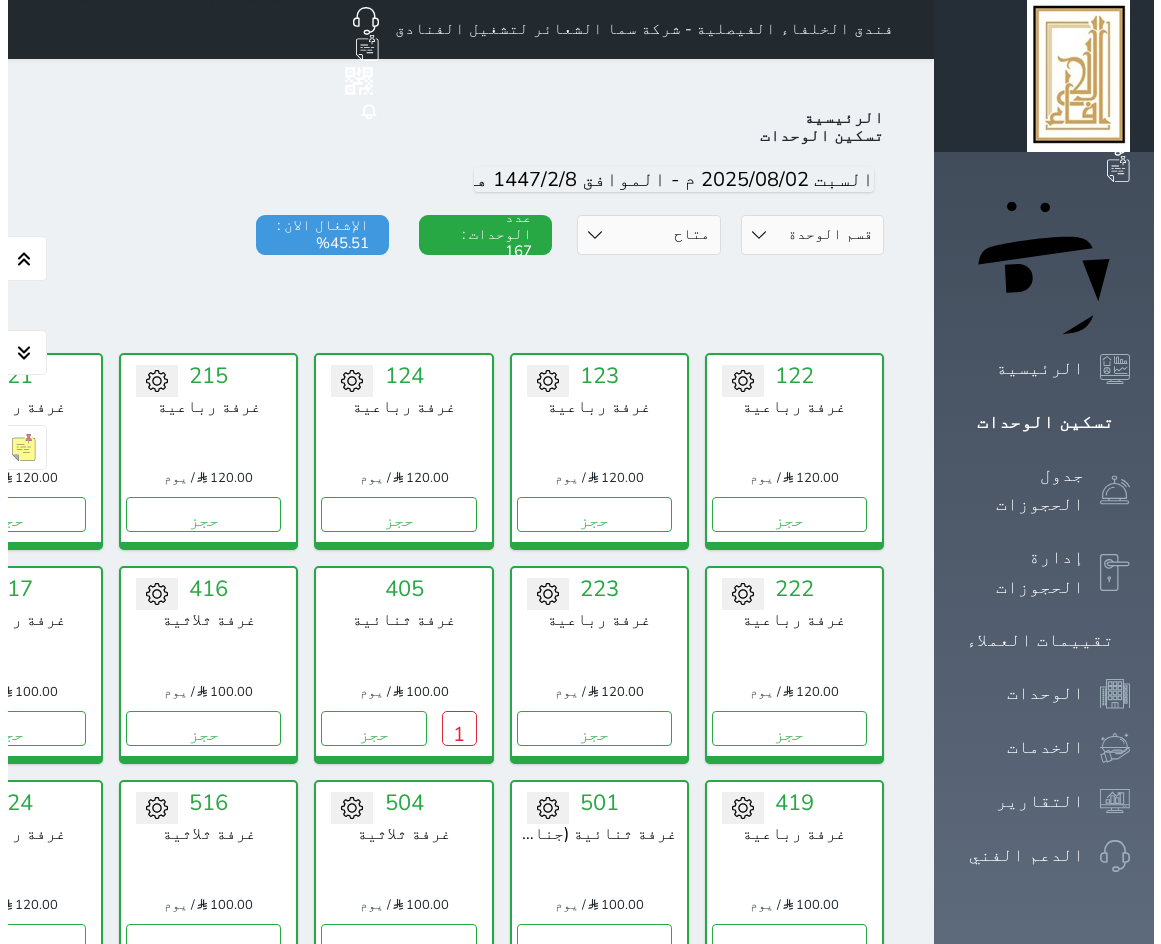 scroll, scrollTop: 0, scrollLeft: 0, axis: both 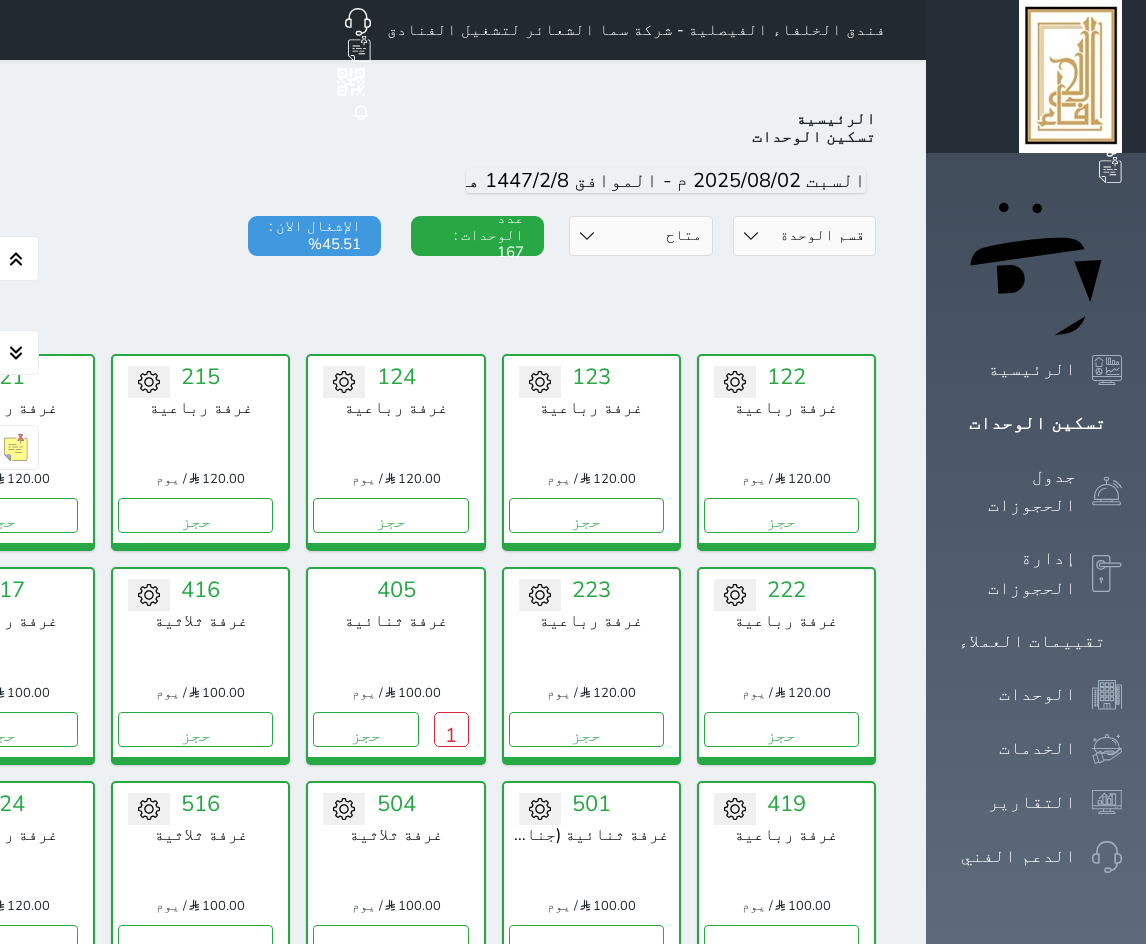 click at bounding box center (396, 281) 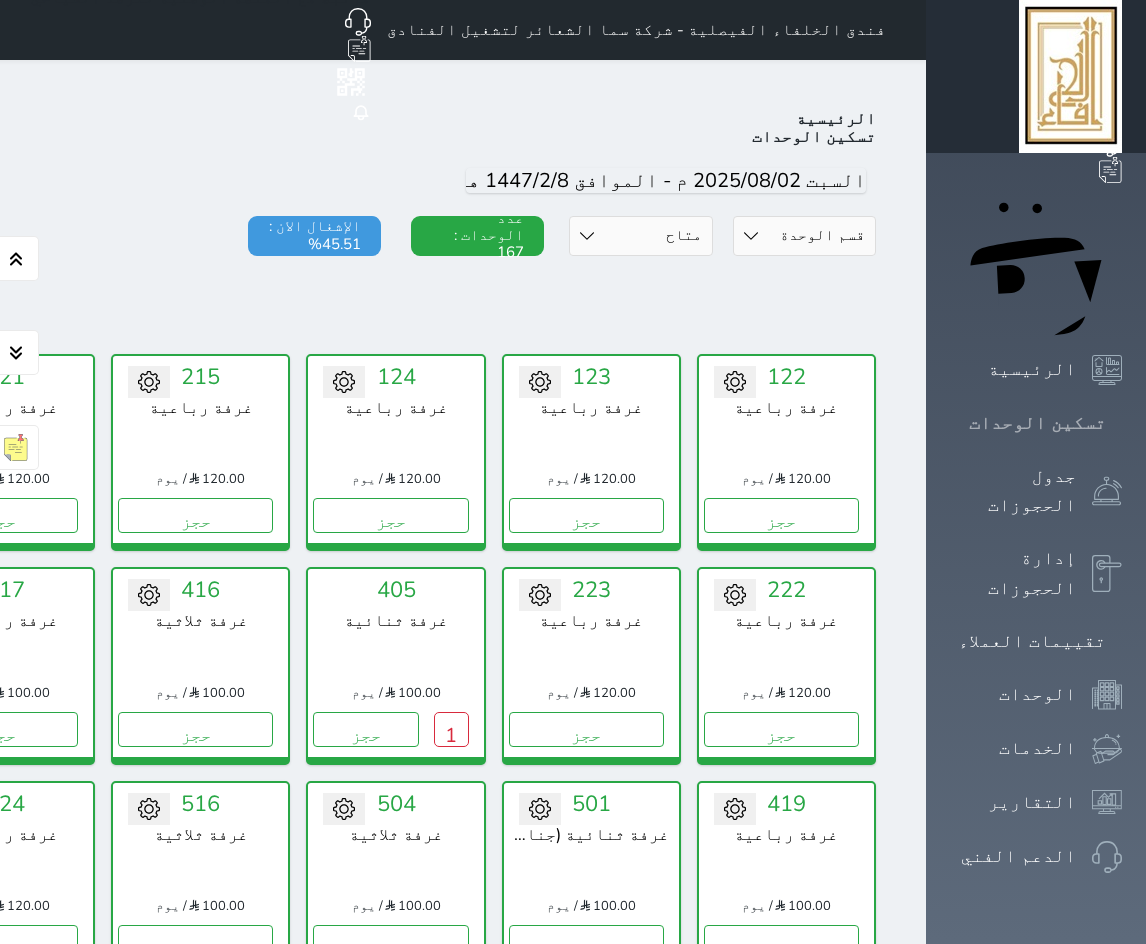 click 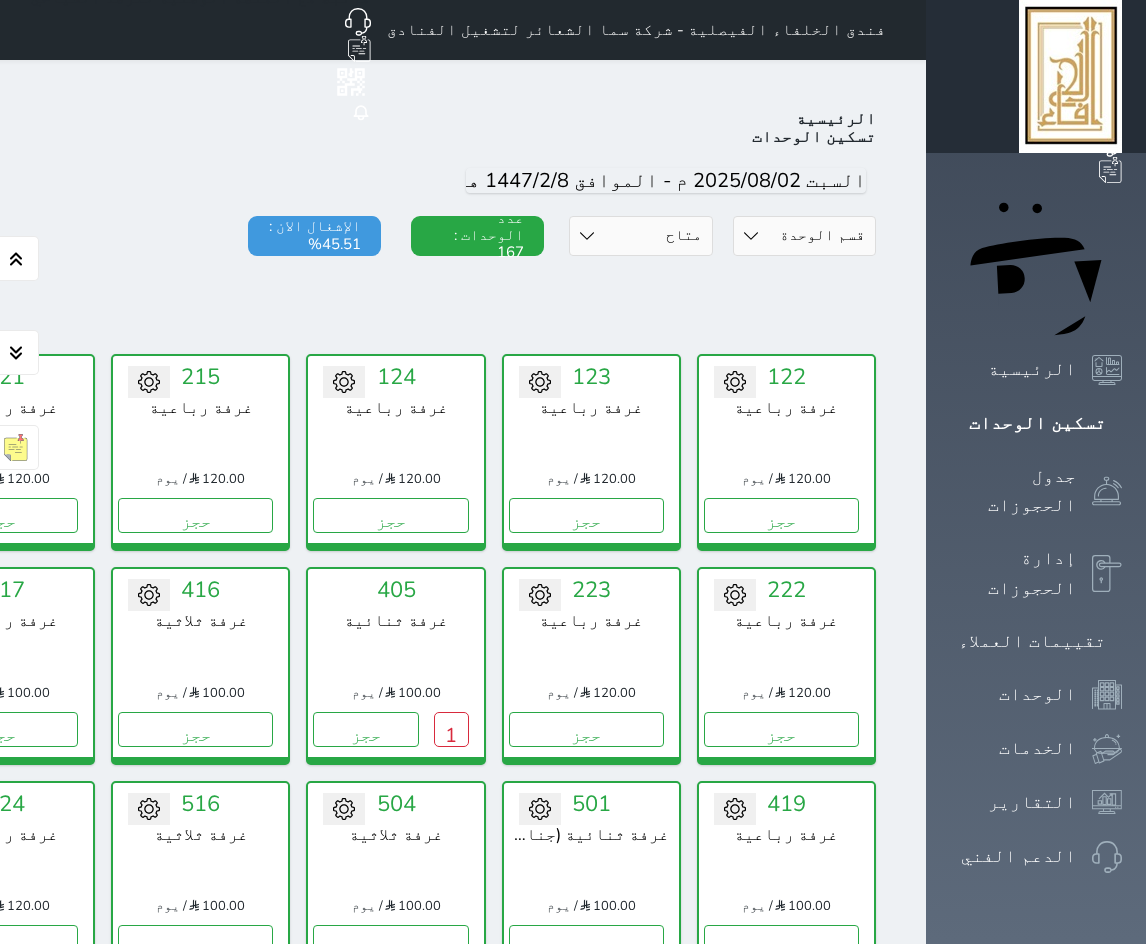 click on "قسم الوحدة   جناح غرفة رباعية غرفة ثلاثية غرفة ثنائية" at bounding box center (804, 236) 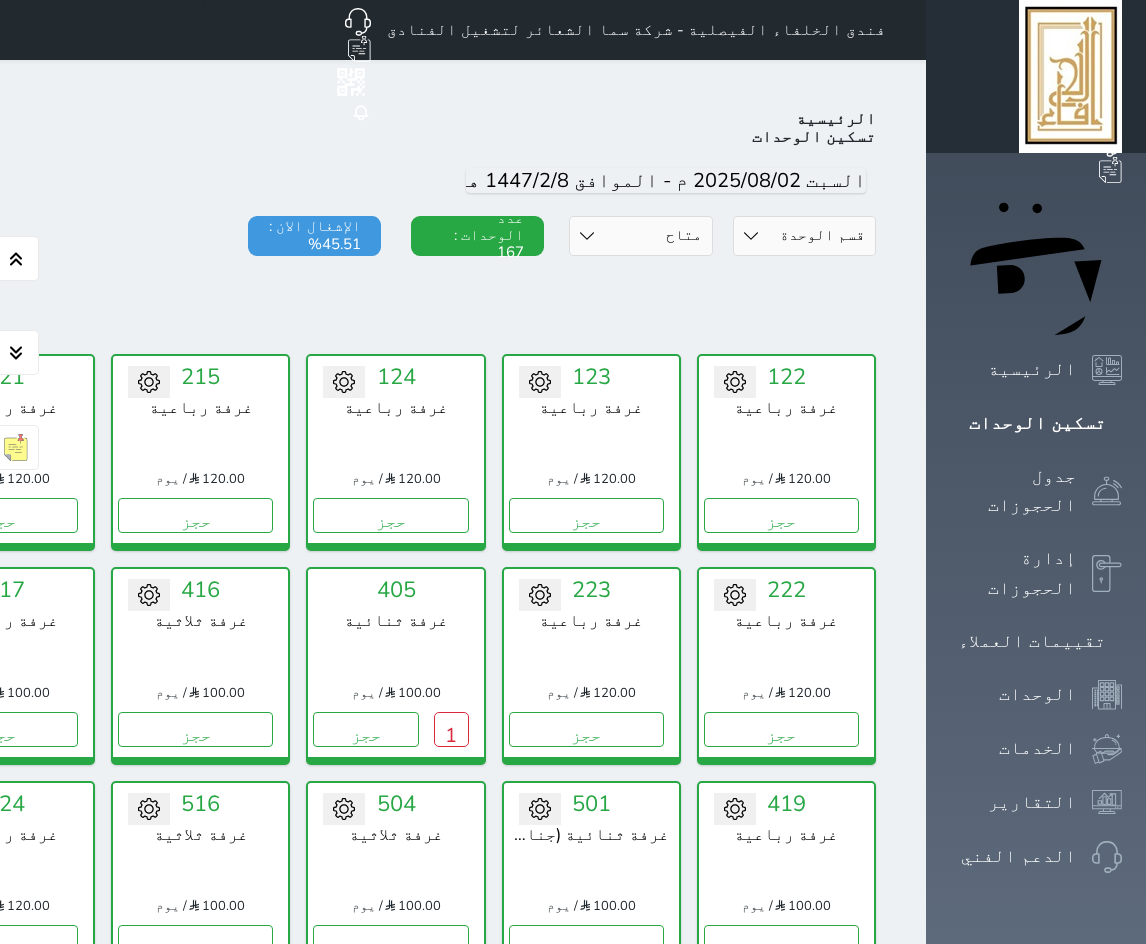 drag, startPoint x: 801, startPoint y: 174, endPoint x: 804, endPoint y: 186, distance: 12.369317 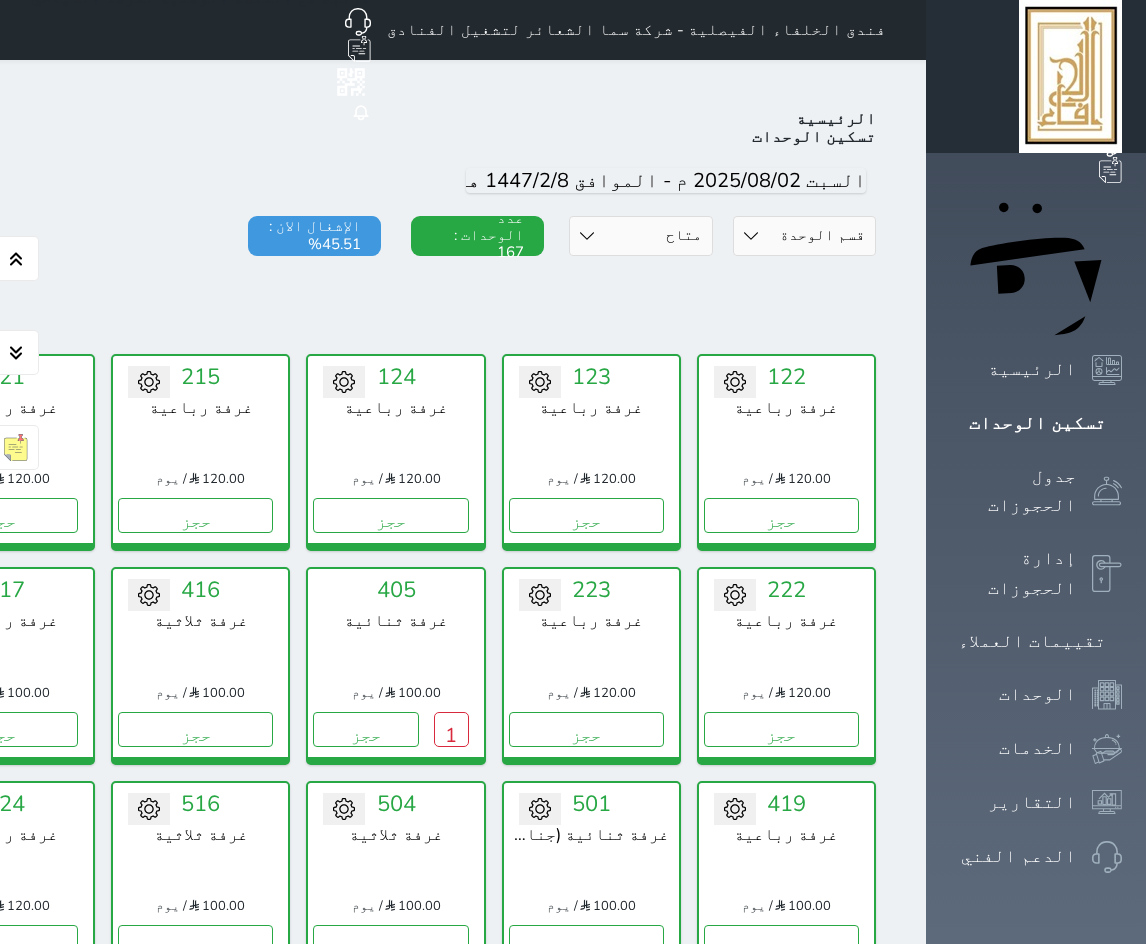 click on "حالة الوحدات متاح تحت التنظيف تحت الصيانة سجل دخول  لم يتم تسجيل الدخول" at bounding box center (640, 236) 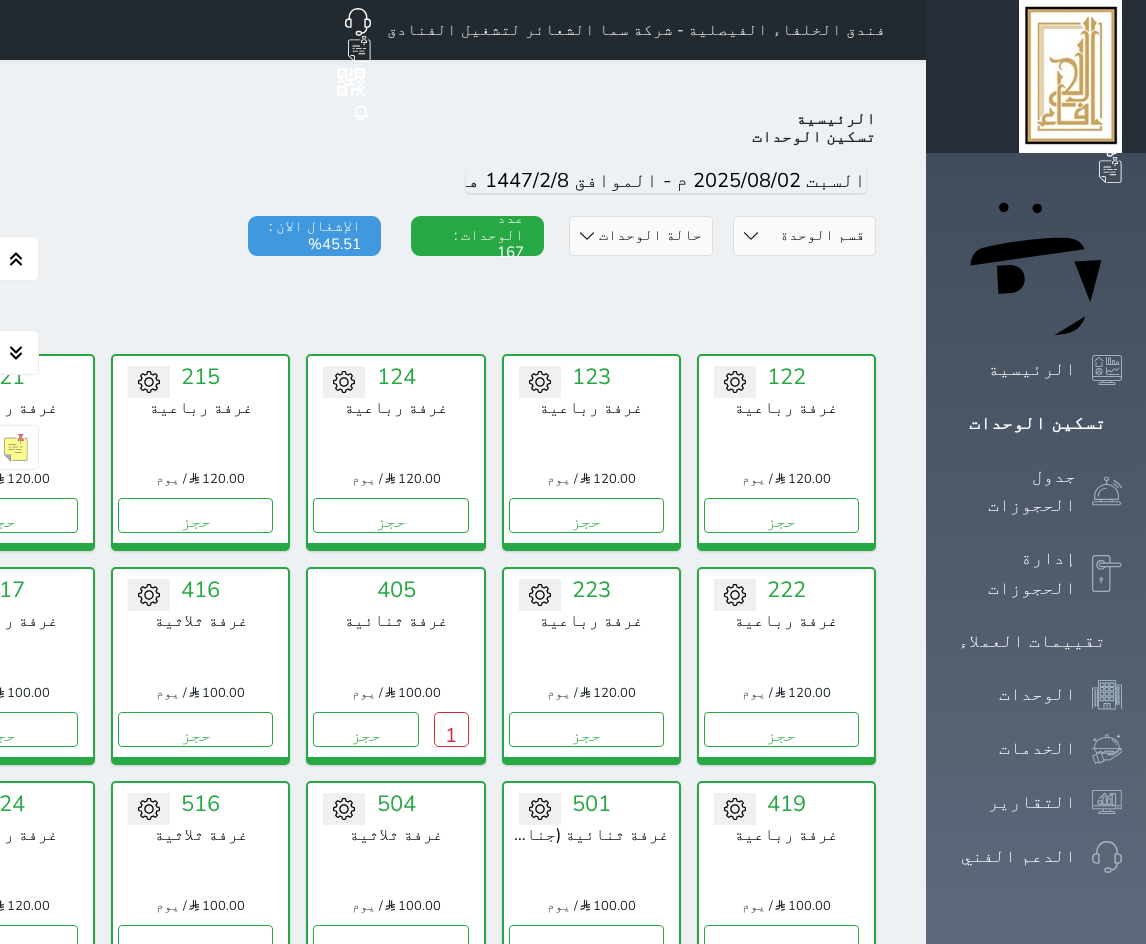 click on "حالة الوحدات متاح تحت التنظيف تحت الصيانة سجل دخول  لم يتم تسجيل الدخول" at bounding box center [640, 236] 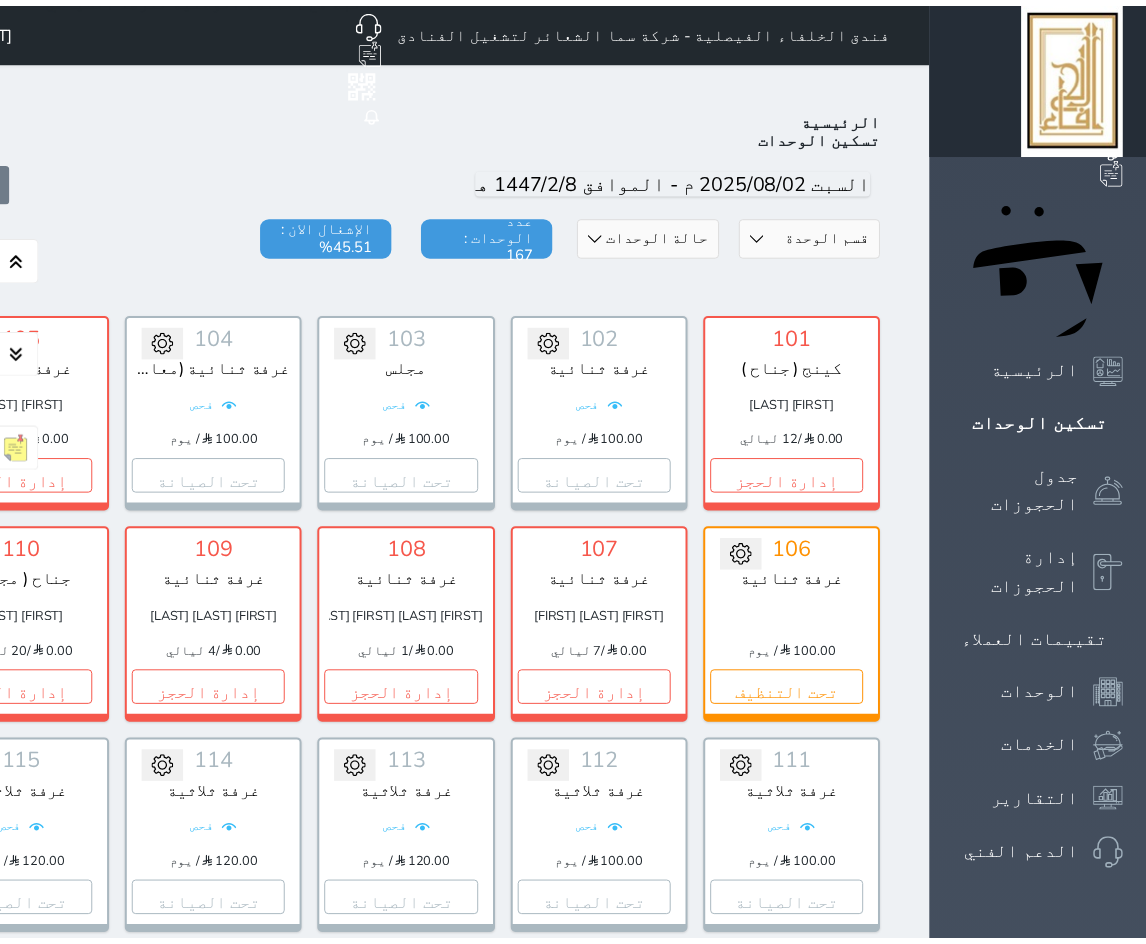 scroll, scrollTop: 1300, scrollLeft: 0, axis: vertical 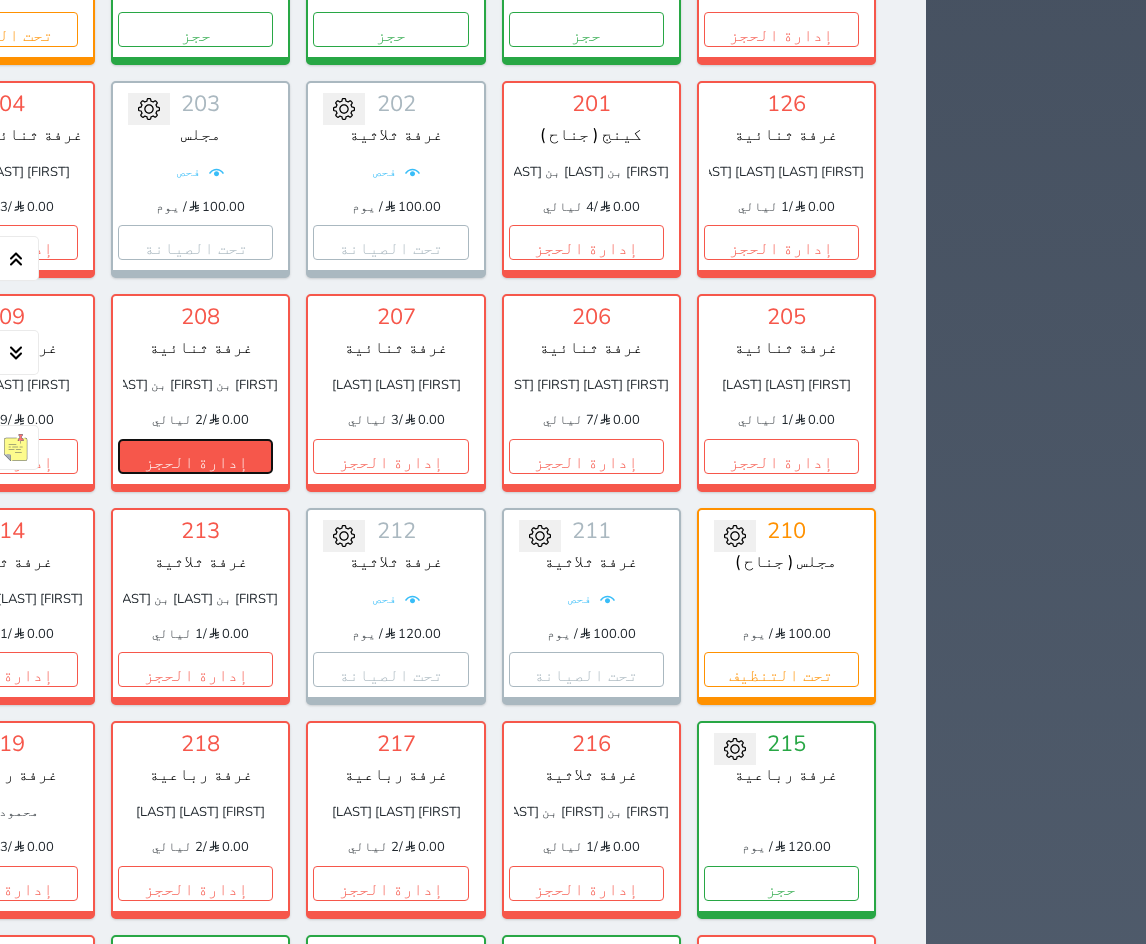 click on "إدارة الحجز" at bounding box center (195, 456) 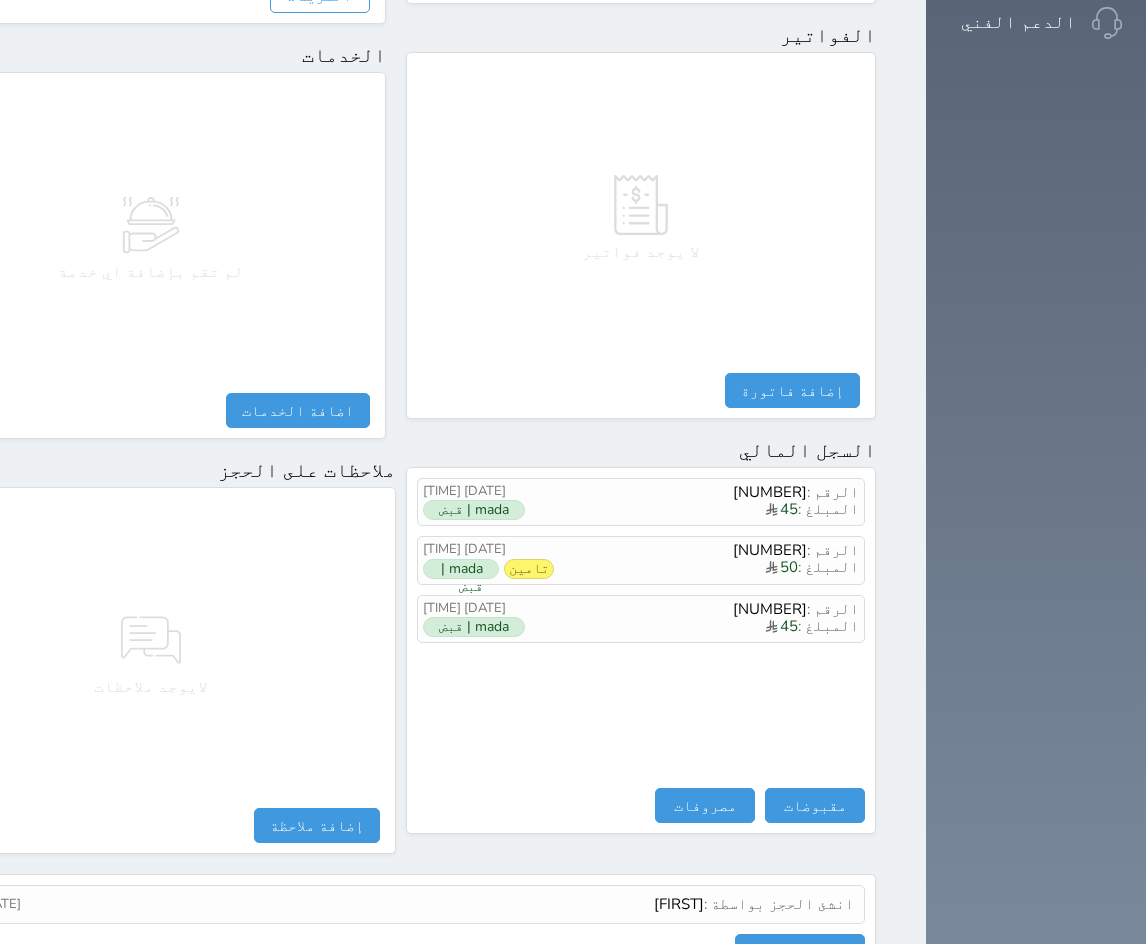 scroll, scrollTop: 836, scrollLeft: 0, axis: vertical 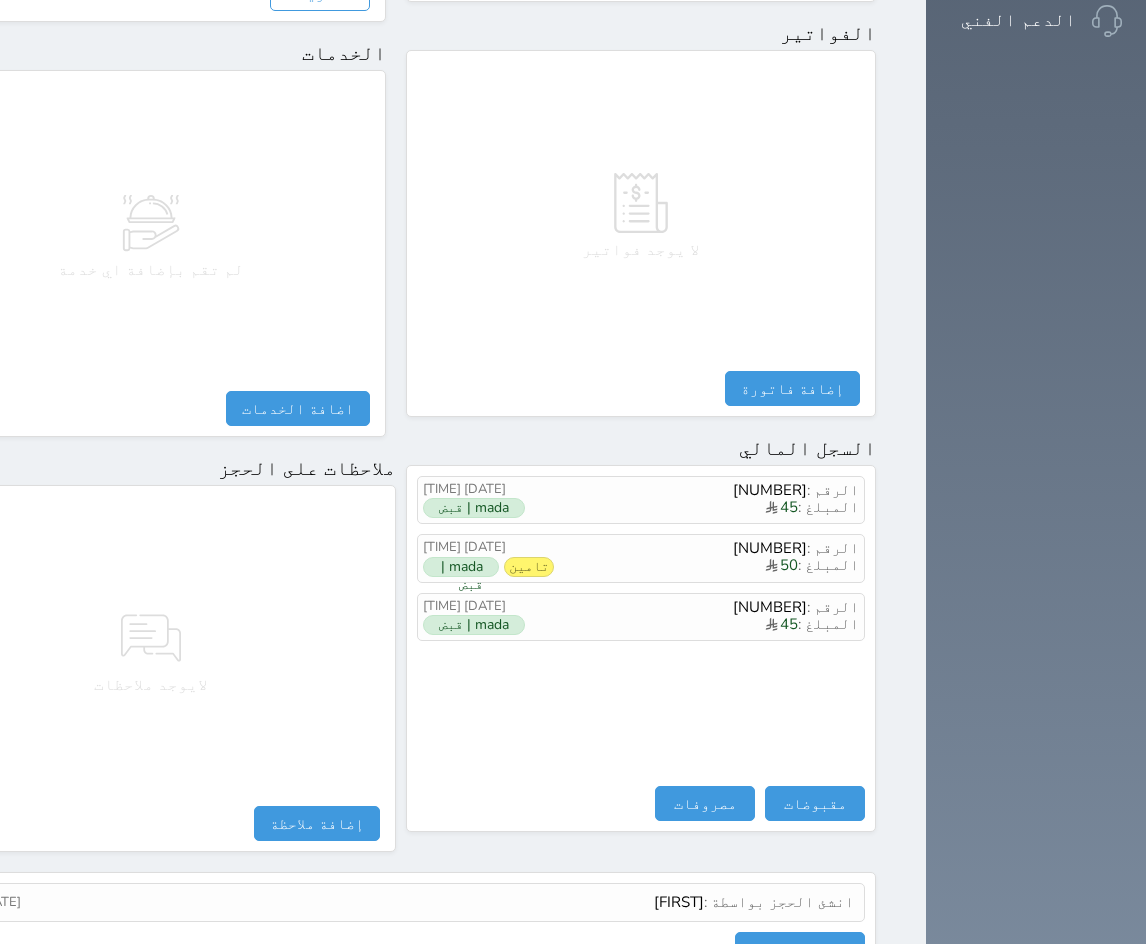 click on "الرقم :  17325   المبلغ :  45    2025-08-01 04:29
mada | قبض
الرقم :  17256   المبلغ :  50    2025-07-31 14:35     تامين
mada | قبض
الرقم :  17255   المبلغ :  45    2025-07-31 14:35
mada | قبض" at bounding box center [641, 631] 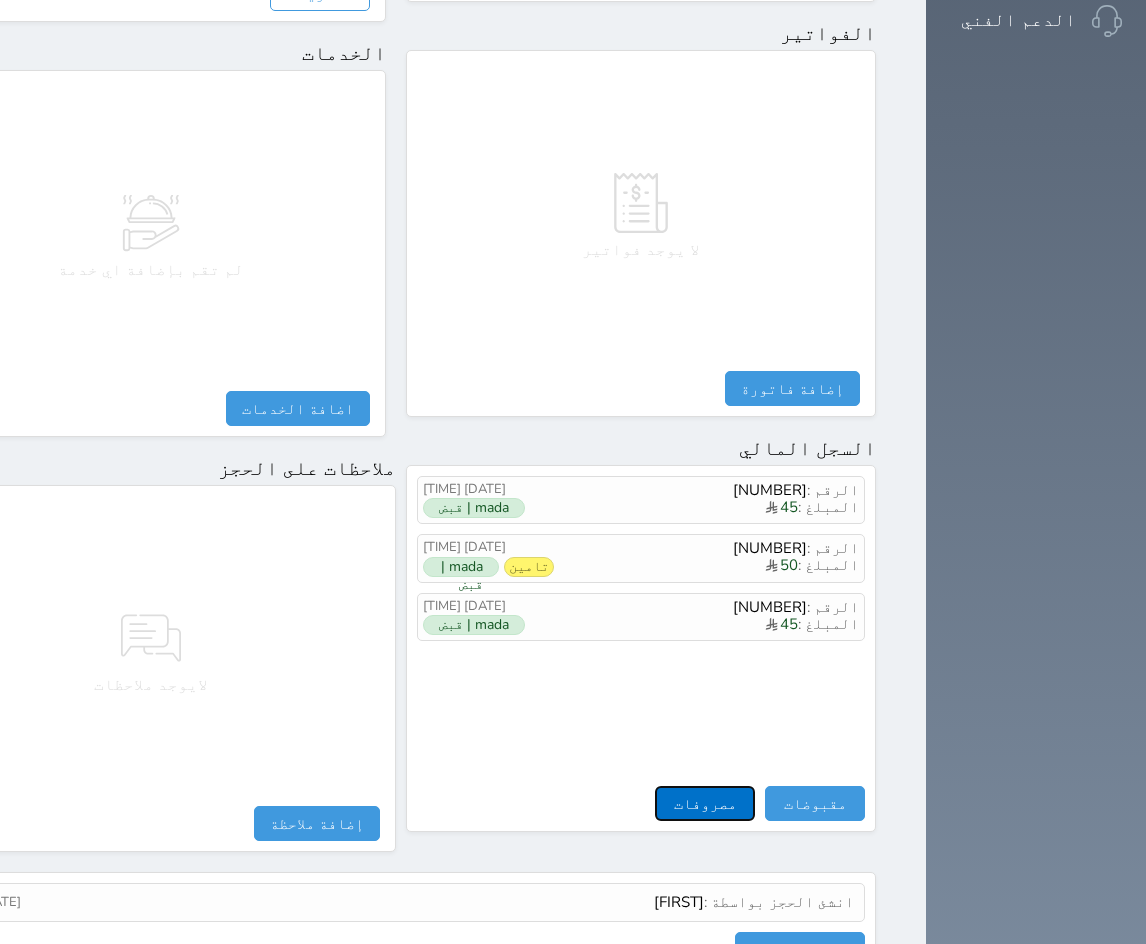 click on "مصروفات" at bounding box center [705, 803] 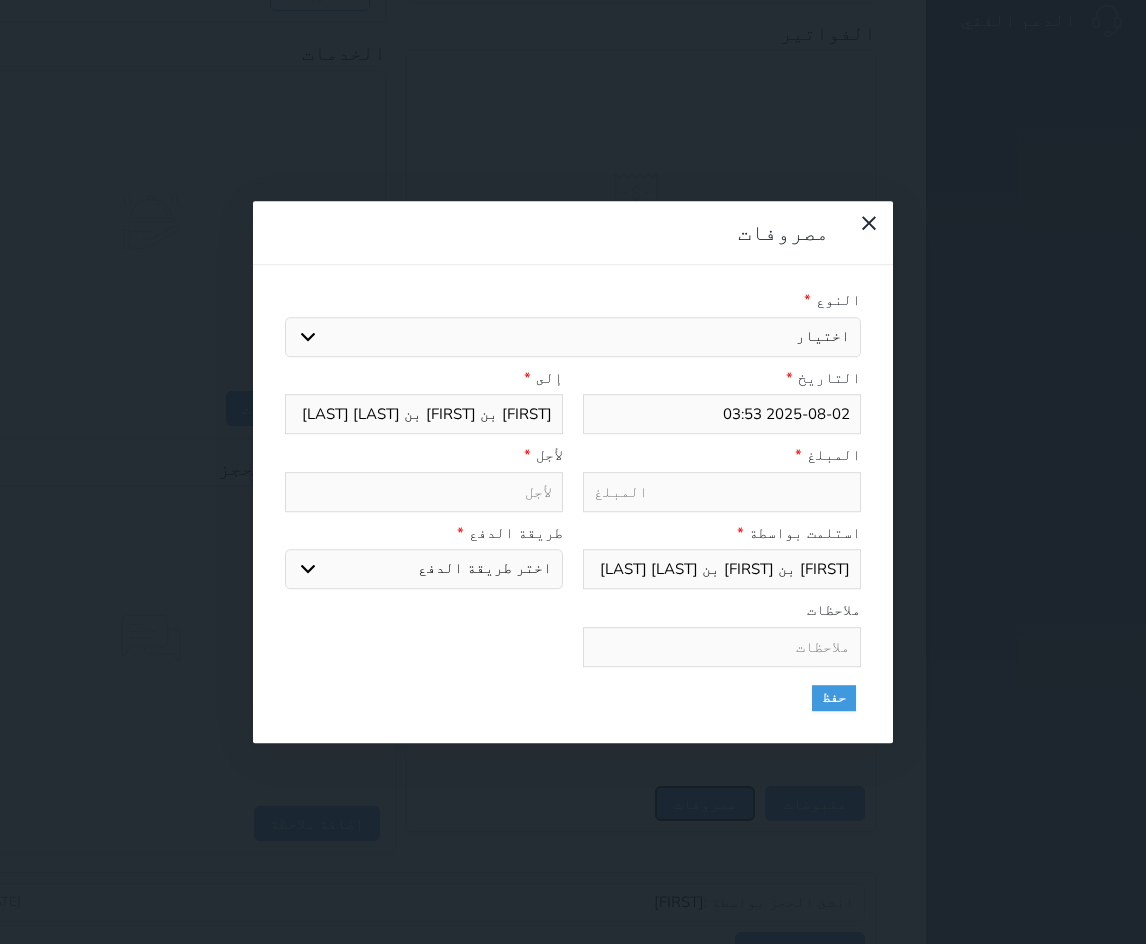 select 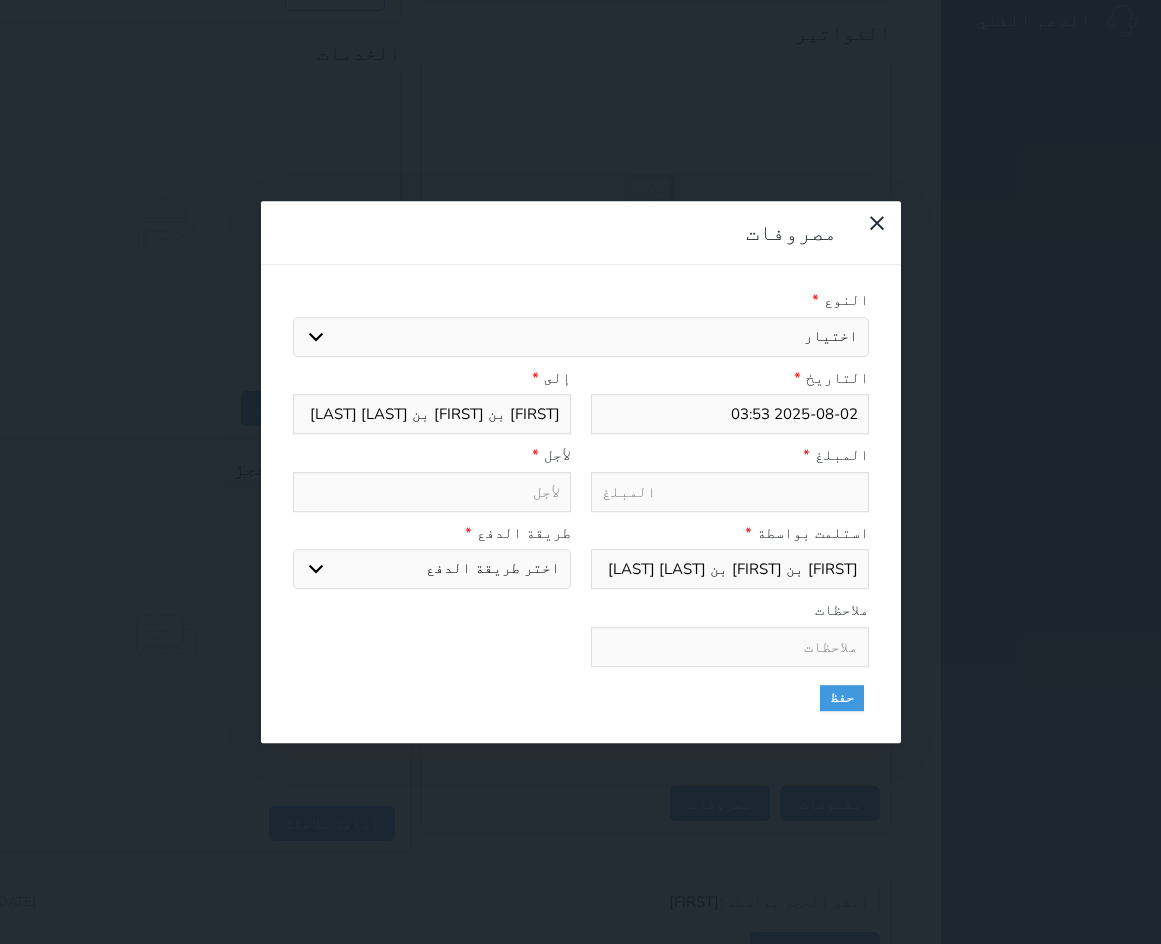 drag, startPoint x: 742, startPoint y: 125, endPoint x: 750, endPoint y: 148, distance: 24.351591 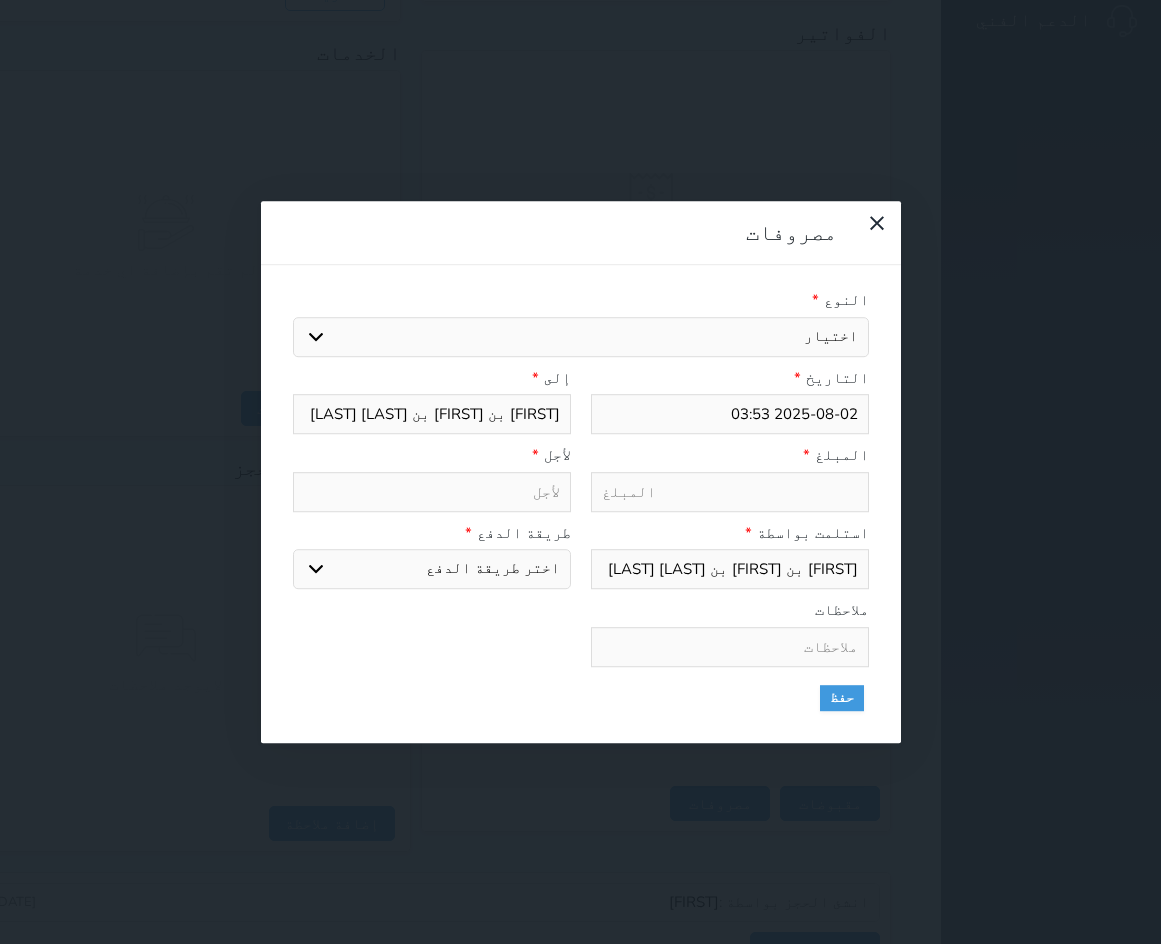 click on "اختيار   مرتجع إيجار رواتب صيانة مصروفات عامة استرجاع تامين استرجاع العربون" at bounding box center (581, 337) 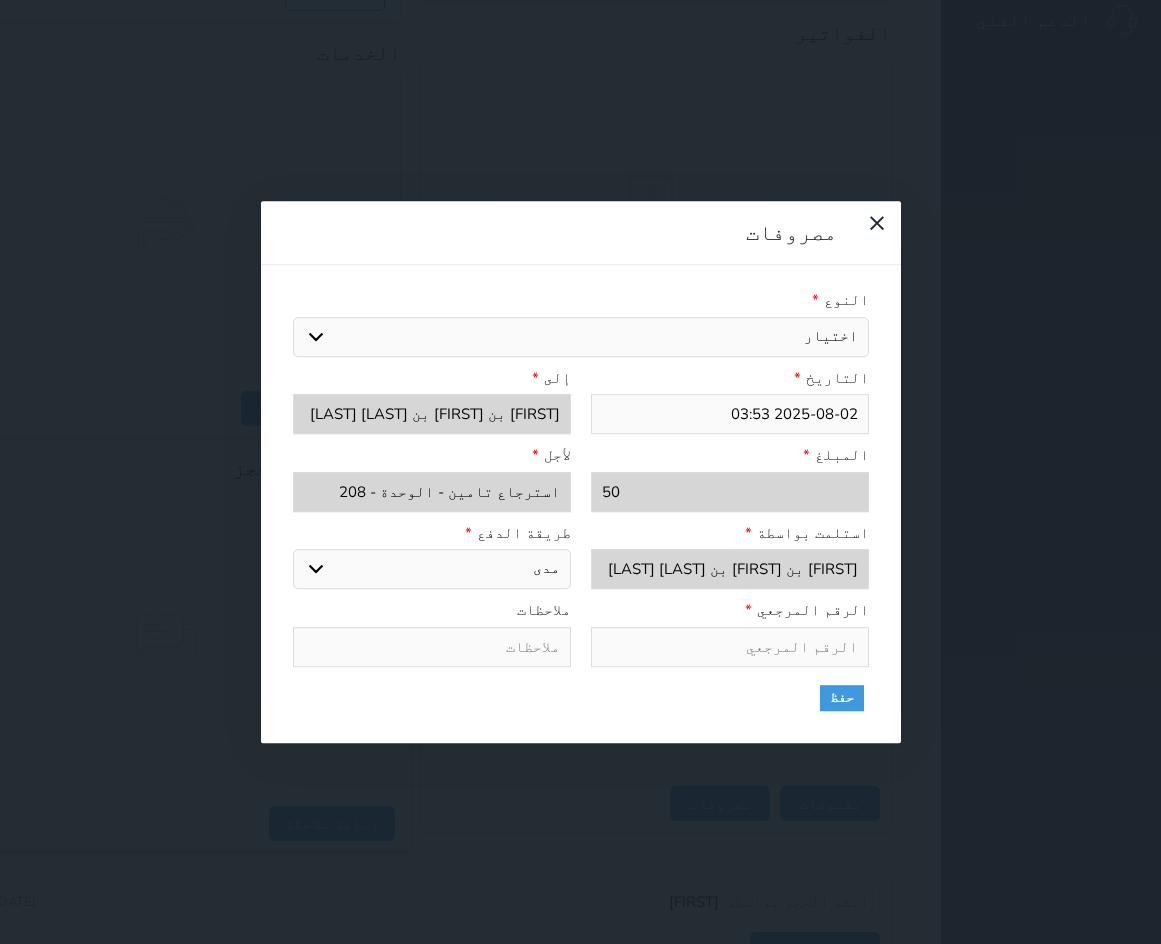 click on "اختر طريقة الدفع   دفع نقدى   تحويل بنكى   مدى   بطاقة ائتمان" at bounding box center [432, 569] 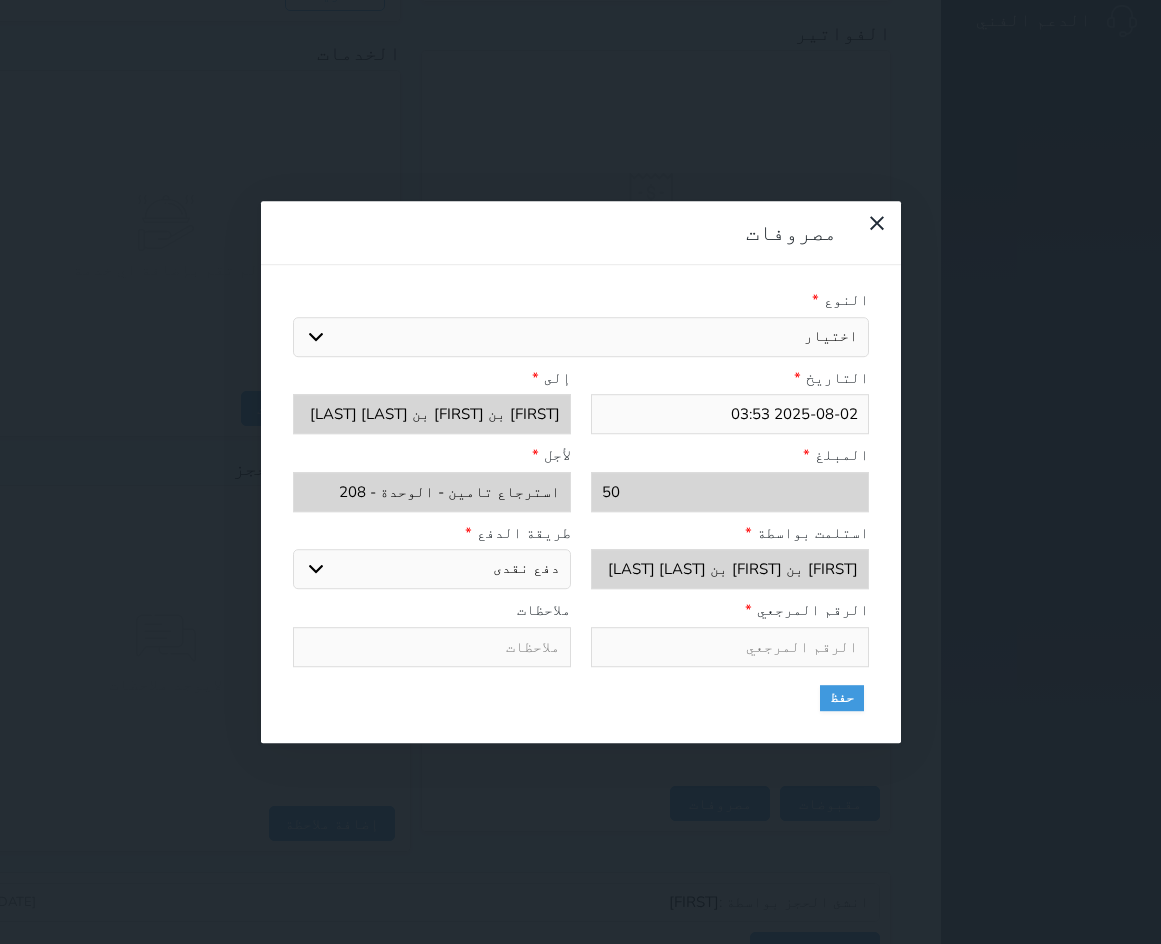click on "اختر طريقة الدفع   دفع نقدى   تحويل بنكى   مدى   بطاقة ائتمان" at bounding box center [432, 569] 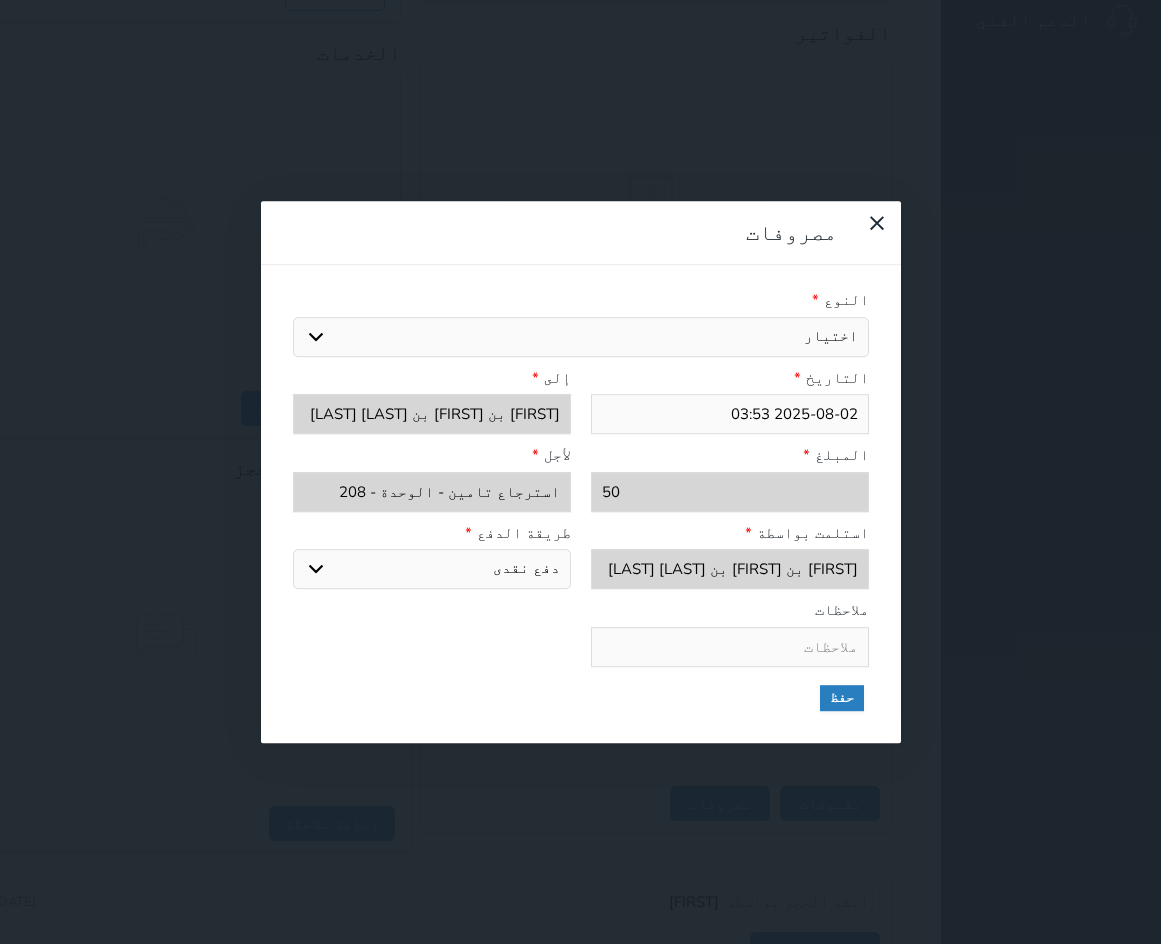 drag, startPoint x: 541, startPoint y: 473, endPoint x: 558, endPoint y: 498, distance: 30.232433 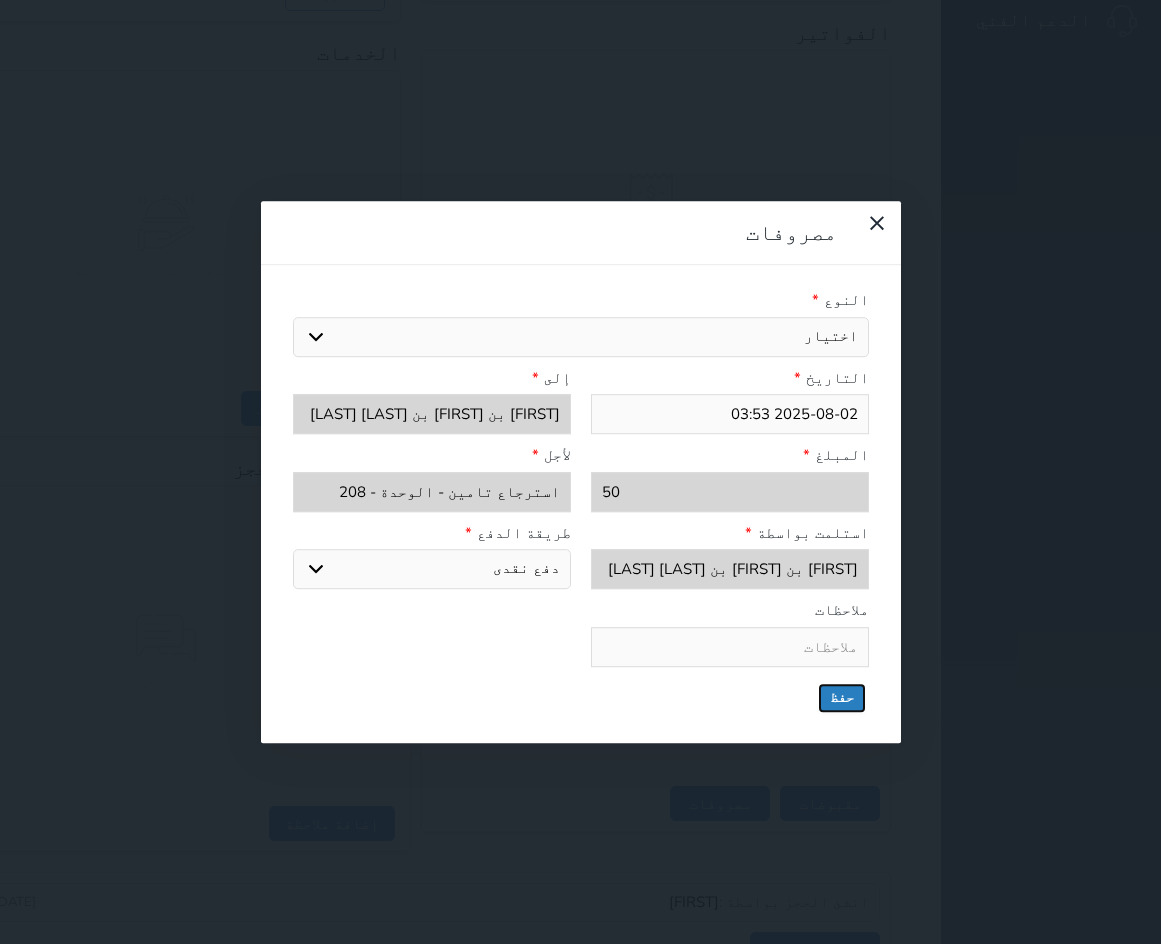 click on "حفظ" at bounding box center [842, 698] 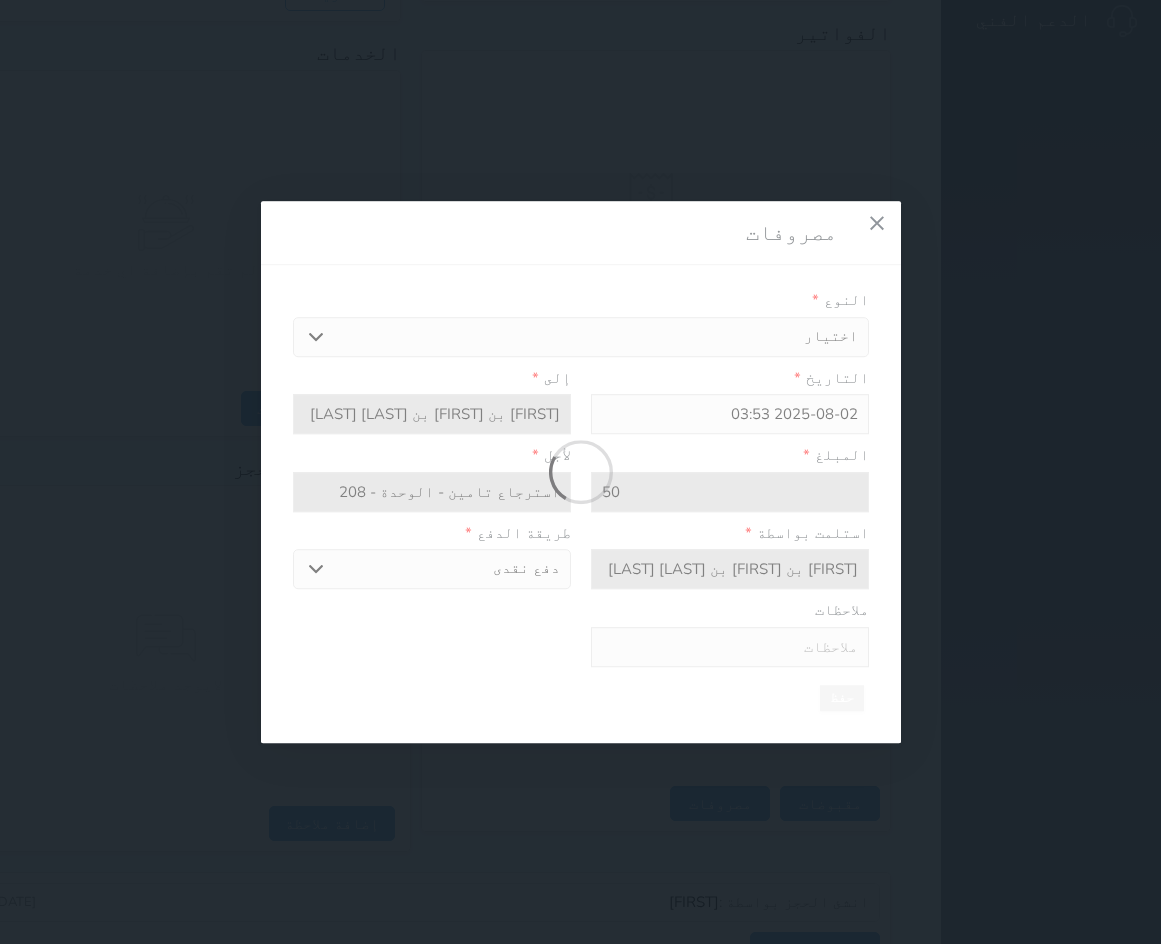 select 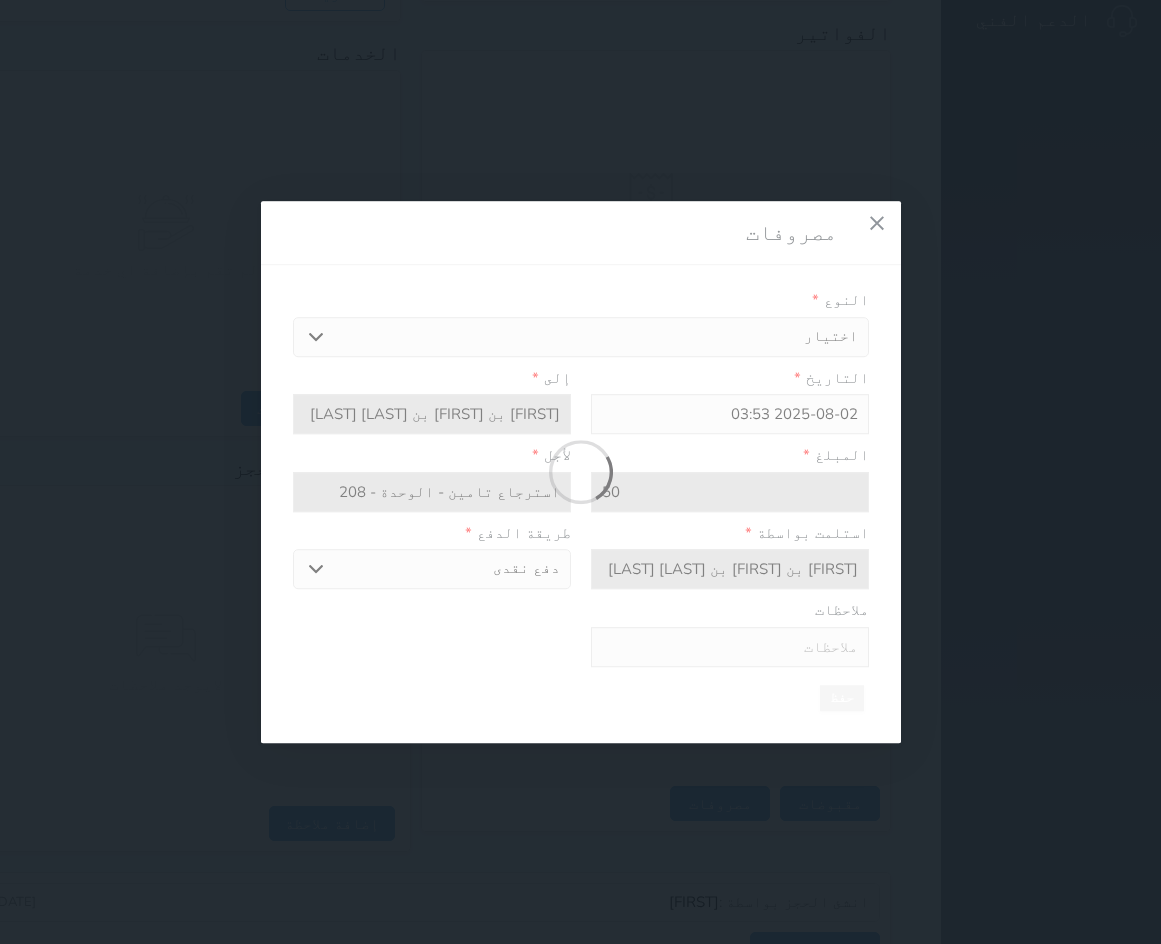 type 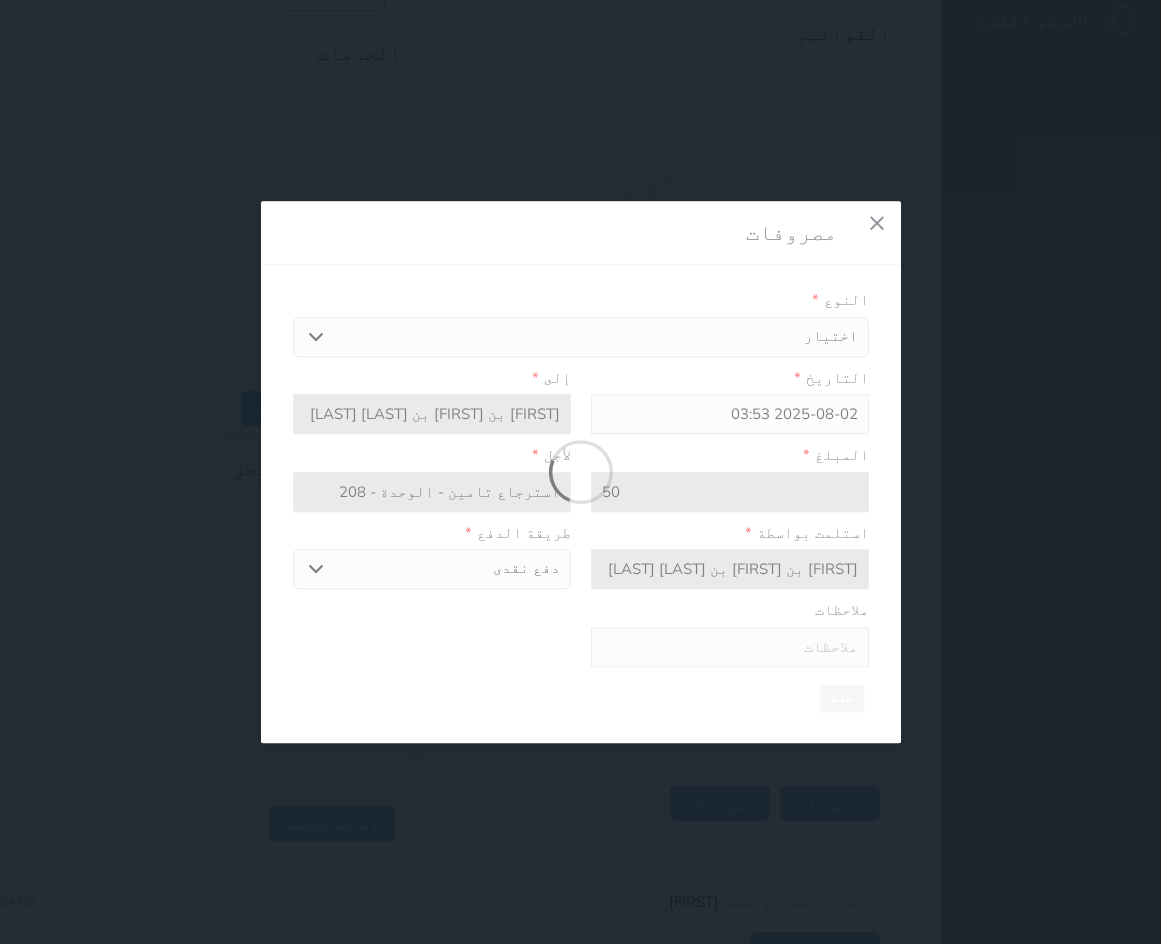 type on "0" 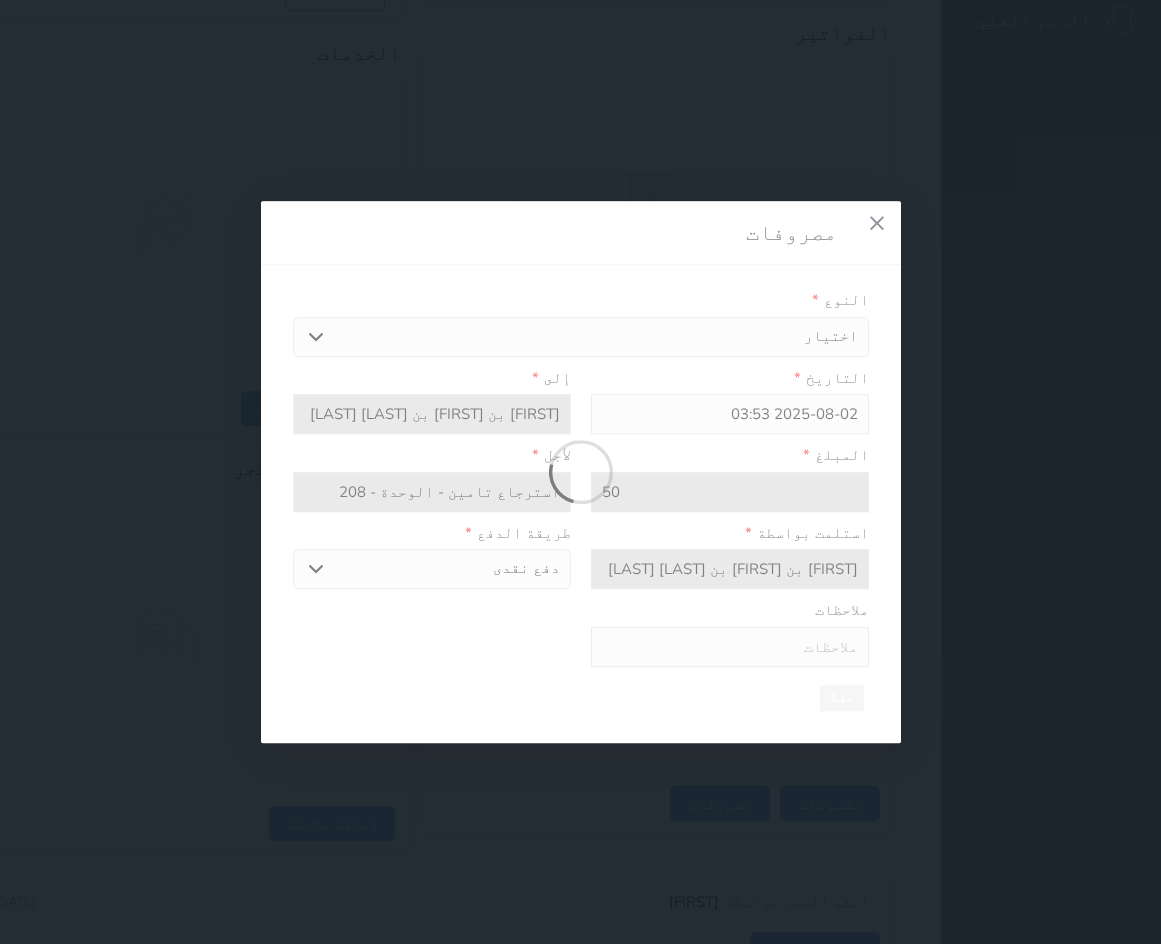 select 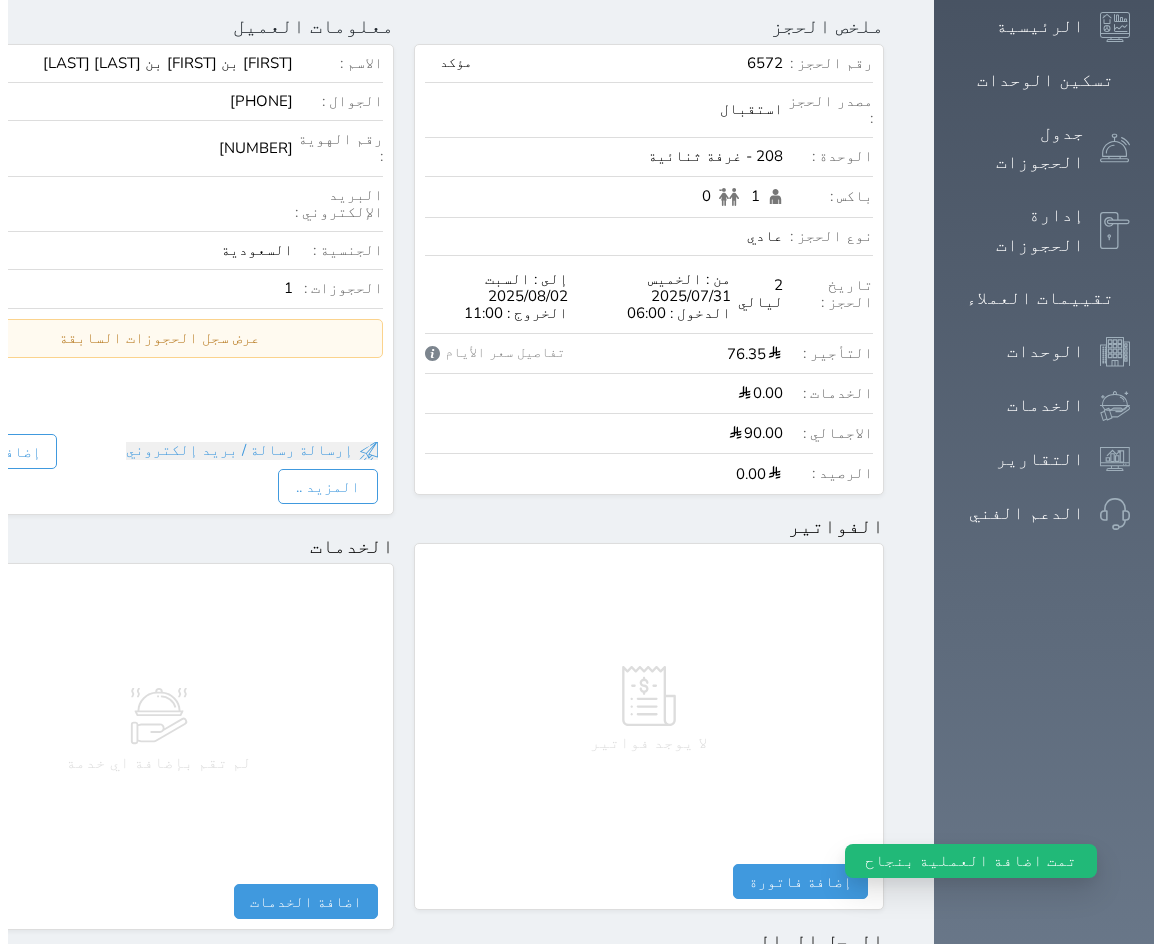 scroll, scrollTop: 736, scrollLeft: 0, axis: vertical 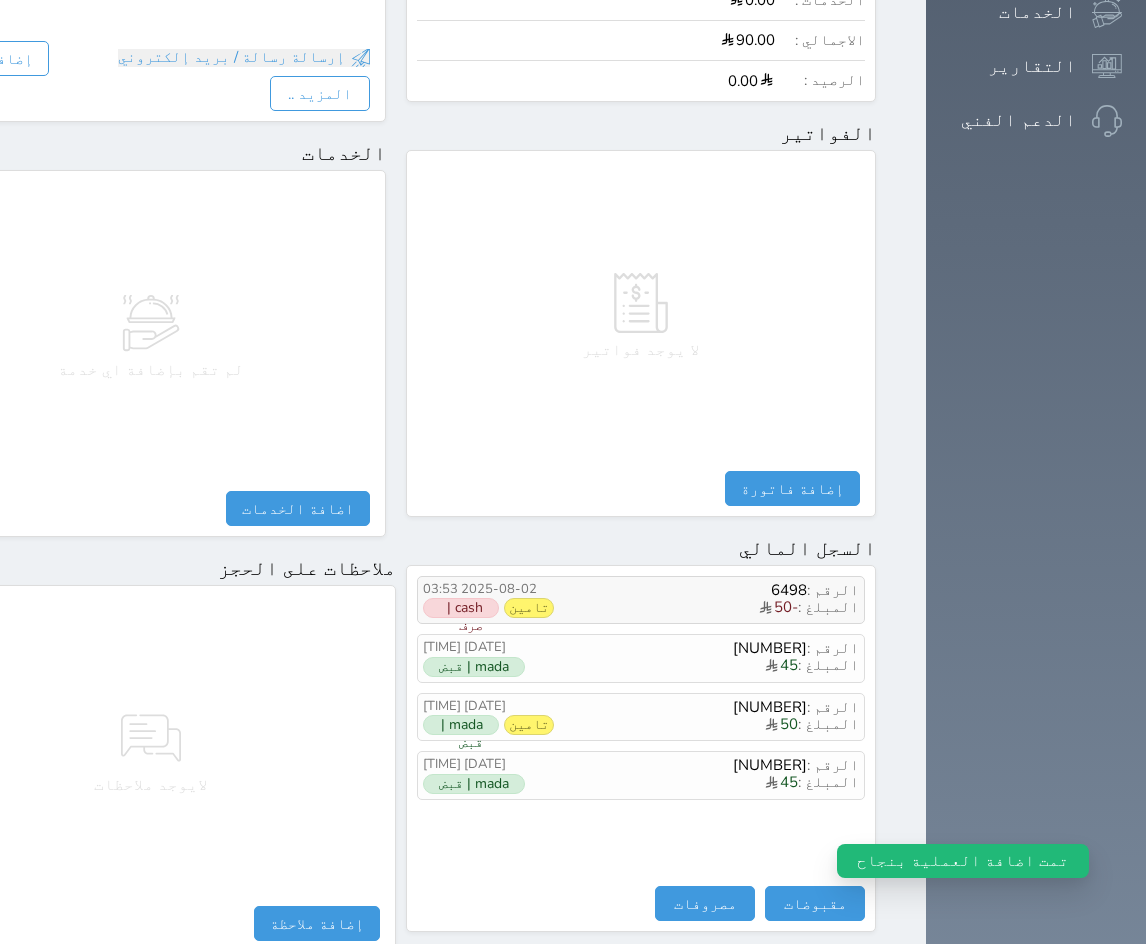click on "تامين" at bounding box center (529, 608) 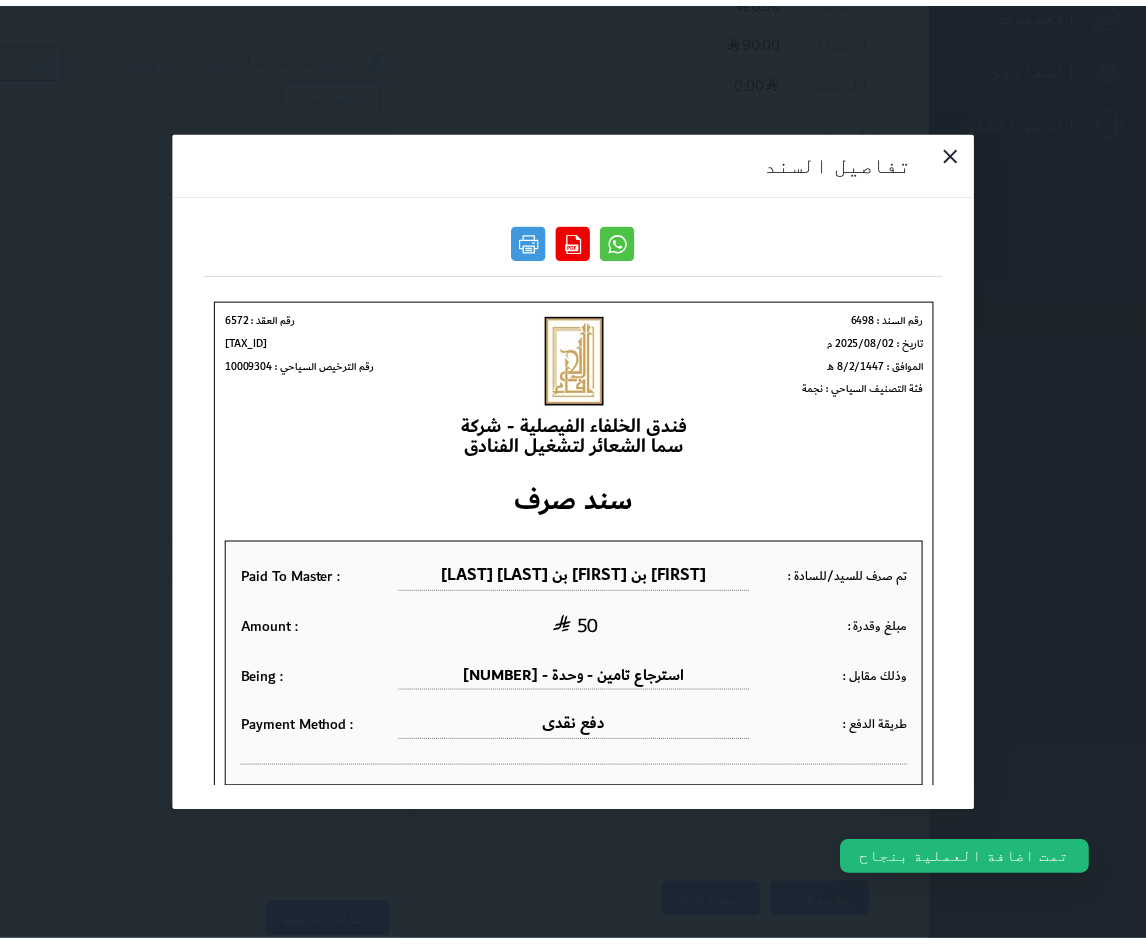 scroll, scrollTop: 0, scrollLeft: 0, axis: both 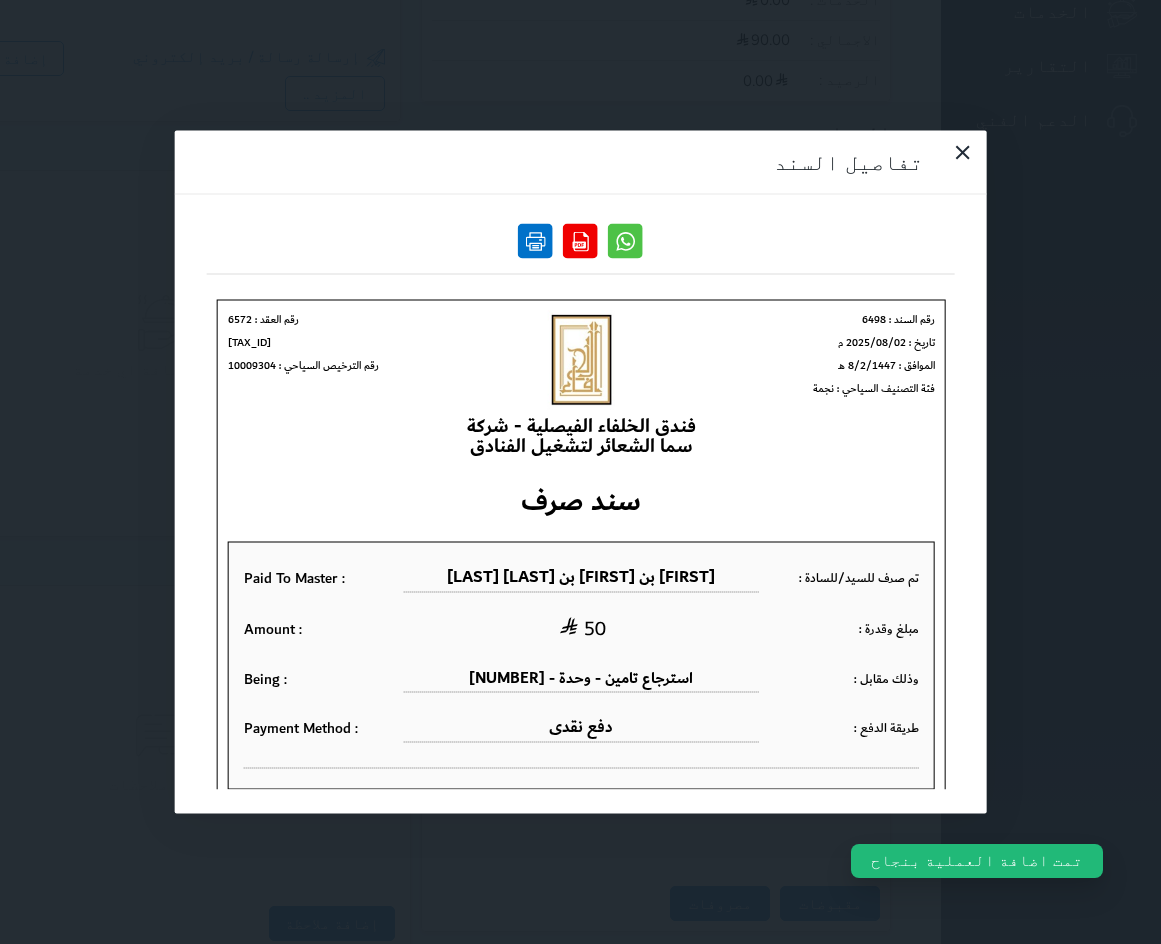 click at bounding box center [535, 241] 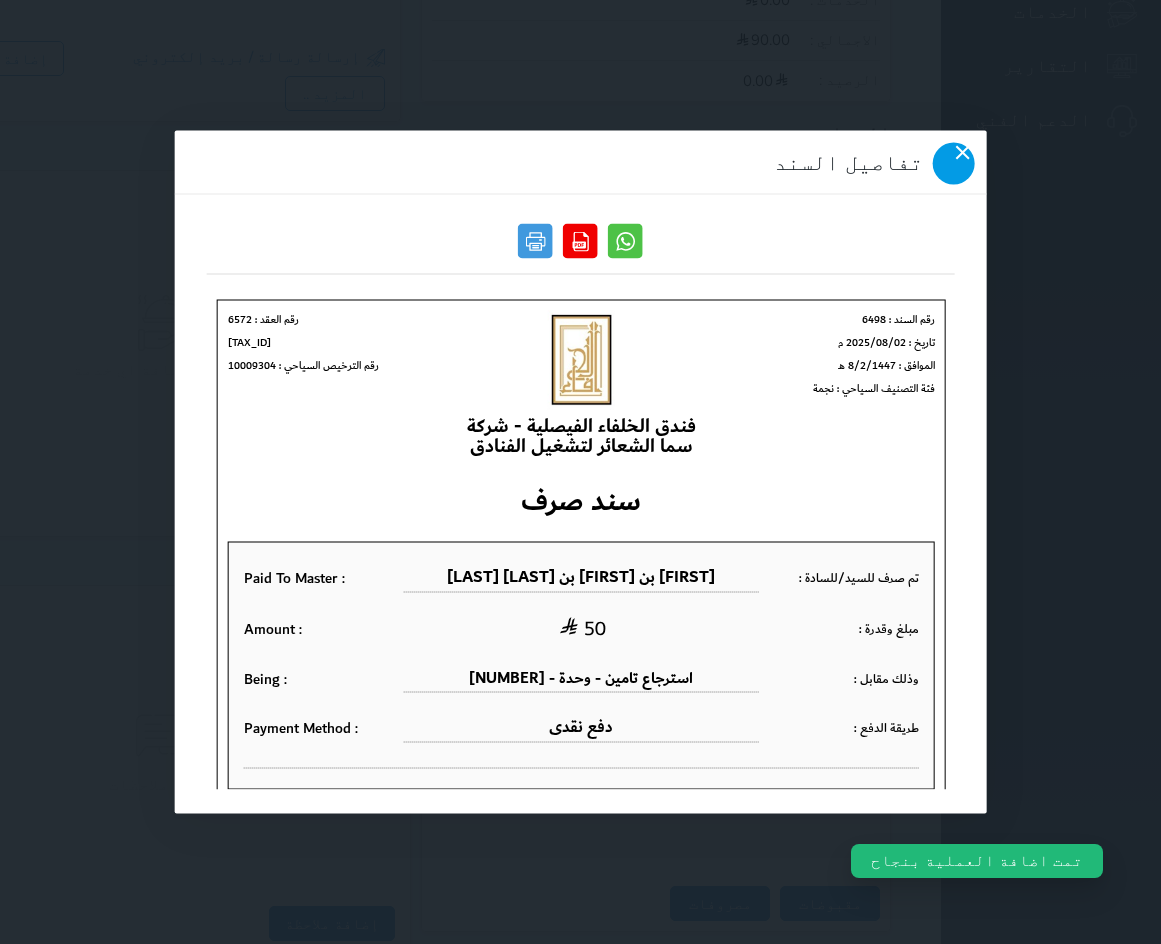 click 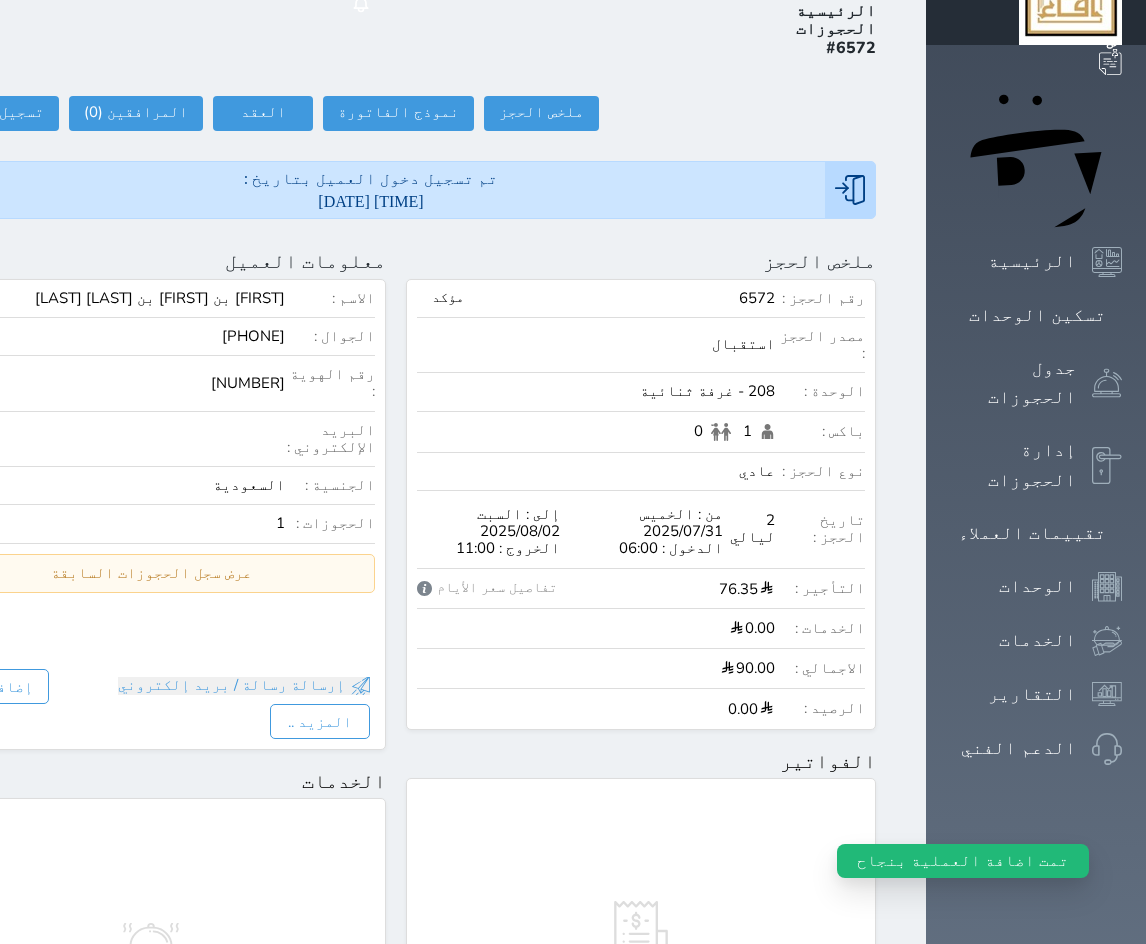 scroll, scrollTop: 0, scrollLeft: 0, axis: both 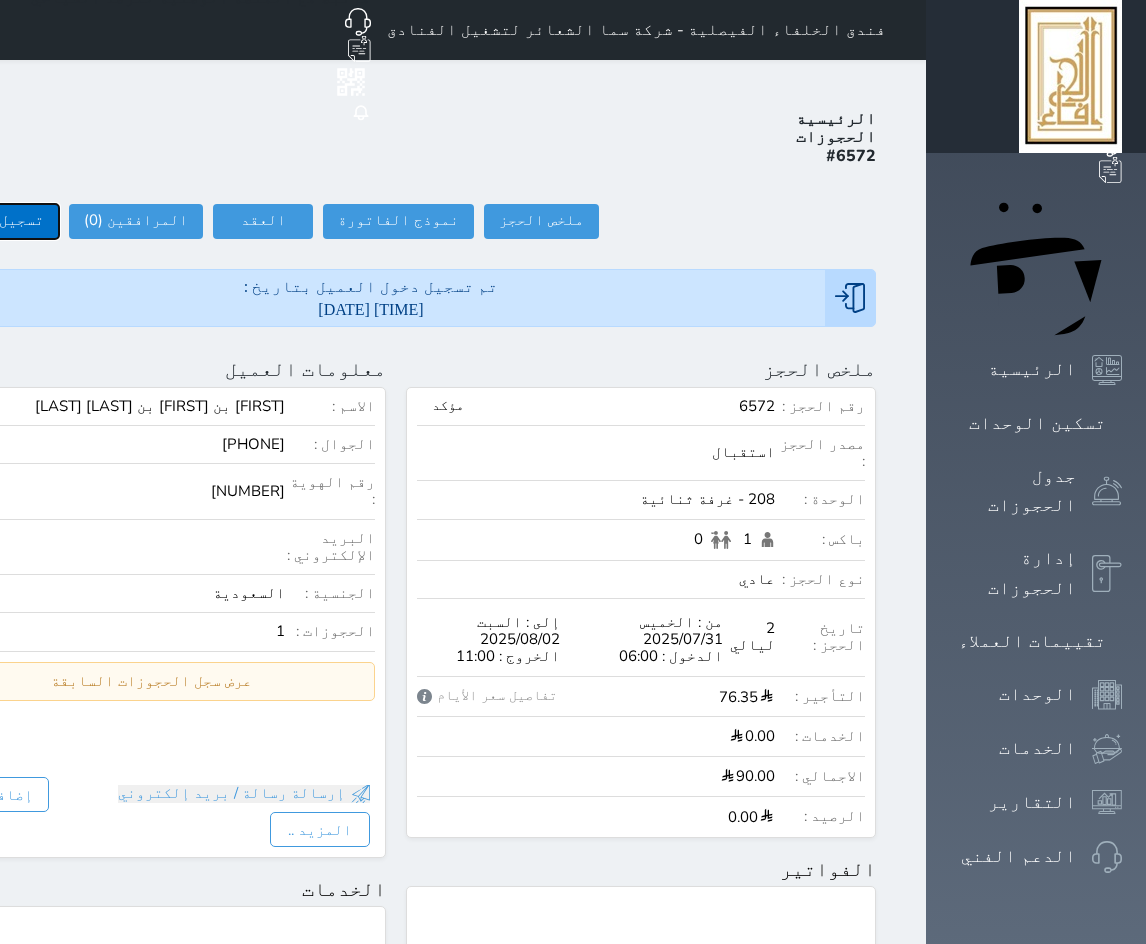 click on "تسجيل مغادرة" at bounding box center [-8, 221] 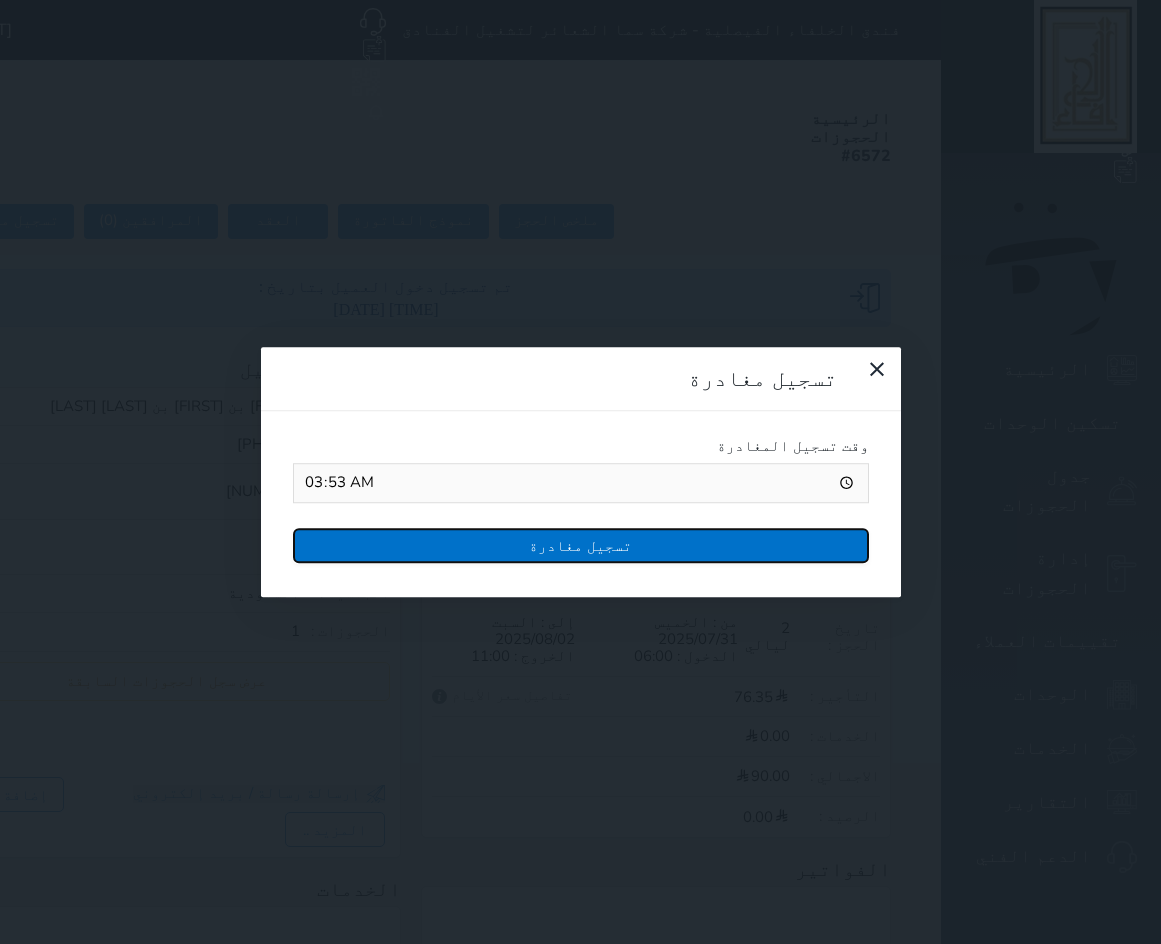 click on "تسجيل مغادرة" at bounding box center [581, 545] 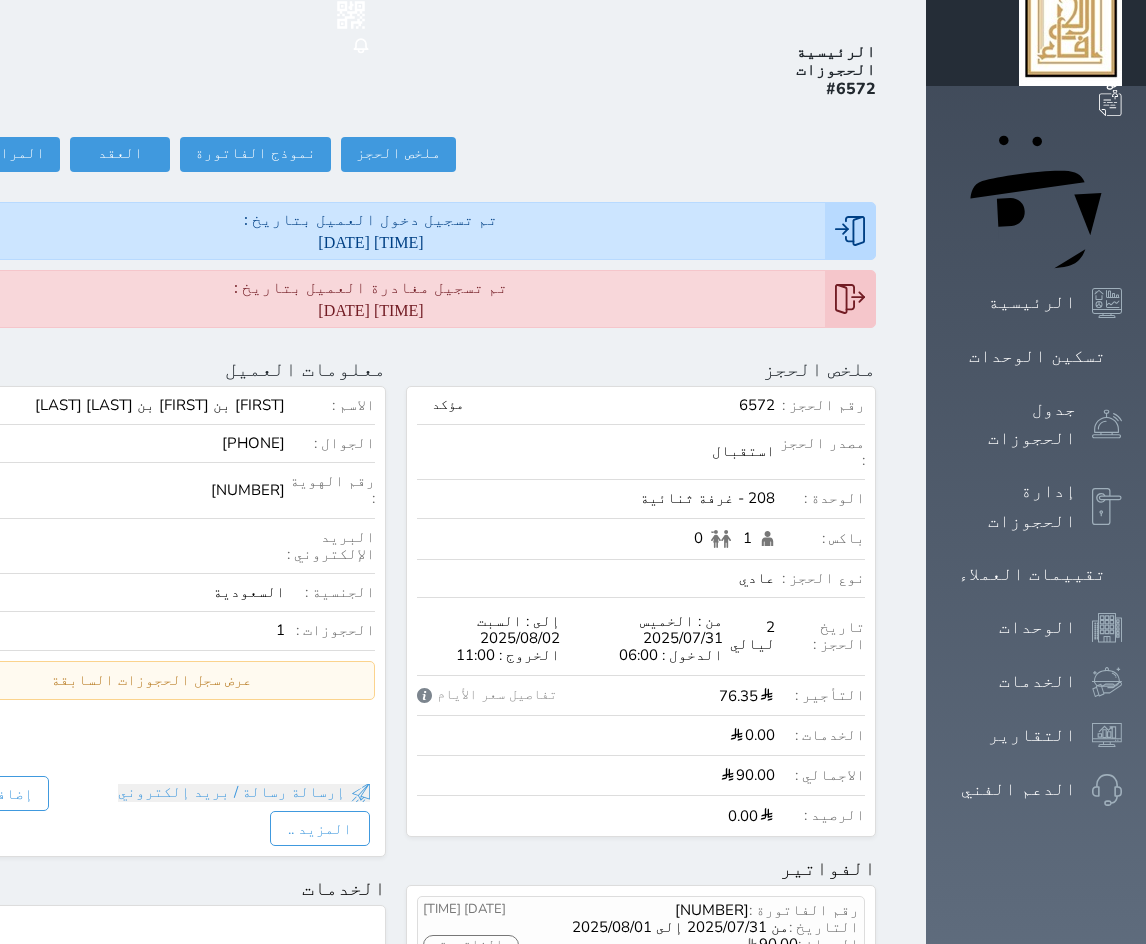 scroll, scrollTop: 0, scrollLeft: 0, axis: both 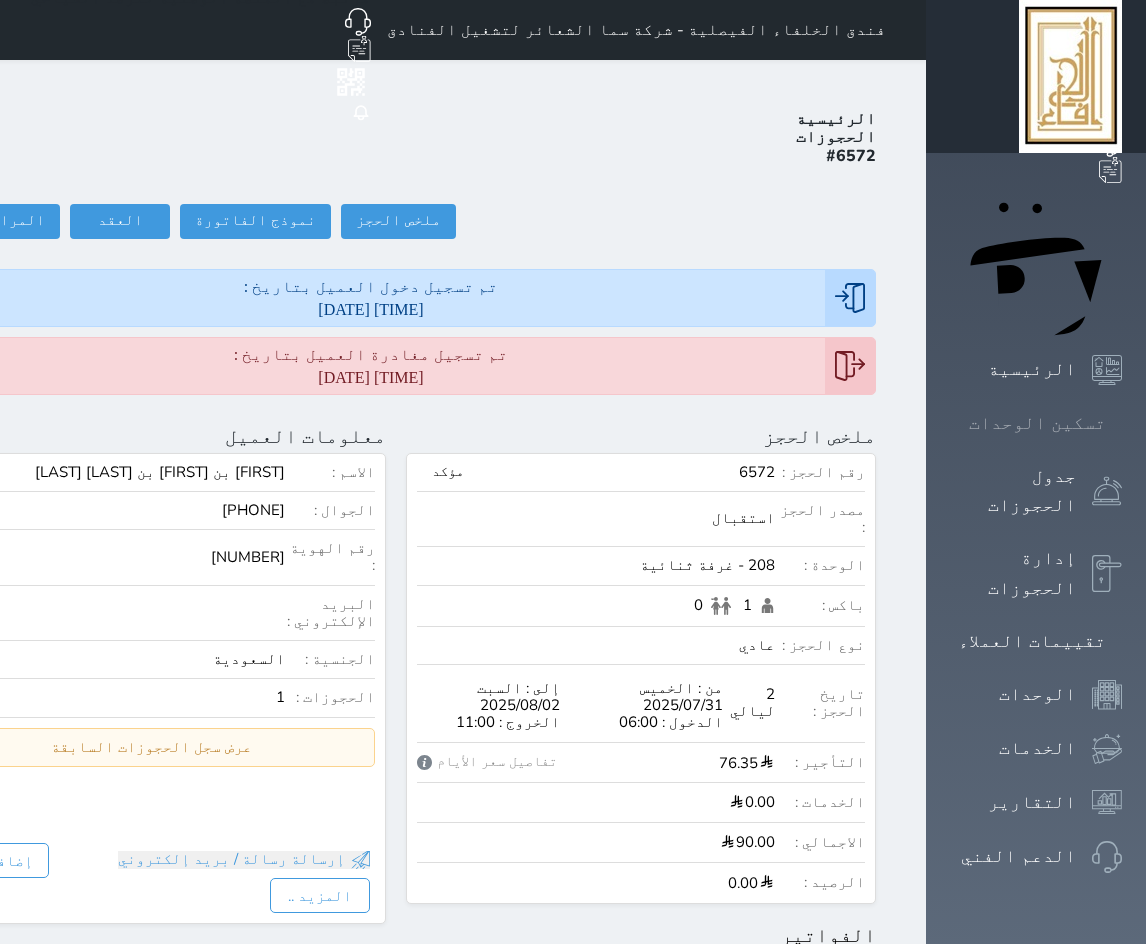 click 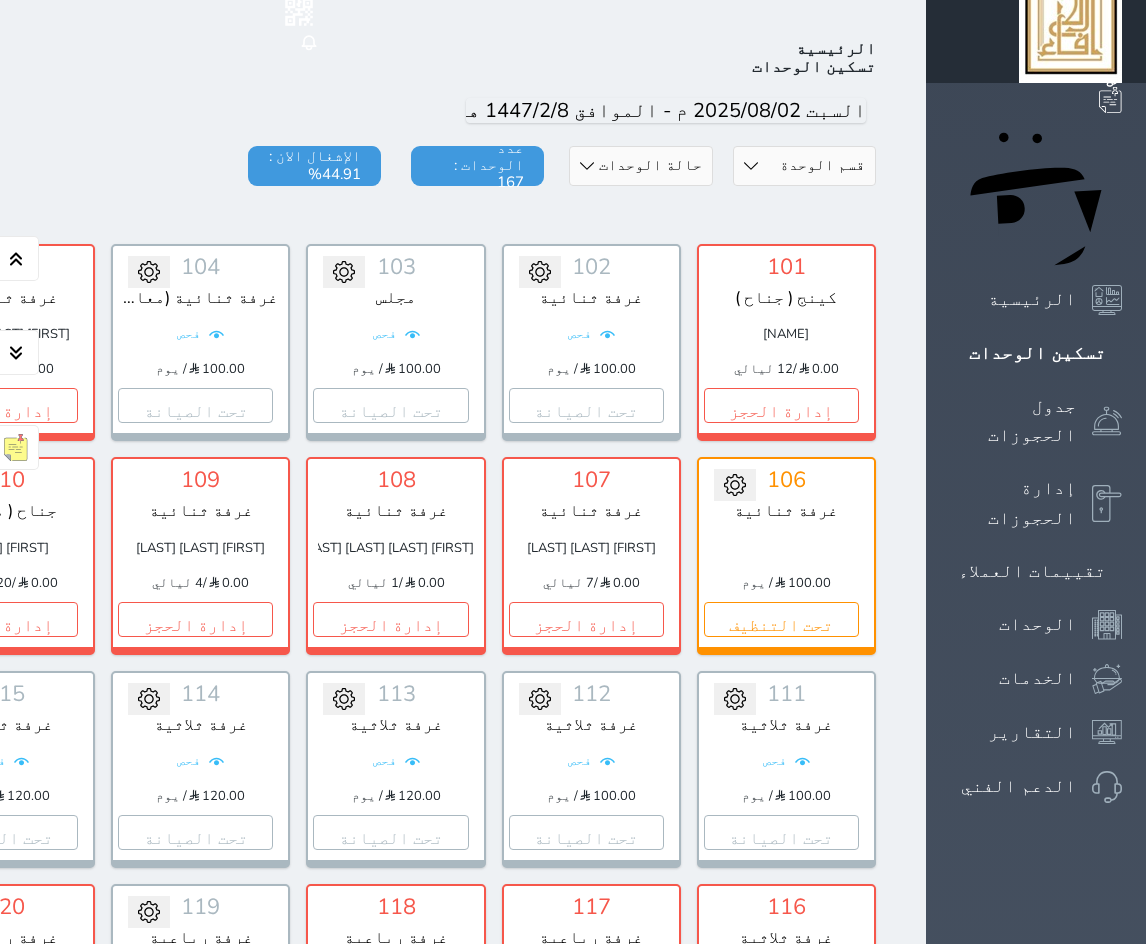 scroll, scrollTop: 100, scrollLeft: 0, axis: vertical 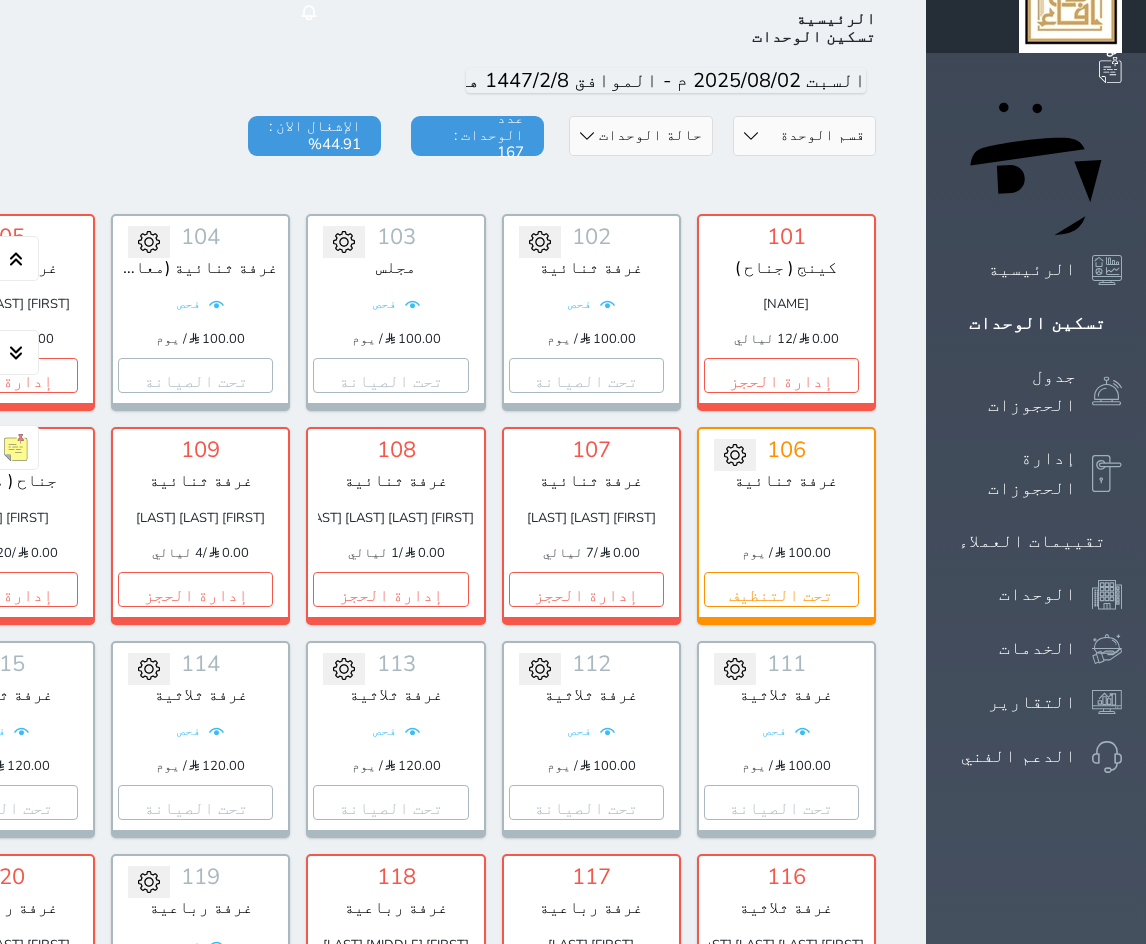 click on "قسم الوحدة   جناح غرفة رباعية غرفة ثلاثية غرفة ثنائية" at bounding box center (804, 136) 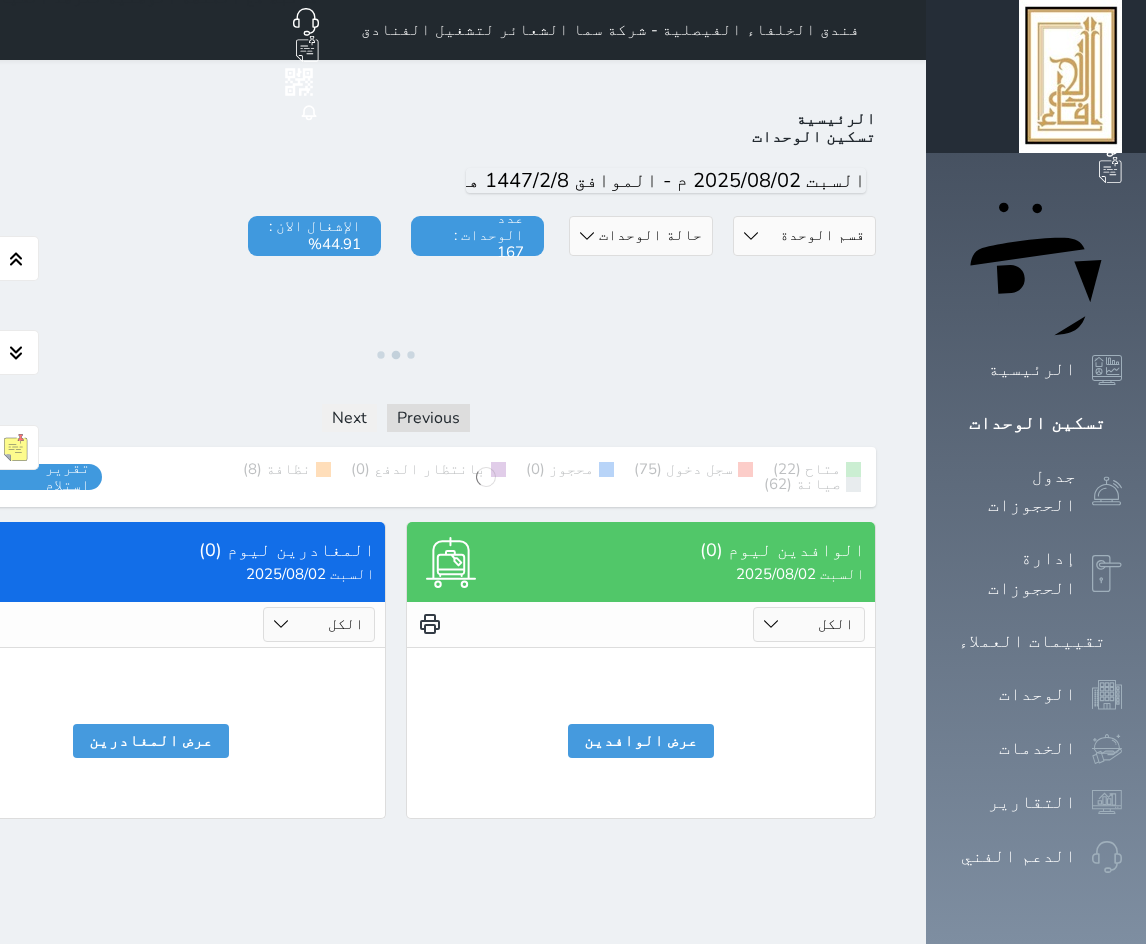 scroll, scrollTop: 0, scrollLeft: 0, axis: both 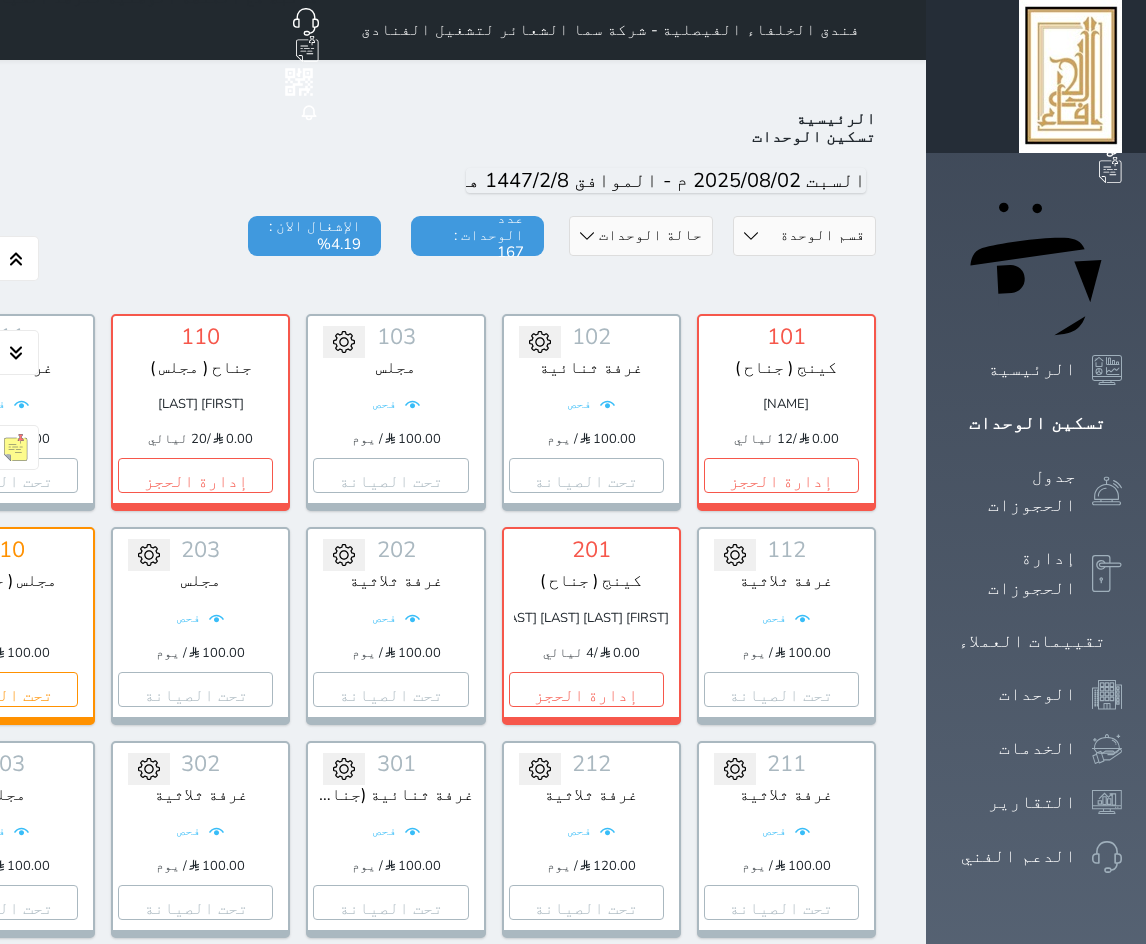 click on "حالة الوحدات متاح تحت التنظيف تحت الصيانة سجل دخول  لم يتم تسجيل الدخول" at bounding box center [640, 236] 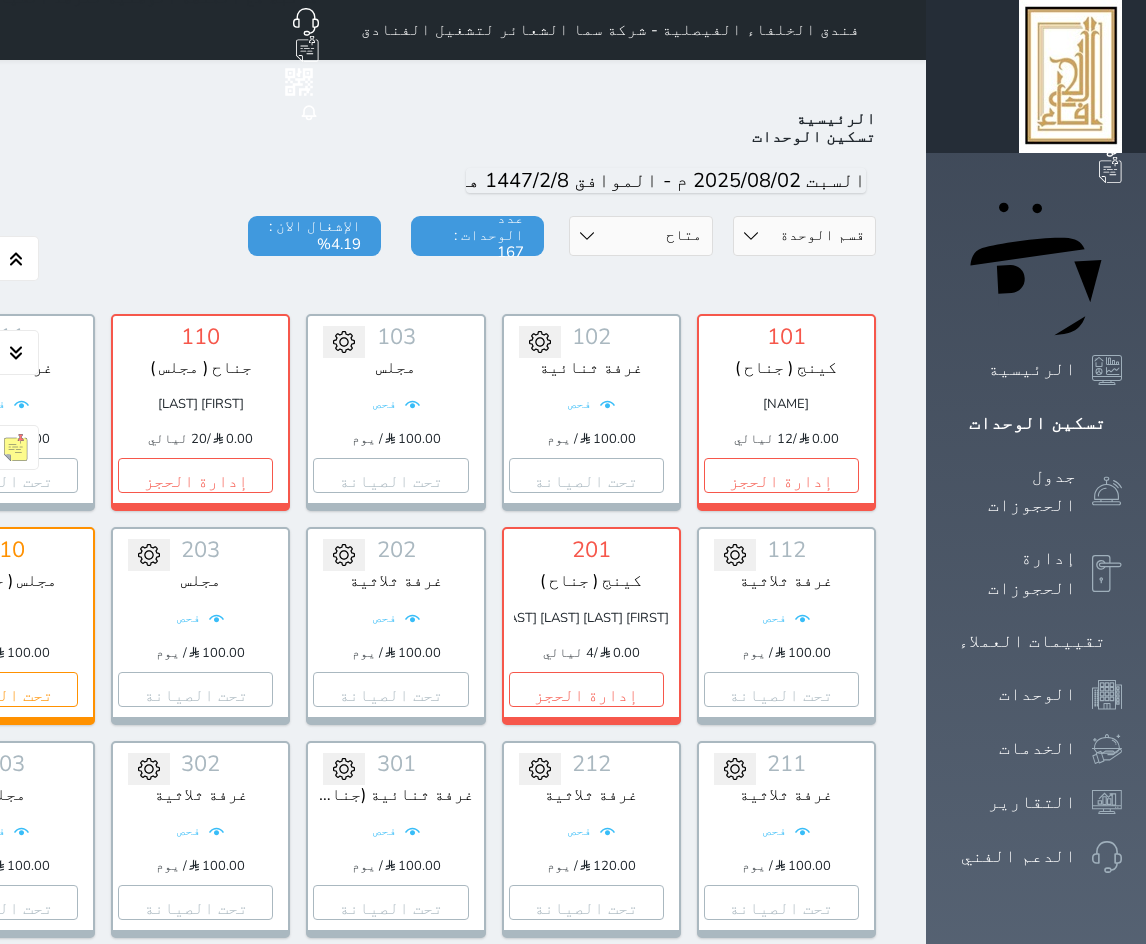 click on "حالة الوحدات متاح تحت التنظيف تحت الصيانة سجل دخول  لم يتم تسجيل الدخول" at bounding box center [640, 236] 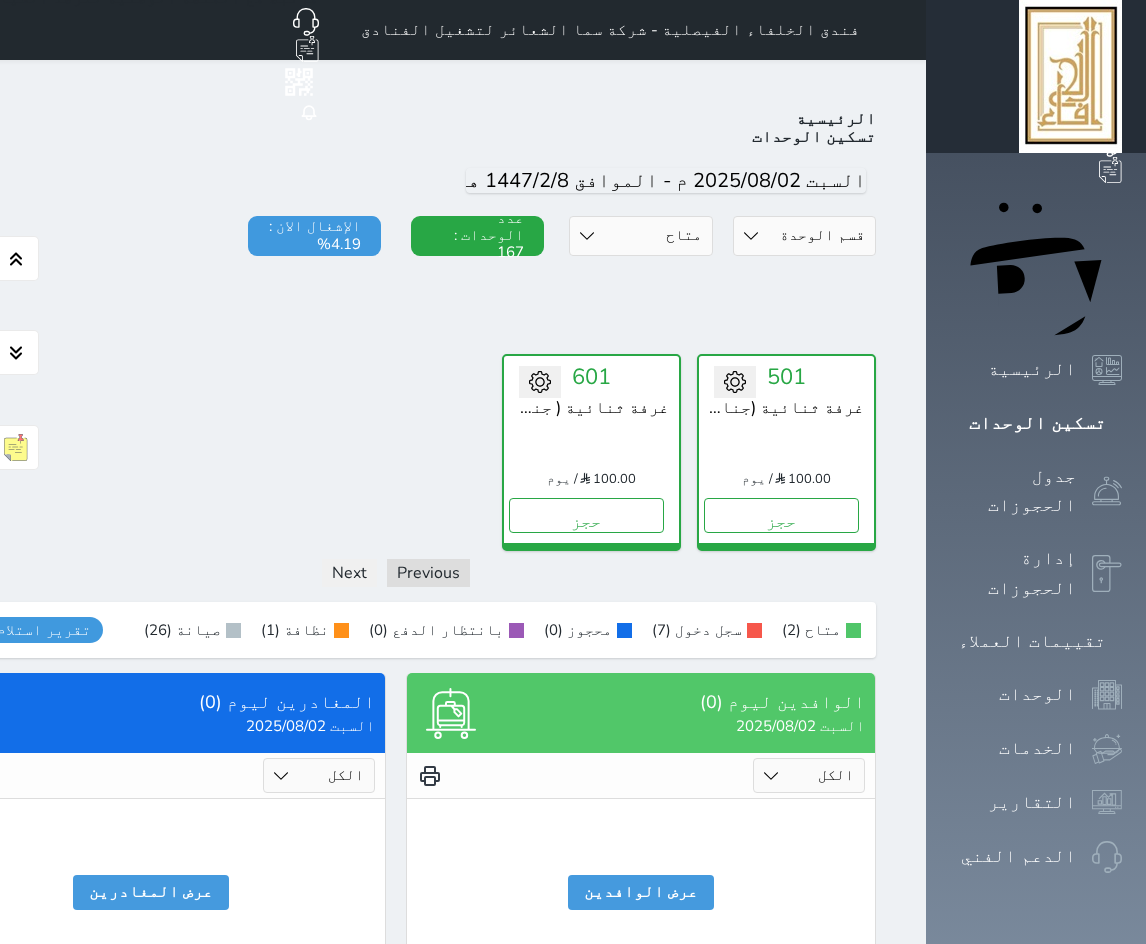 click on "الرئيسية   تسكين الوحدات       اليوم   قسم الوحدة   جناح غرفة رباعية غرفة ثلاثية غرفة ثنائية   حالة الوحدات متاح تحت التنظيف تحت الصيانة سجل دخول  لم يتم تسجيل الدخول   عدد الوحدات : 167   الإشغال الان : 4.19%
تحويل لتحت الصيانة
تحويل لتحت التنظيف
501   غرفة ثنائية (جناح)
100.00
/ يوم       حجز                   تغيير الحالة الى صيانة                   التاريخ المتوقع للانتهاء       حفظ
تحويل لتحت الصيانة
تحويل لتحت التنظيف
601   غرفة ثنائية ( جناح )
100.00
/ يوم       حجز" at bounding box center [396, 540] 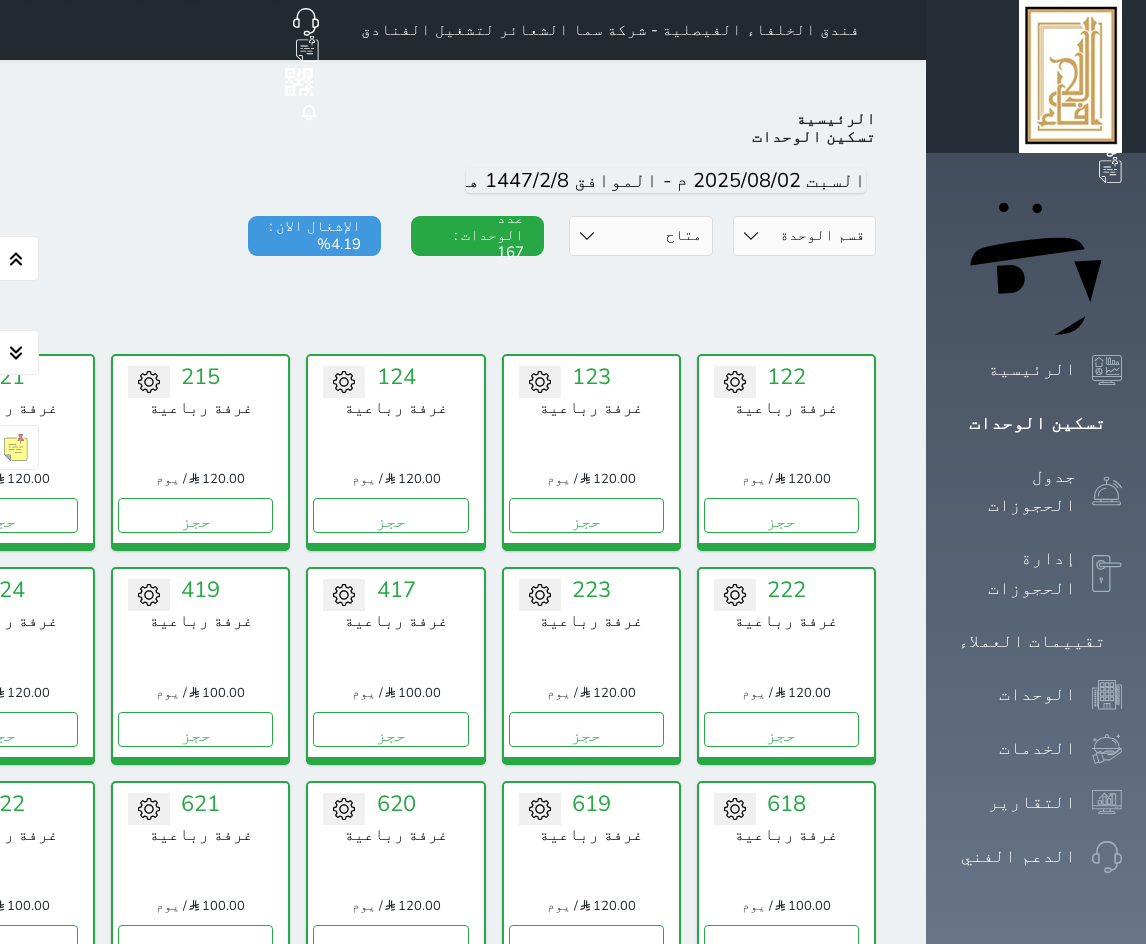 click on "قسم الوحدة   جناح غرفة رباعية غرفة ثلاثية غرفة ثنائية" at bounding box center (804, 236) 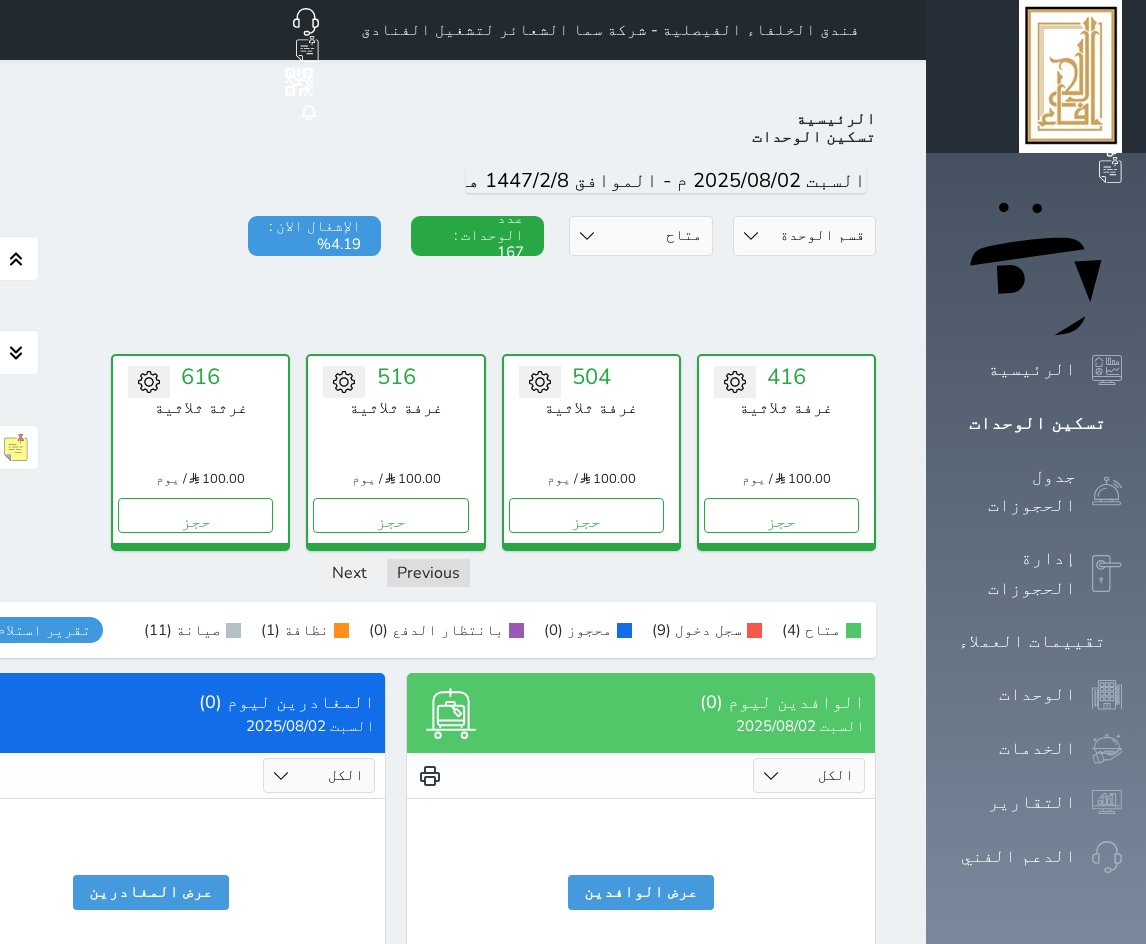 click on "قسم الوحدة   جناح غرفة رباعية غرفة ثلاثية غرفة ثنائية" at bounding box center [804, 236] 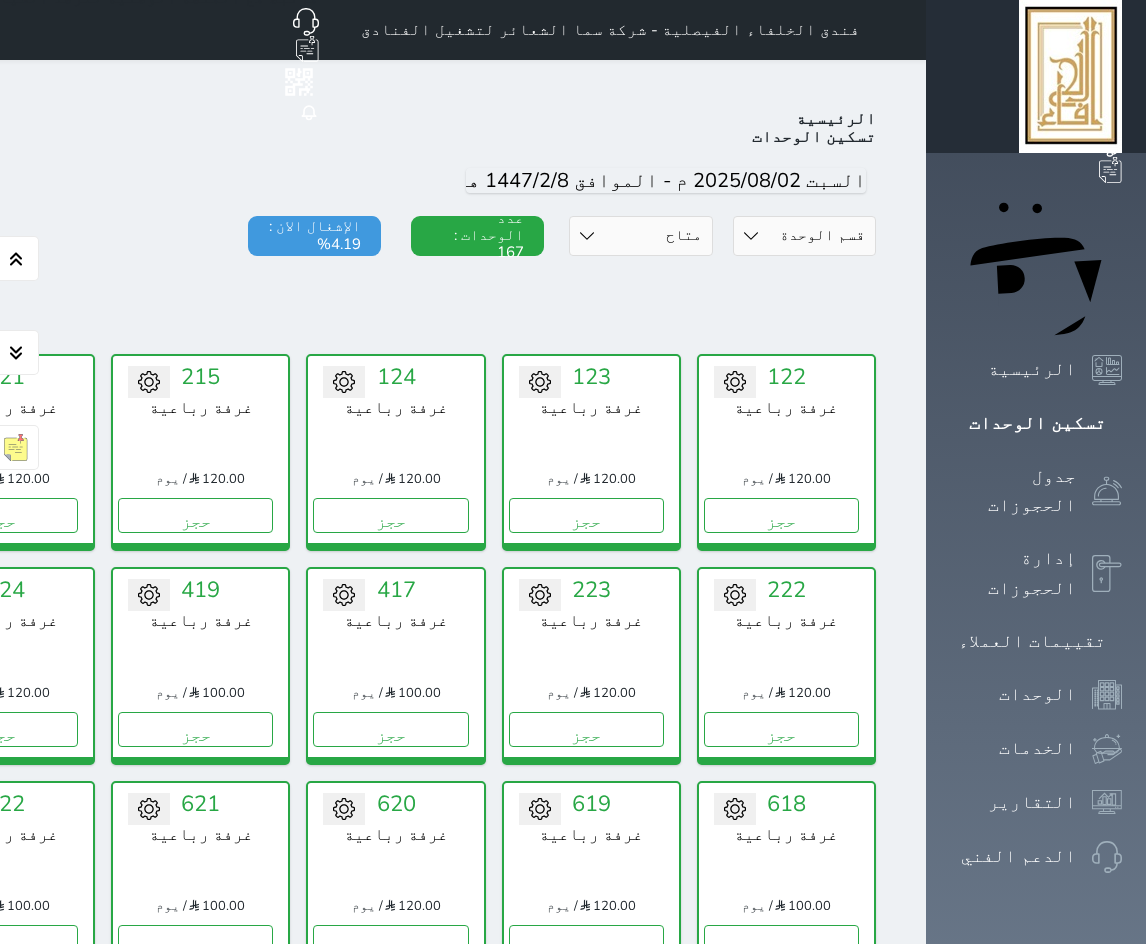 click on "قسم الوحدة   جناح غرفة رباعية غرفة ثلاثية غرفة ثنائية" at bounding box center [804, 236] 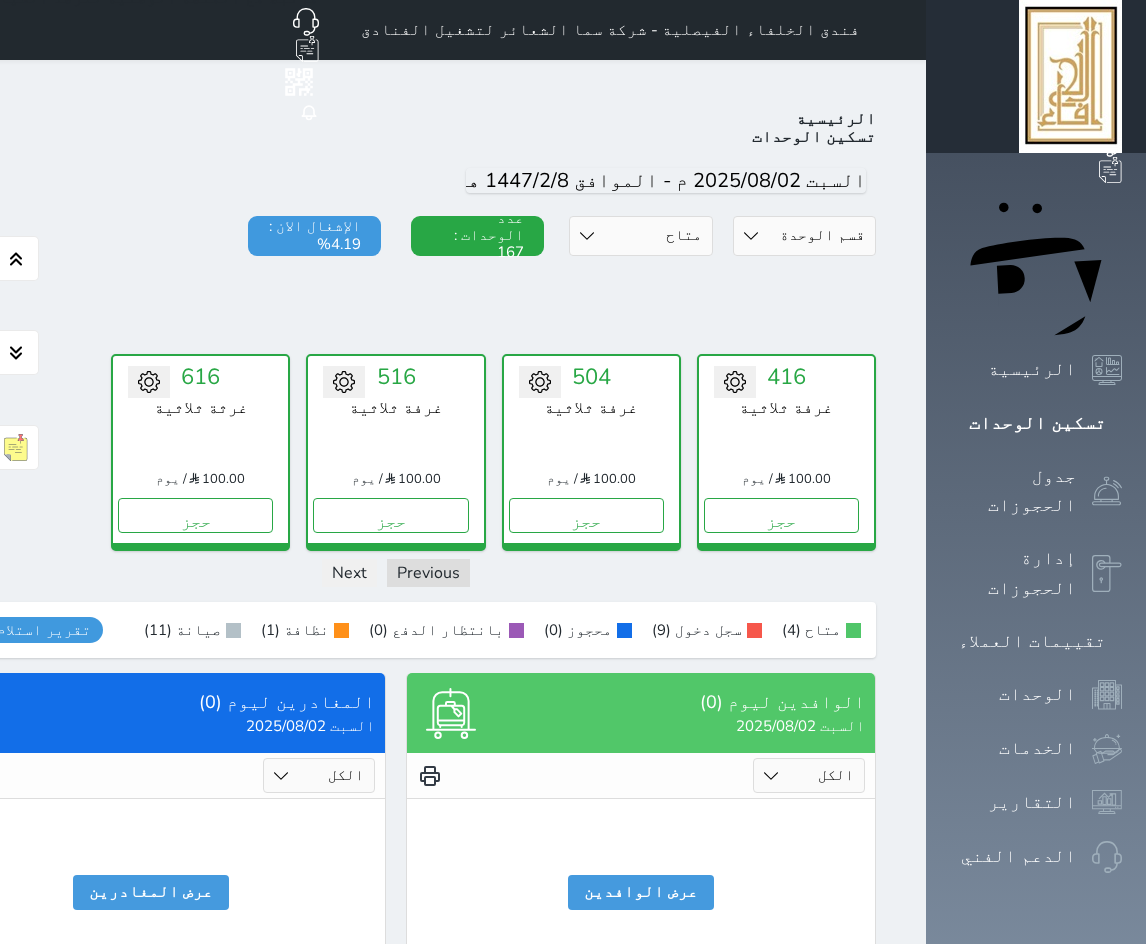 click on "قسم الوحدة   جناح غرفة رباعية غرفة ثلاثية غرفة ثنائية" at bounding box center [804, 236] 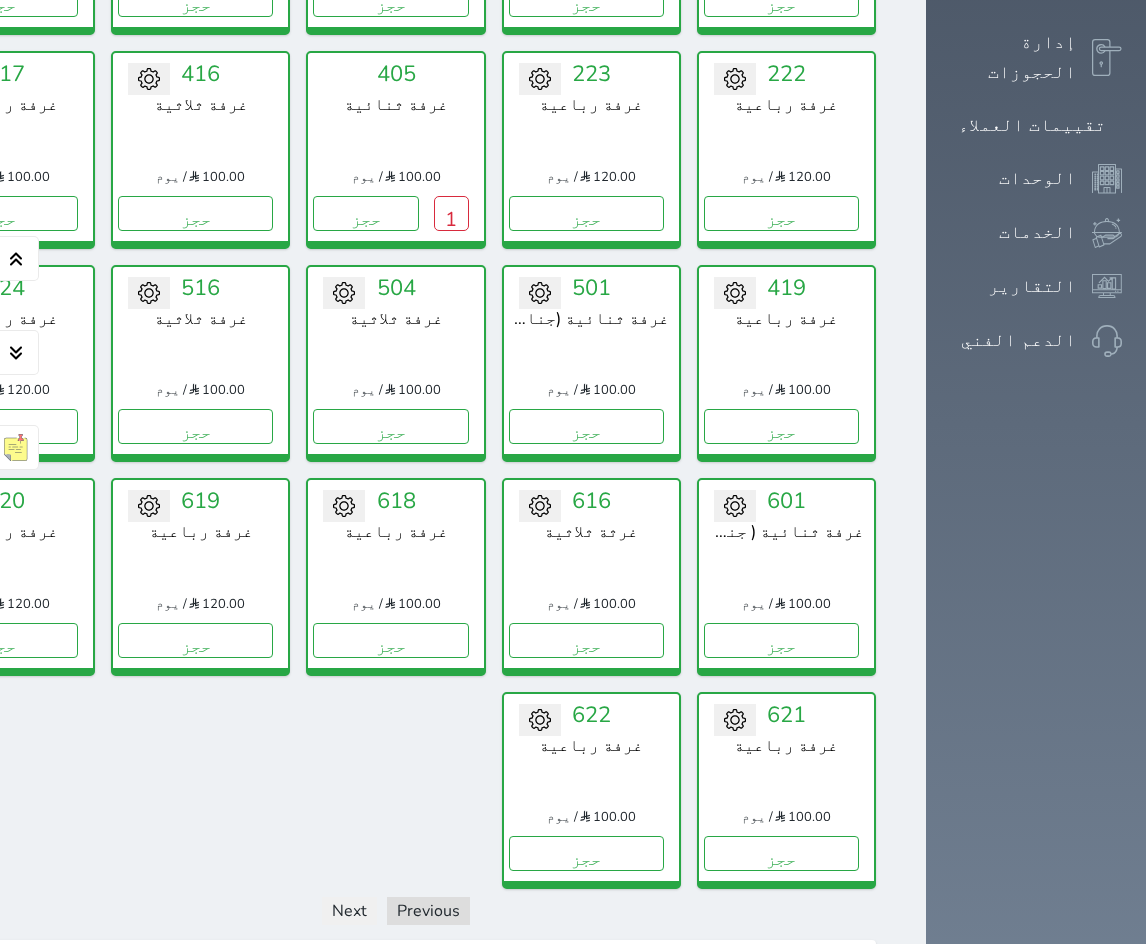 scroll, scrollTop: 400, scrollLeft: 0, axis: vertical 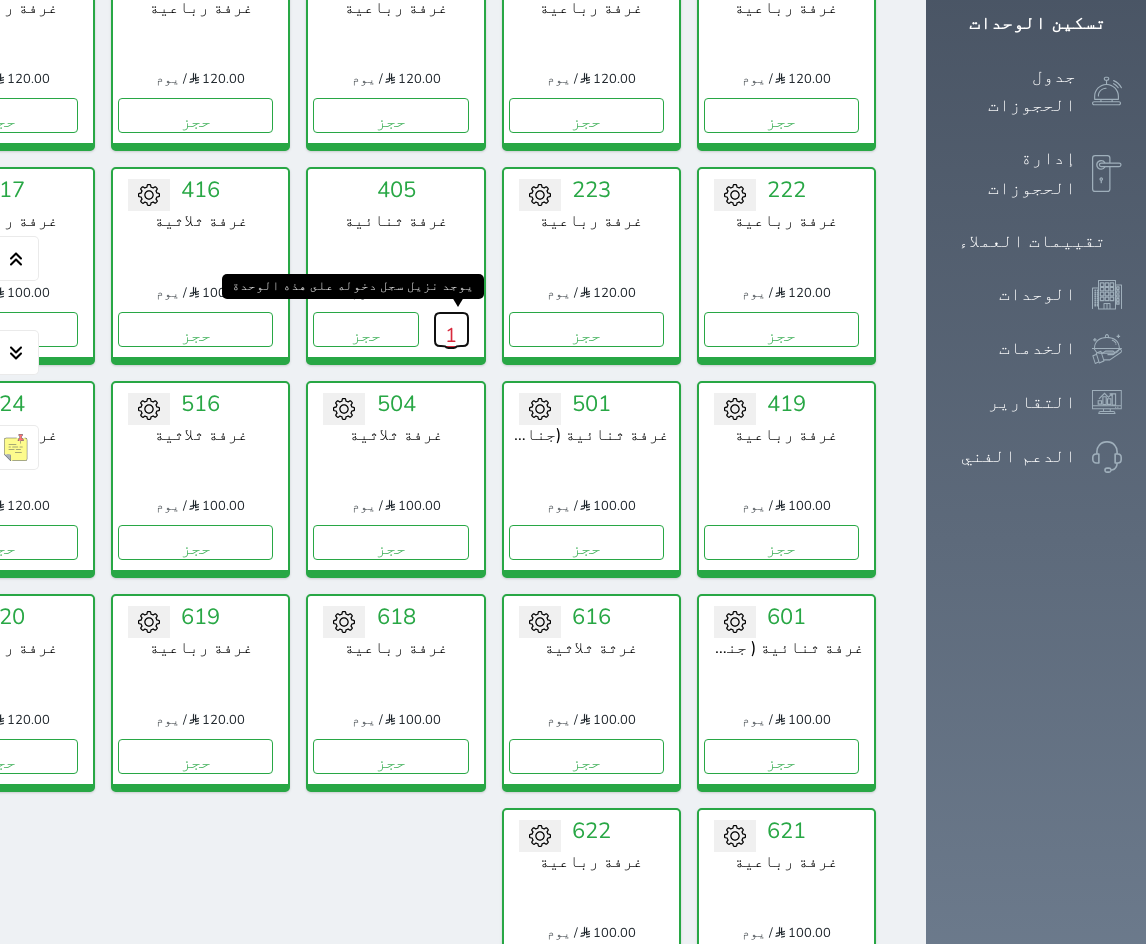 click on "1" at bounding box center [451, 329] 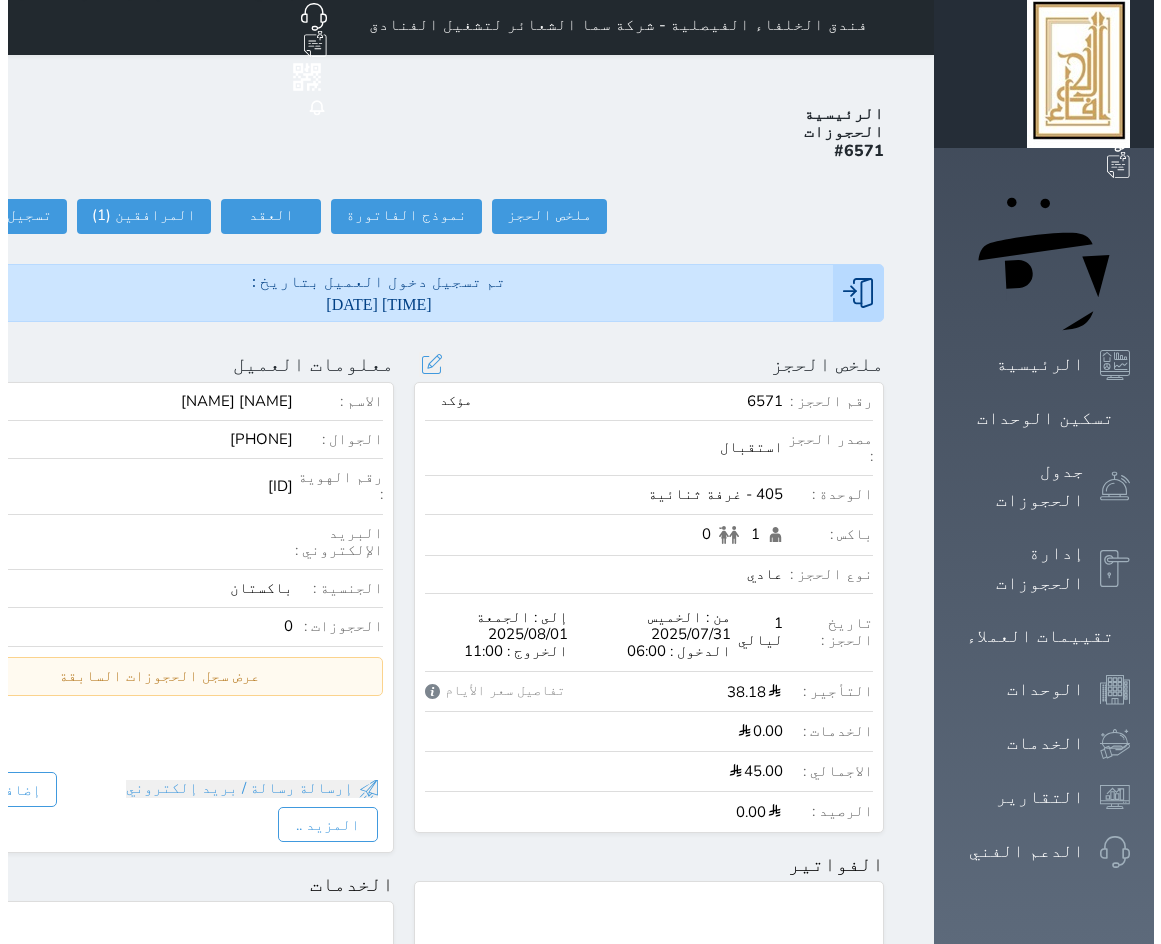 scroll, scrollTop: 0, scrollLeft: 0, axis: both 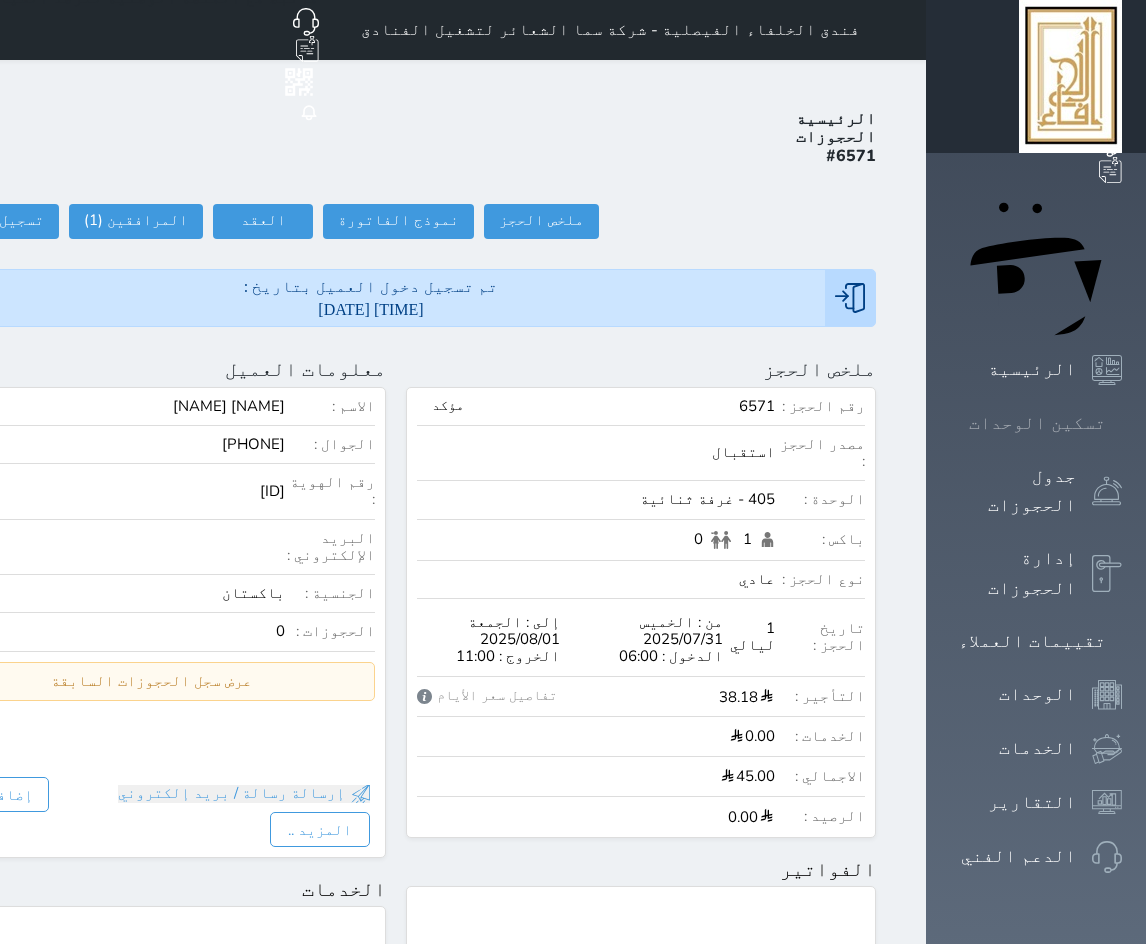 click at bounding box center (1122, 423) 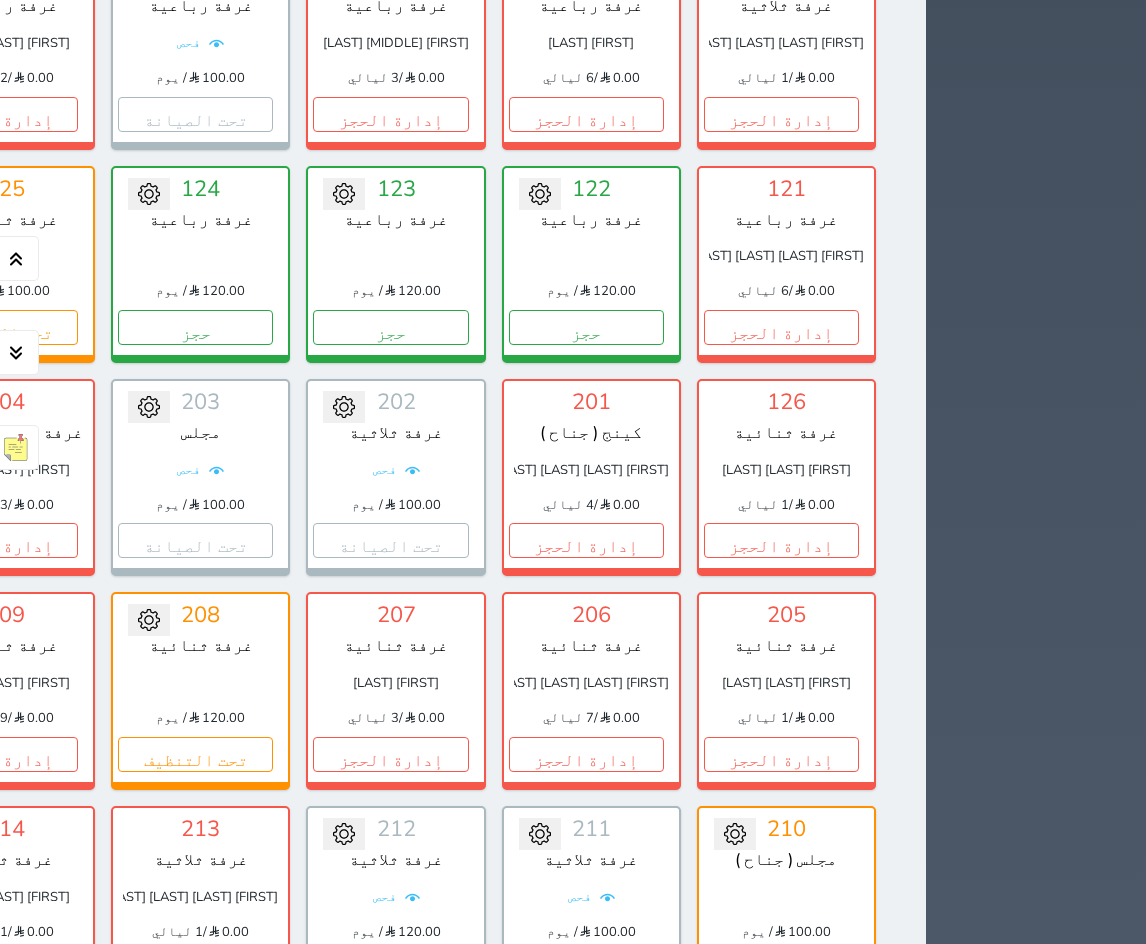 scroll, scrollTop: 1000, scrollLeft: 0, axis: vertical 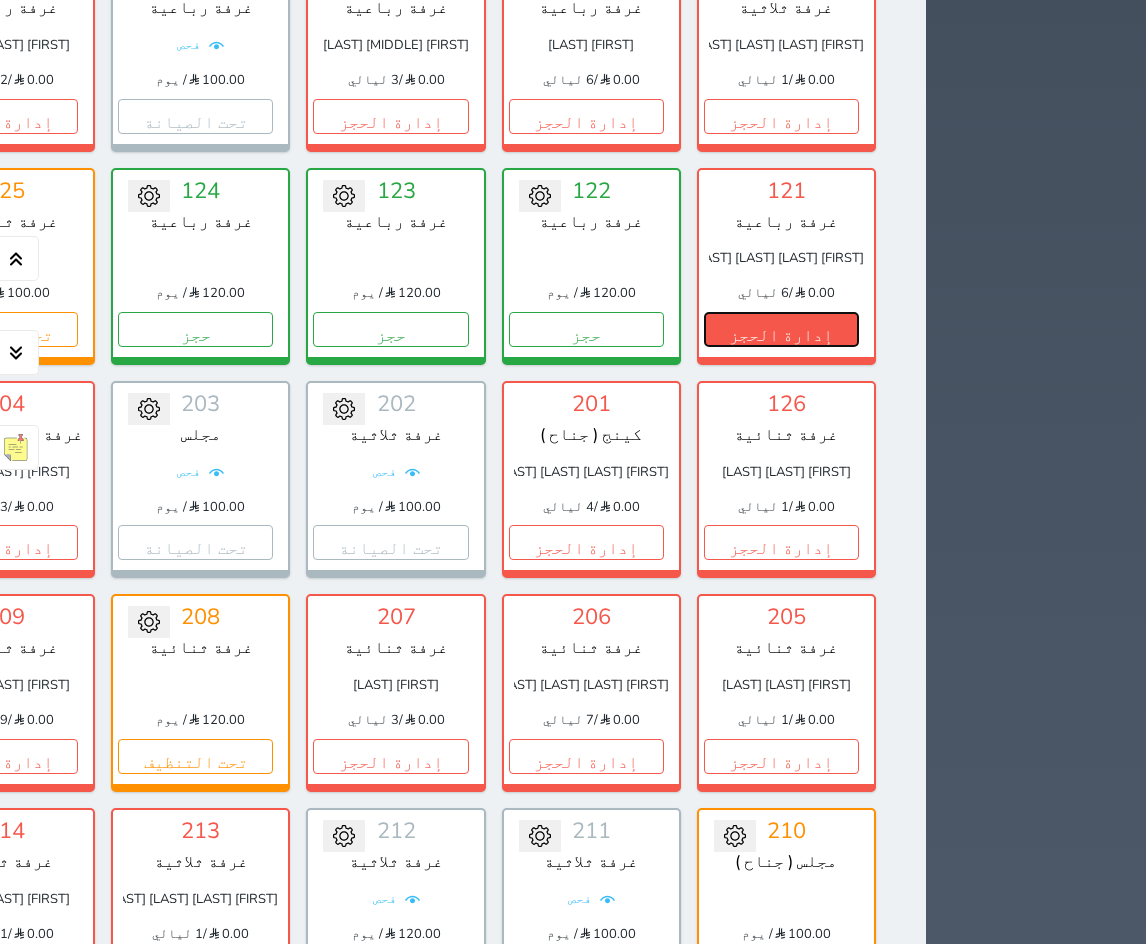 click on "إدارة الحجز" at bounding box center (781, 329) 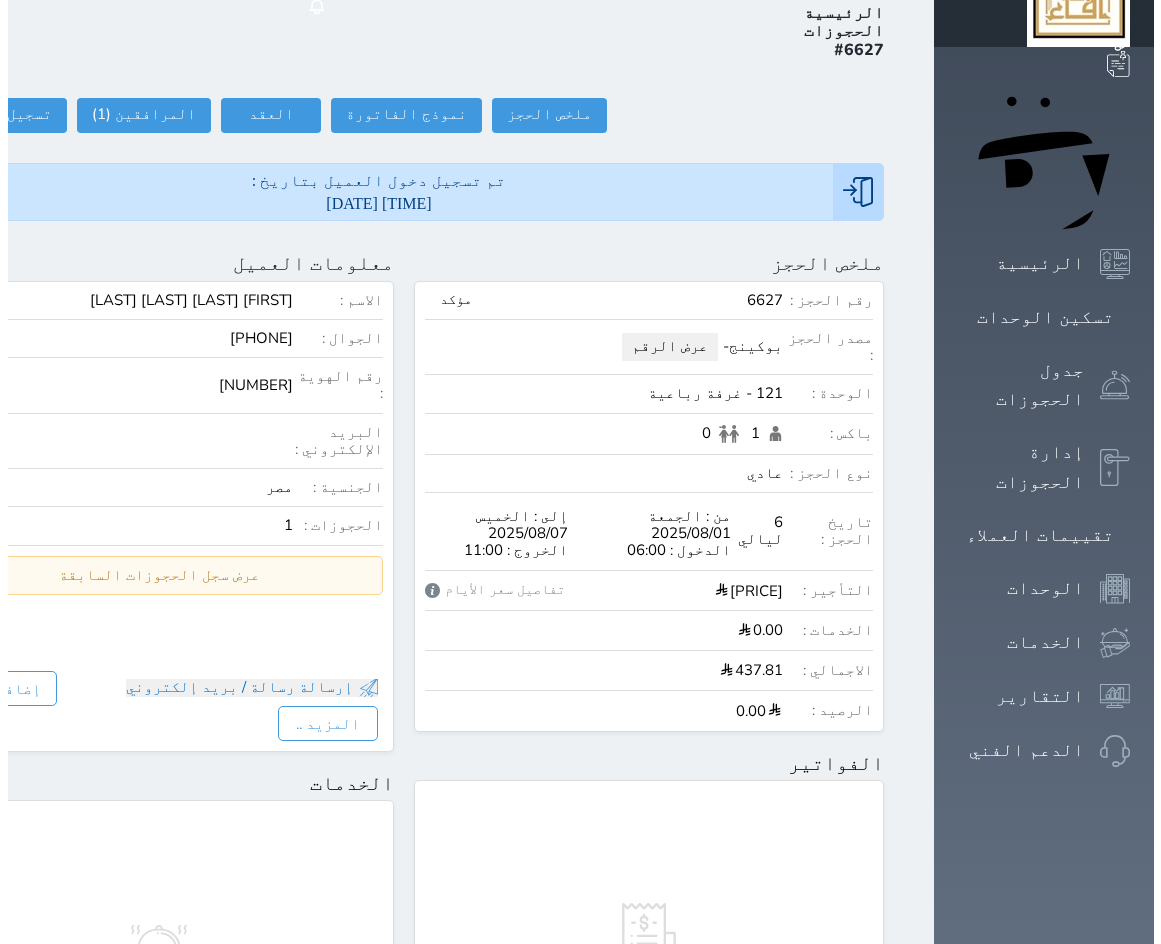 scroll, scrollTop: 36, scrollLeft: 0, axis: vertical 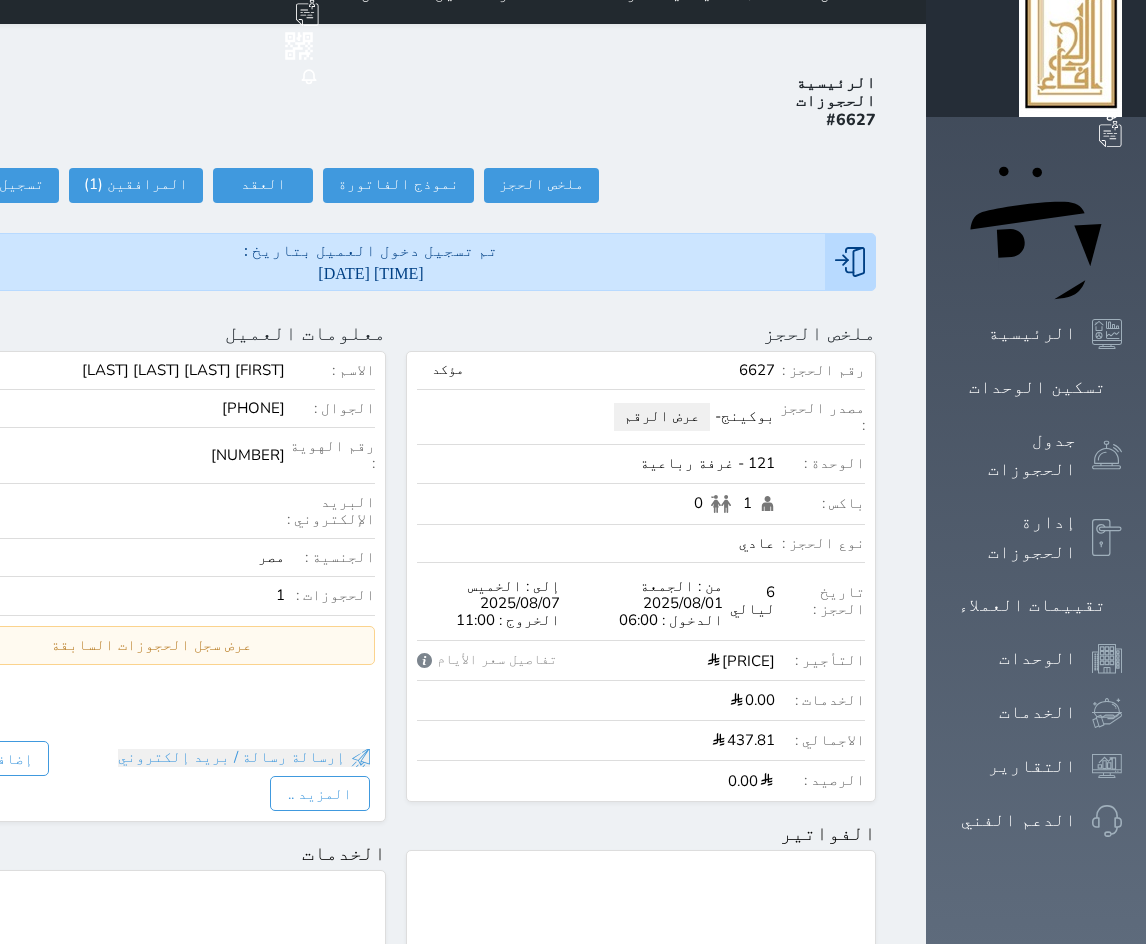 click at bounding box center (-67, 333) 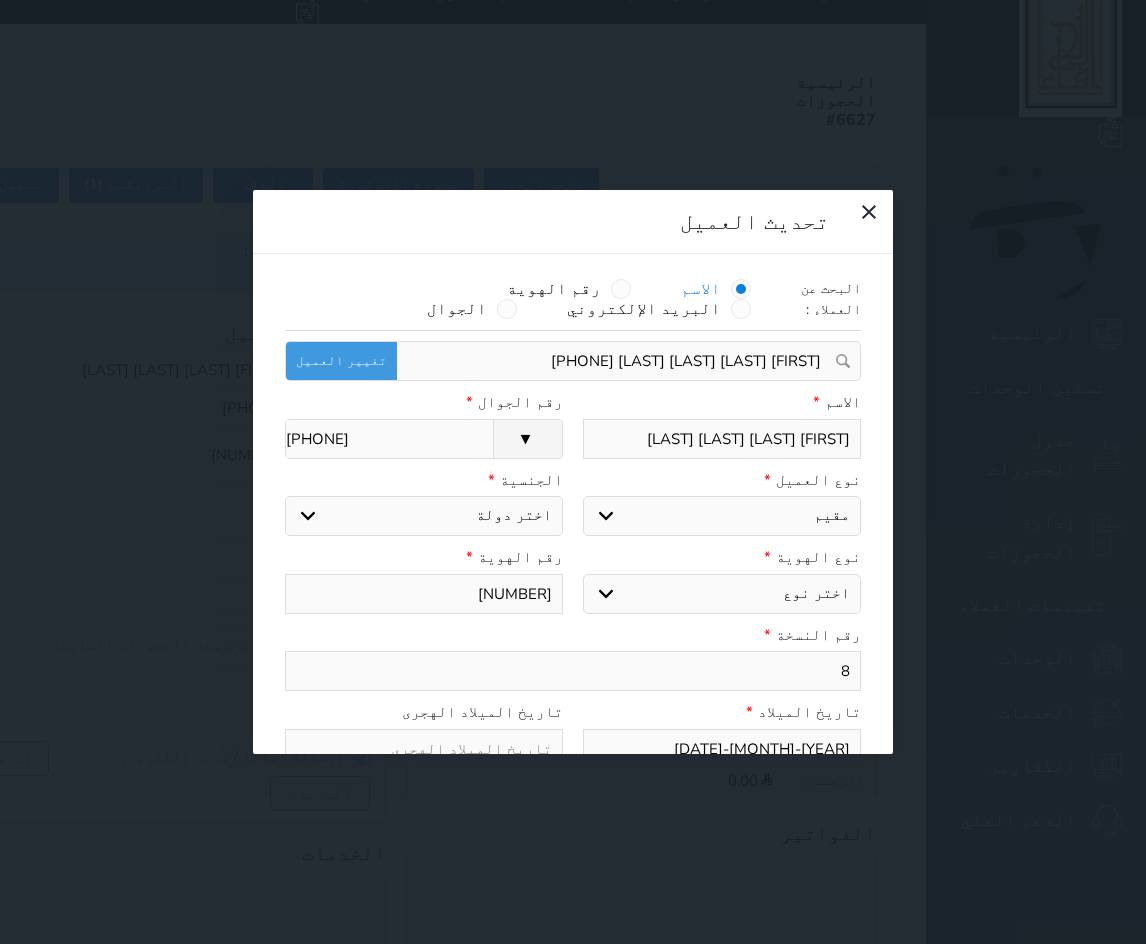 select 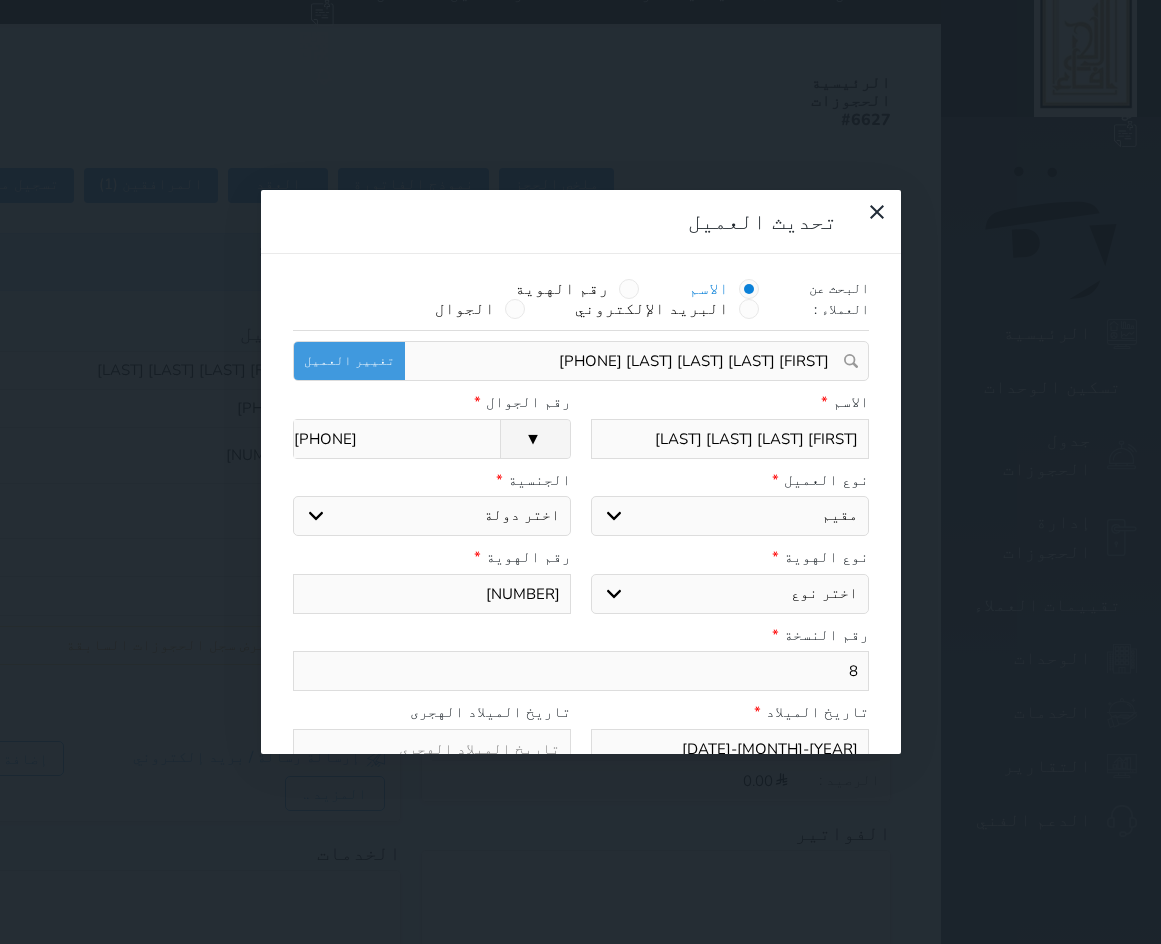 select on "4" 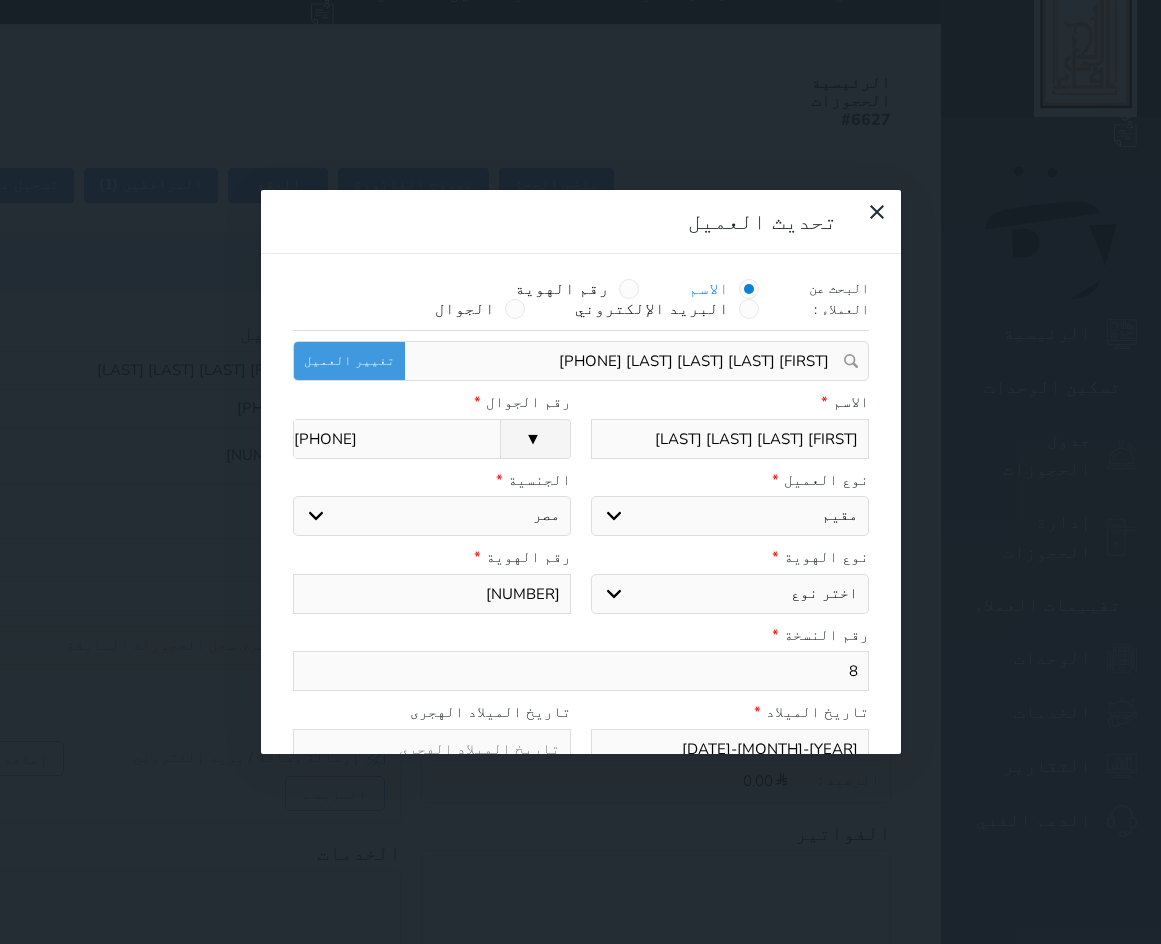 click on "[FIRST] [LAST] [LAST] [LAST] [PHONE]" at bounding box center (624, 361) 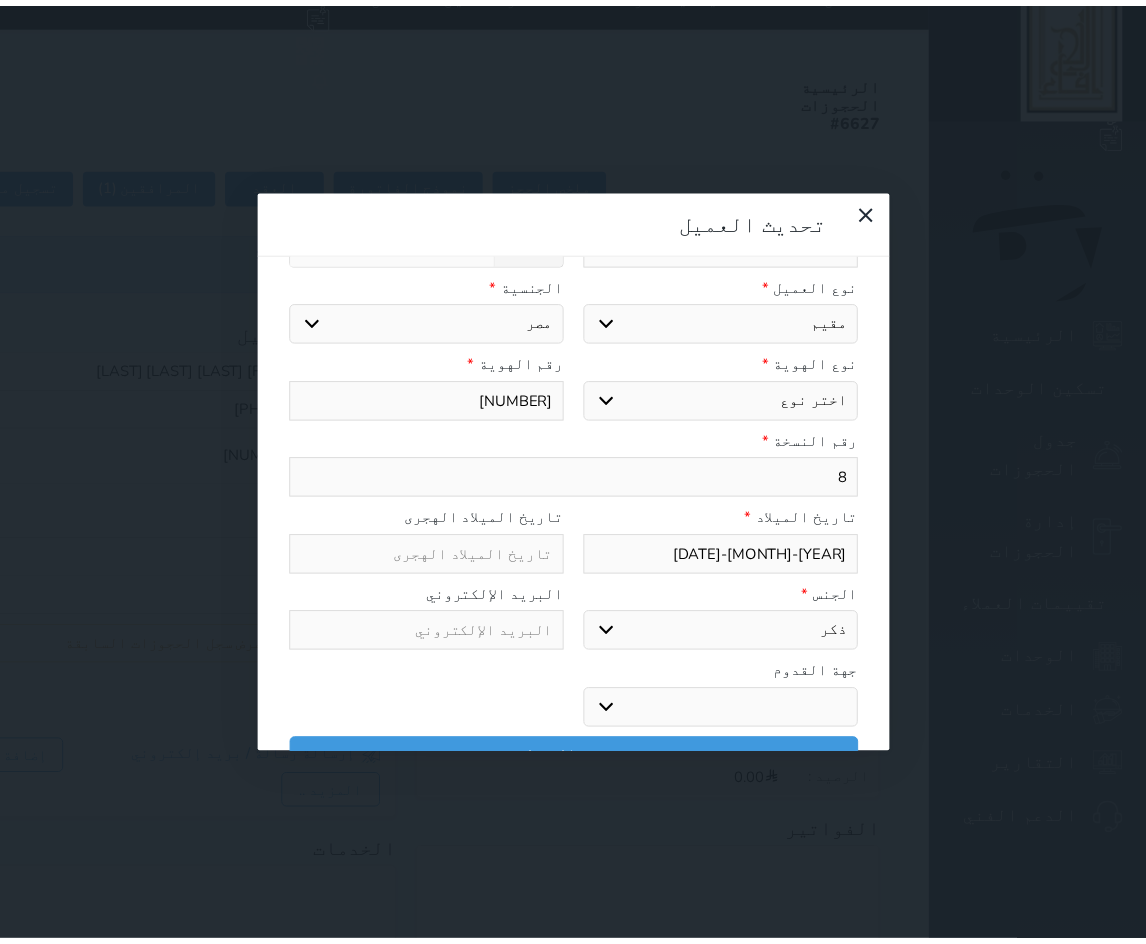 scroll, scrollTop: 200, scrollLeft: 0, axis: vertical 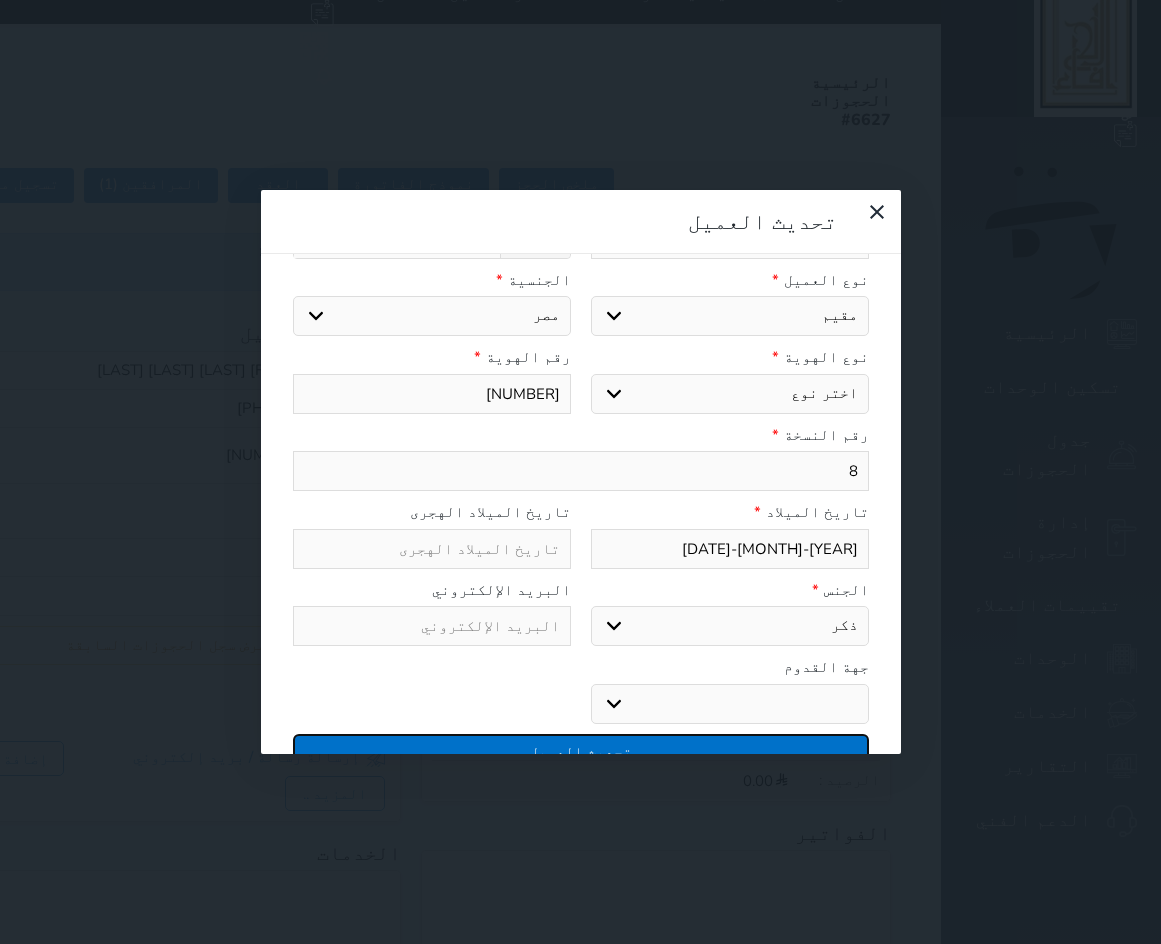 click on "تحديث العميل" at bounding box center (581, 751) 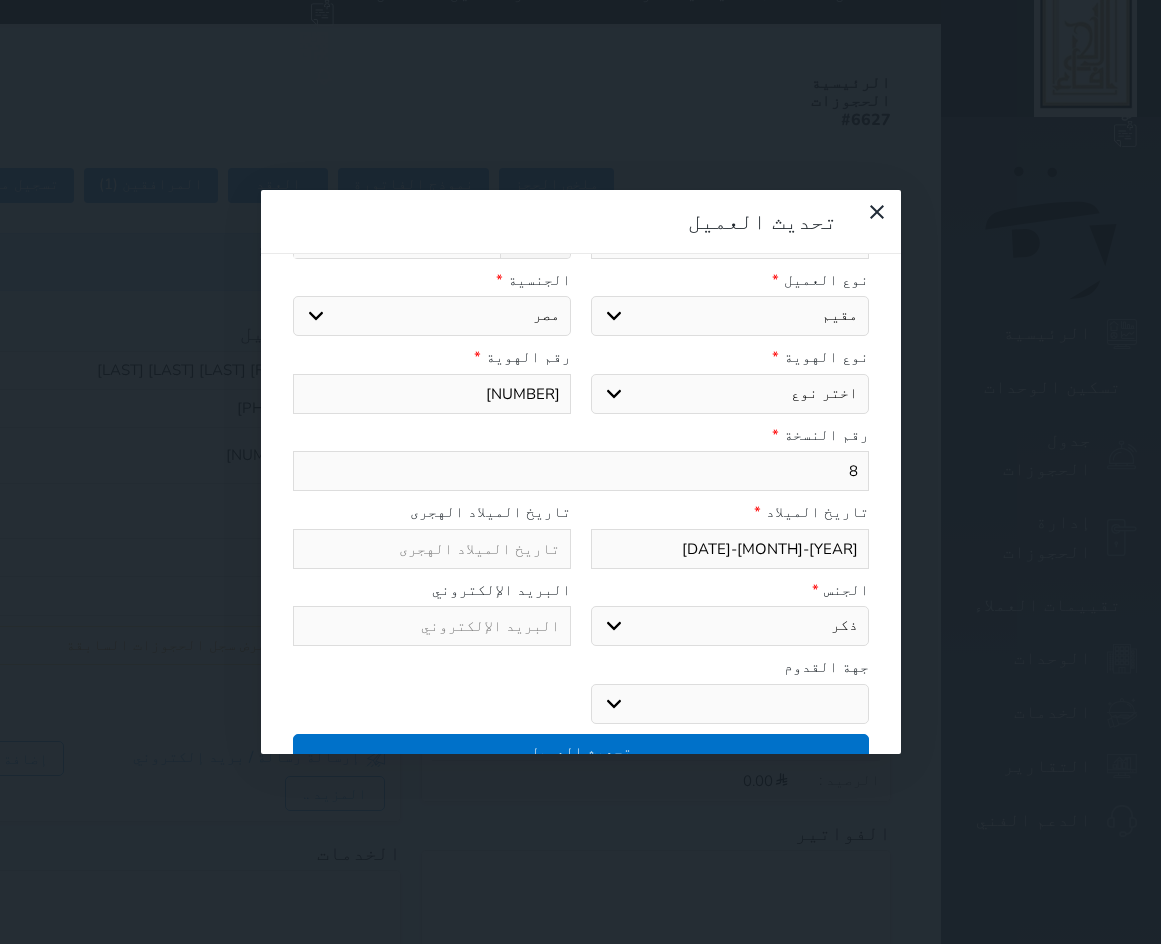 type on "[FIRST] [LAST] [LAST] [LAST] [PHONE]" 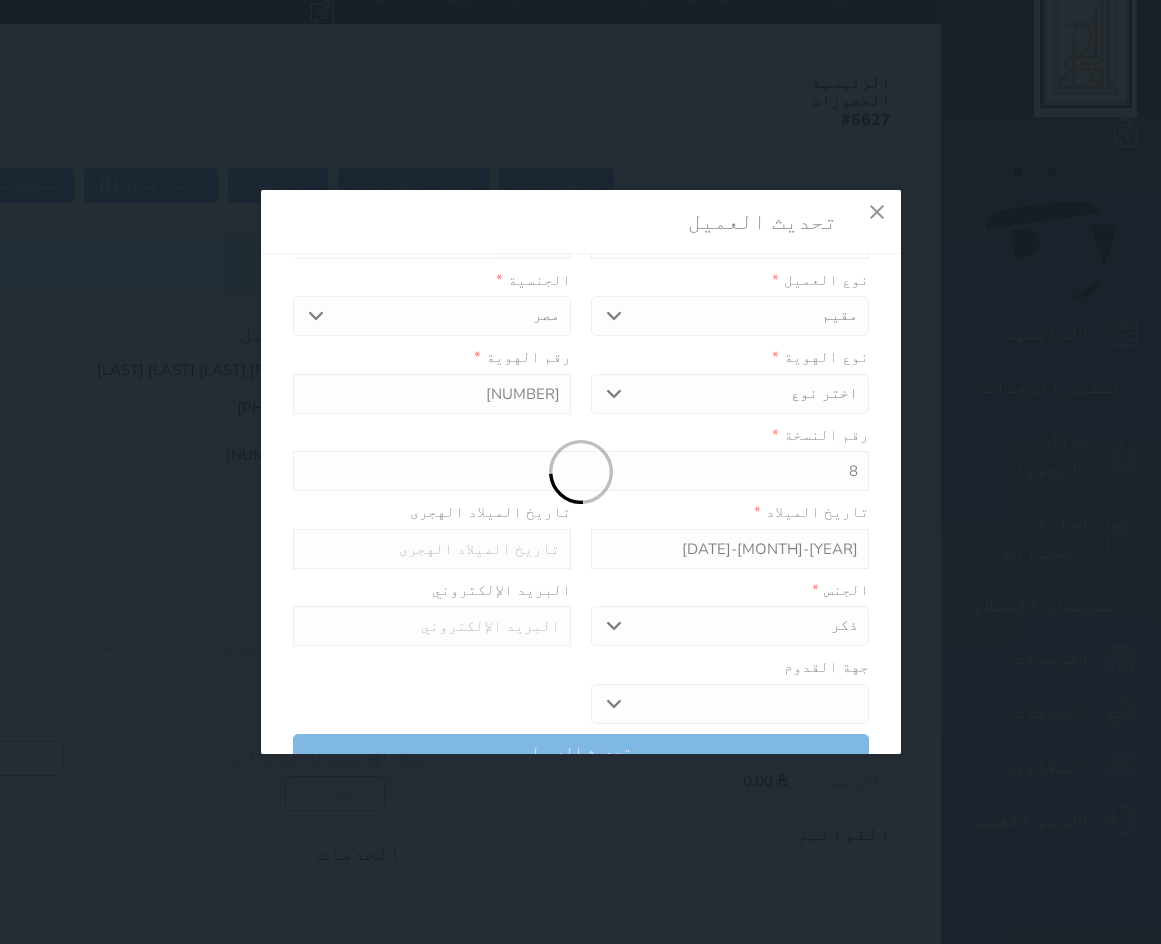 select 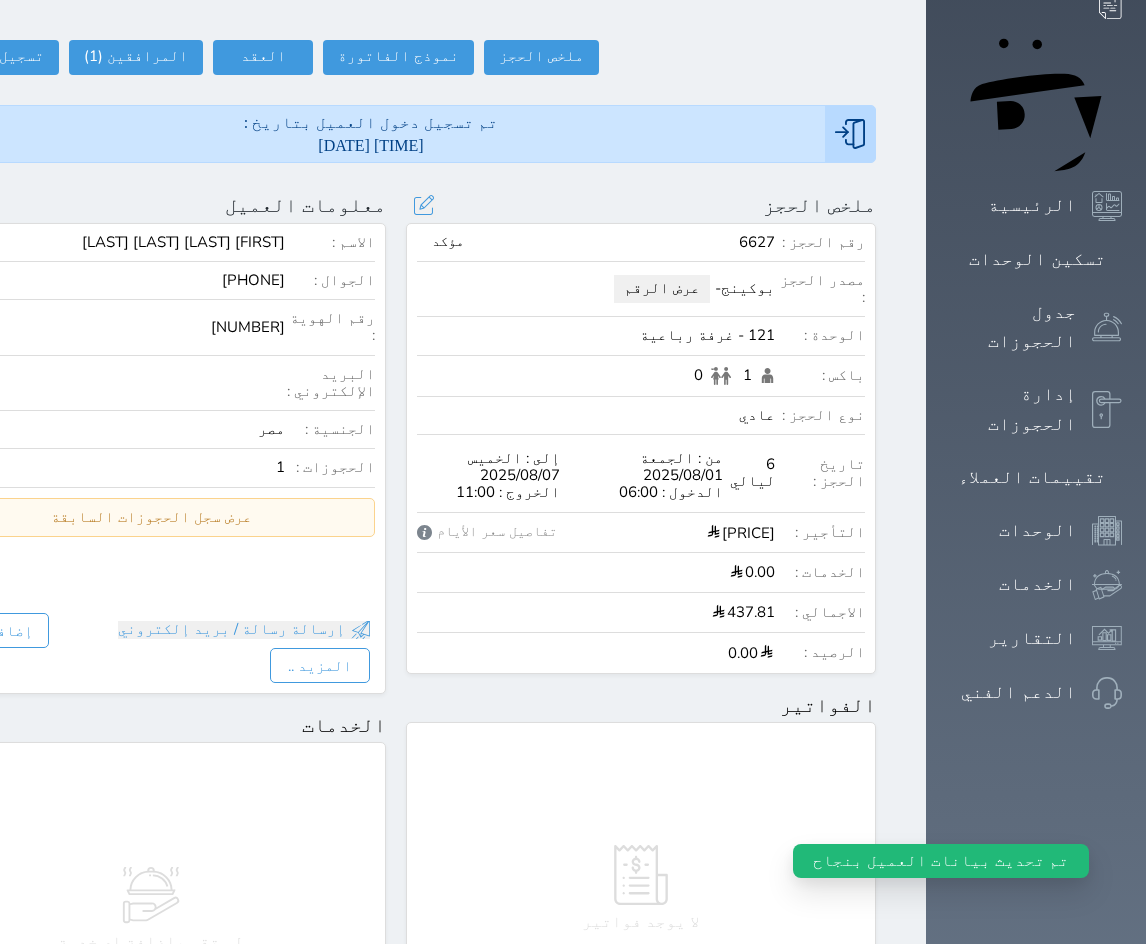 scroll, scrollTop: 0, scrollLeft: 0, axis: both 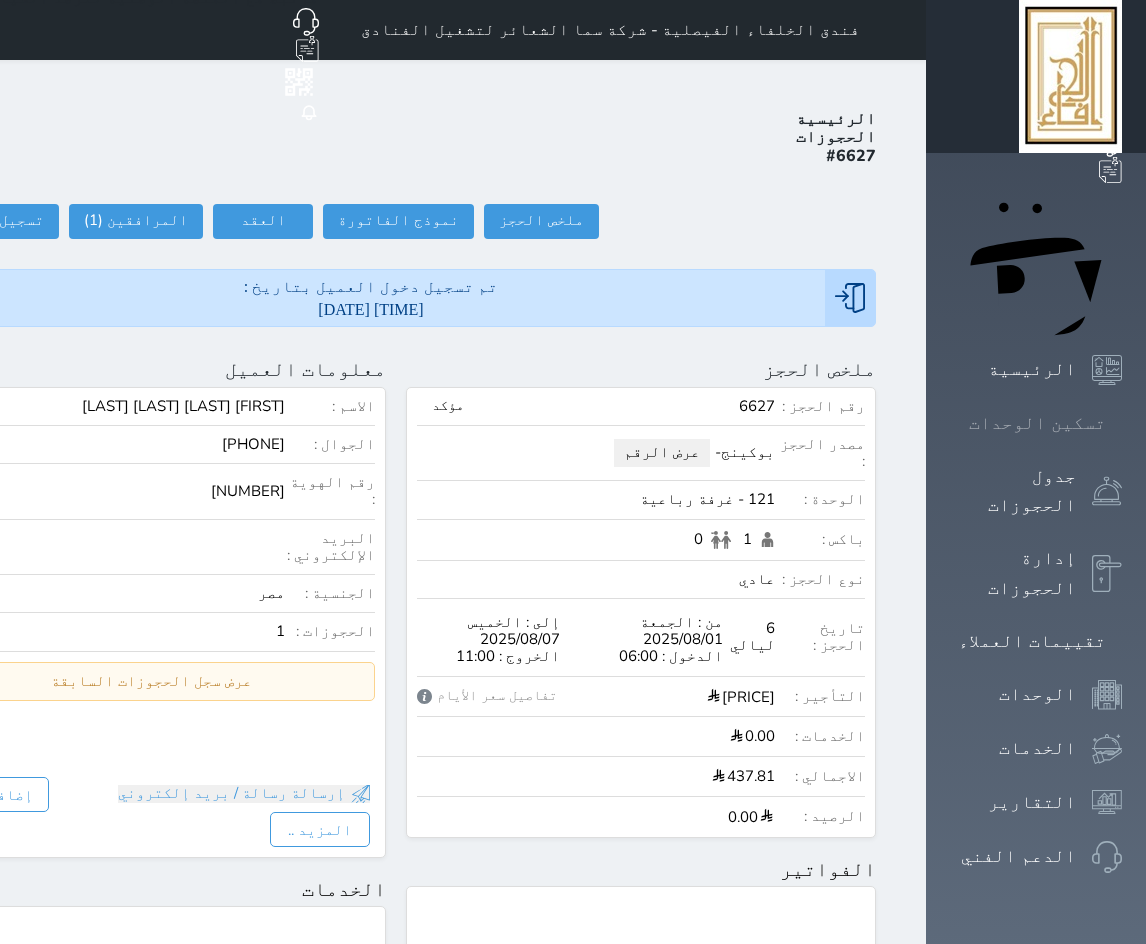 click at bounding box center [1122, 423] 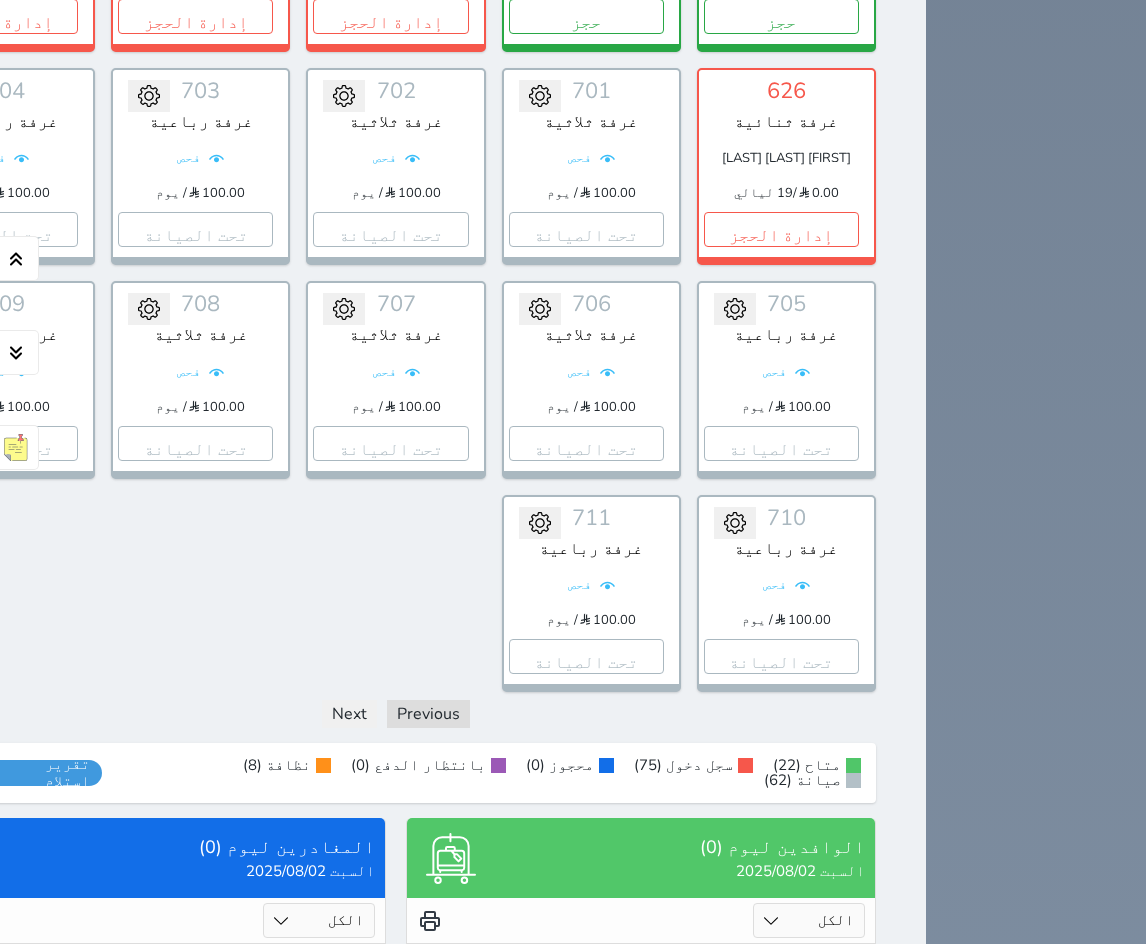 scroll, scrollTop: 7014, scrollLeft: 0, axis: vertical 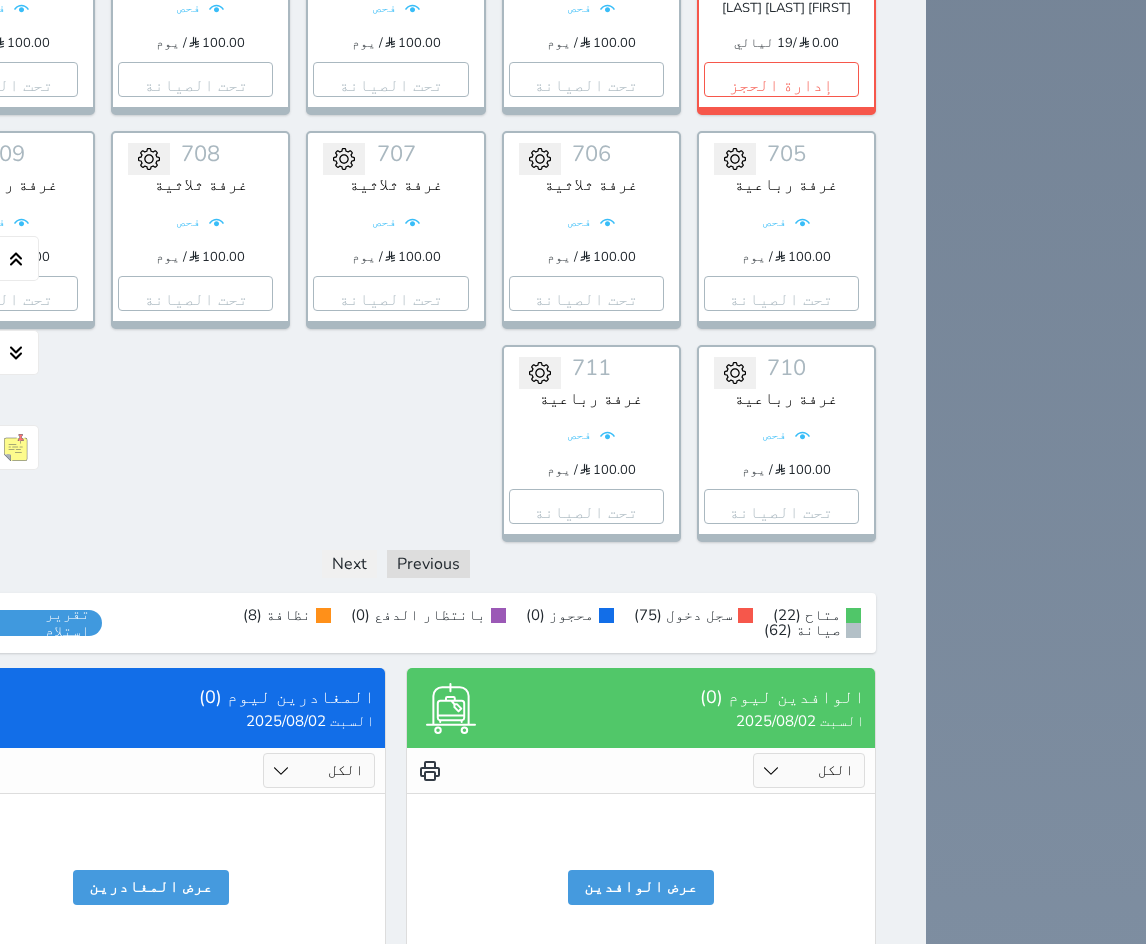click on "الكل   تم الدخول   تم المغادرة" at bounding box center [319, 770] 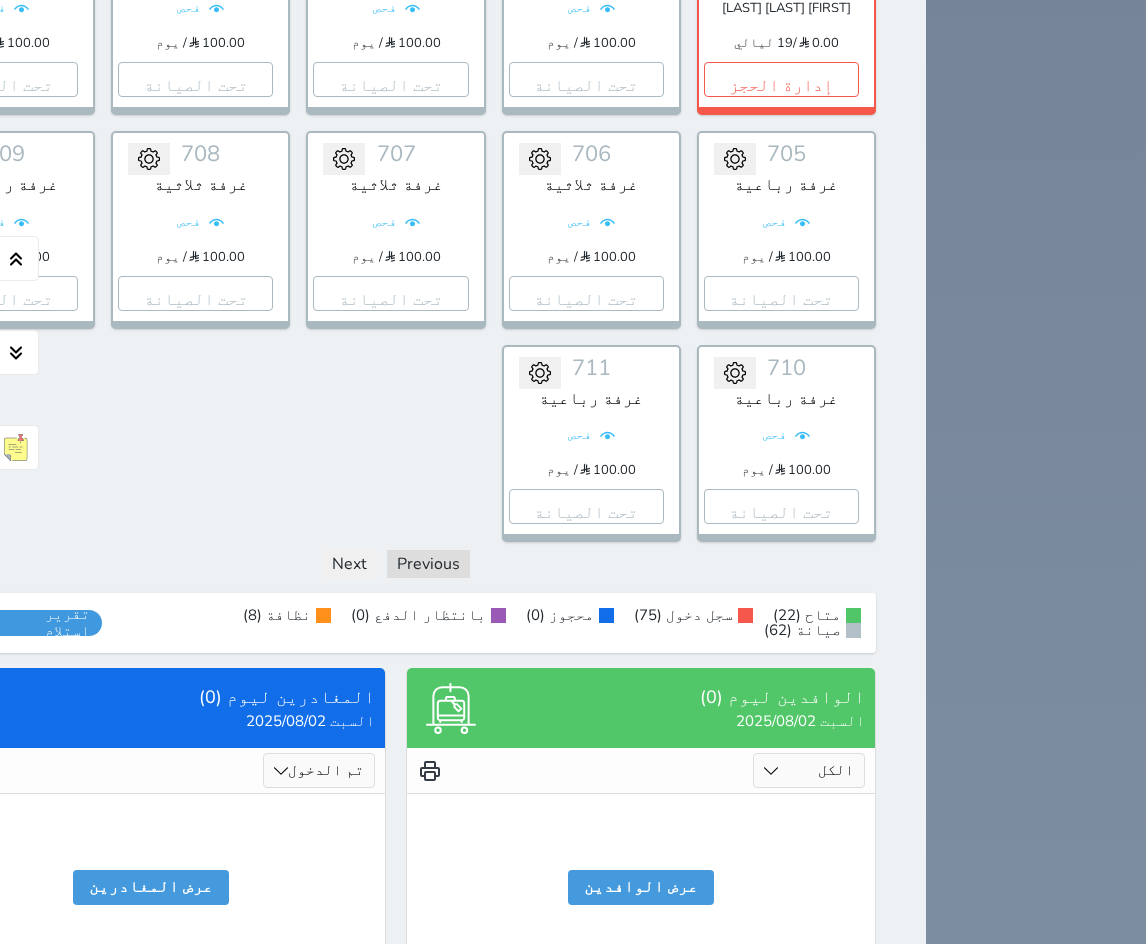 click on "الكل   تم الدخول   تم المغادرة" at bounding box center [319, 770] 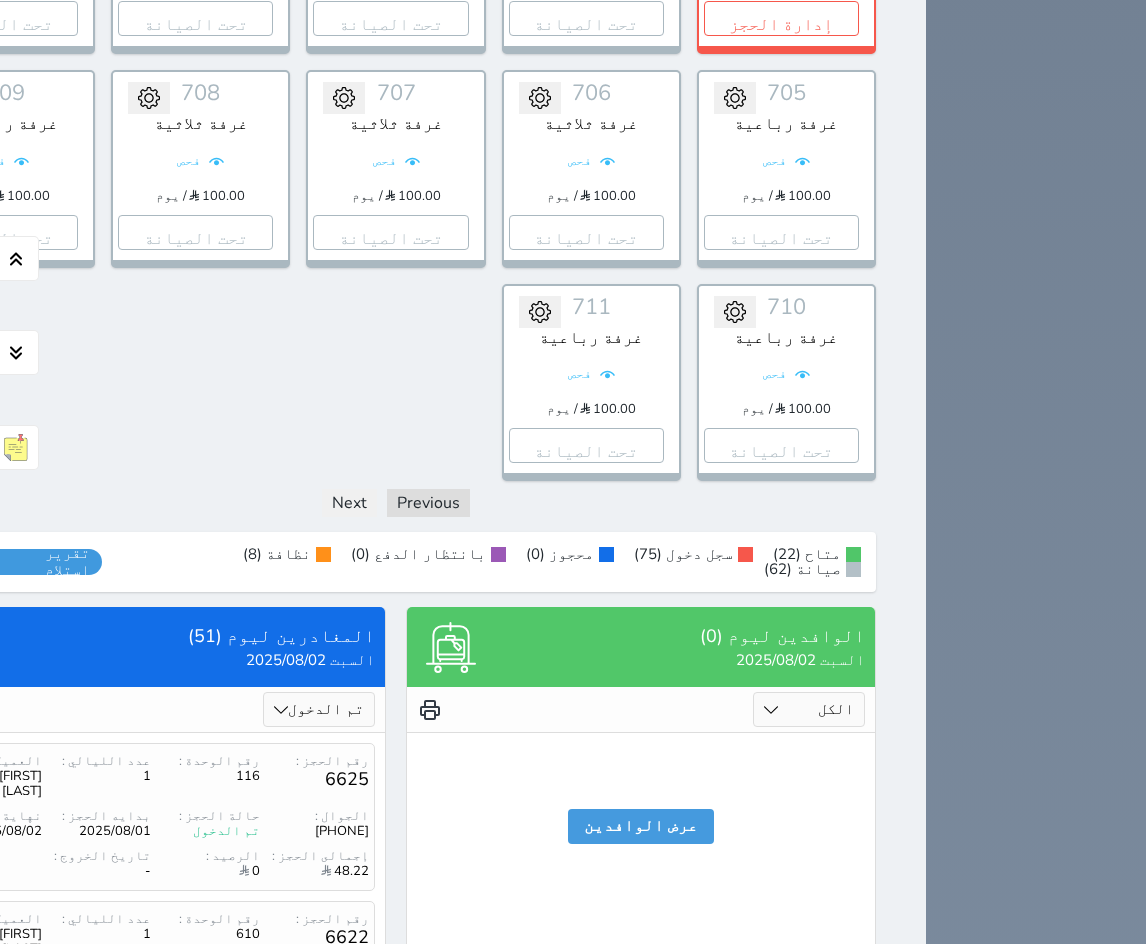 scroll, scrollTop: 7023, scrollLeft: 0, axis: vertical 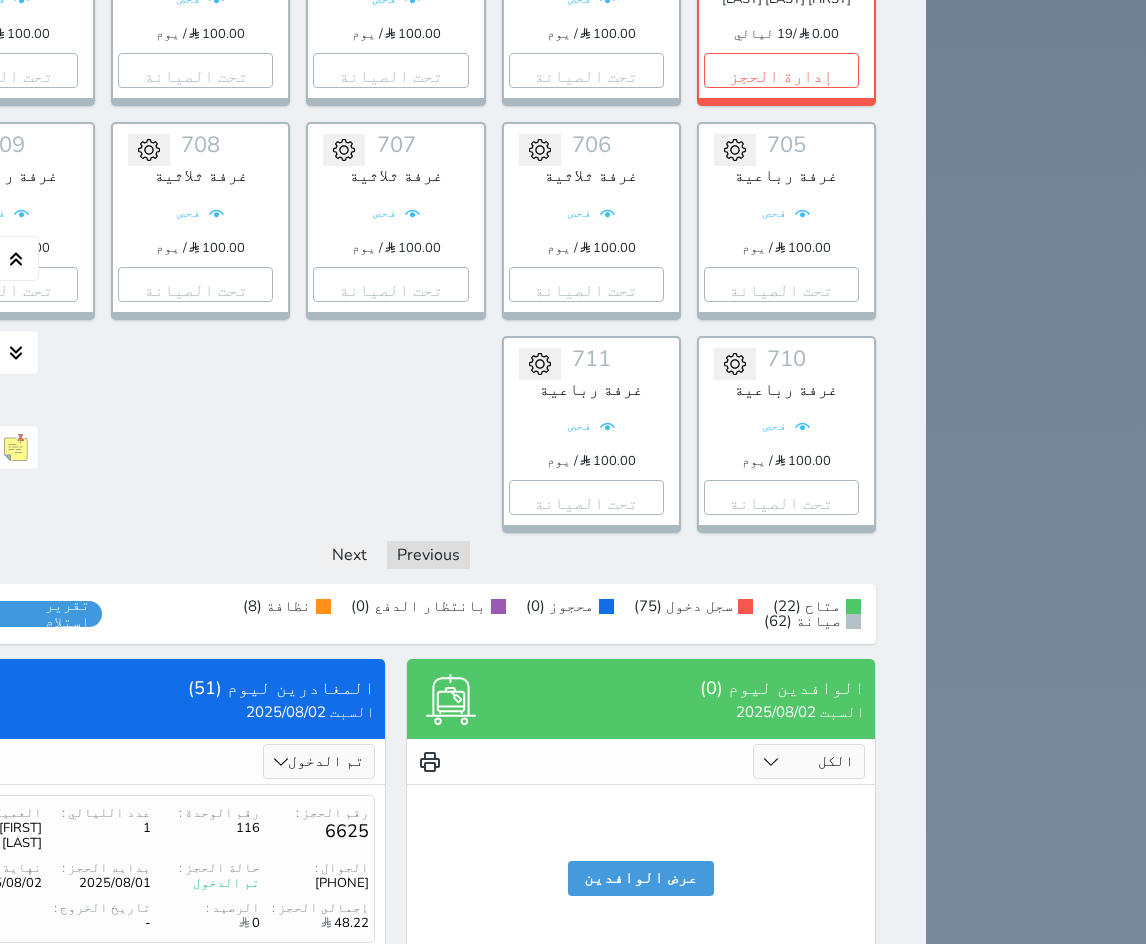 click on "الكل   تم الدخول   تم المغادرة" at bounding box center (319, 761) 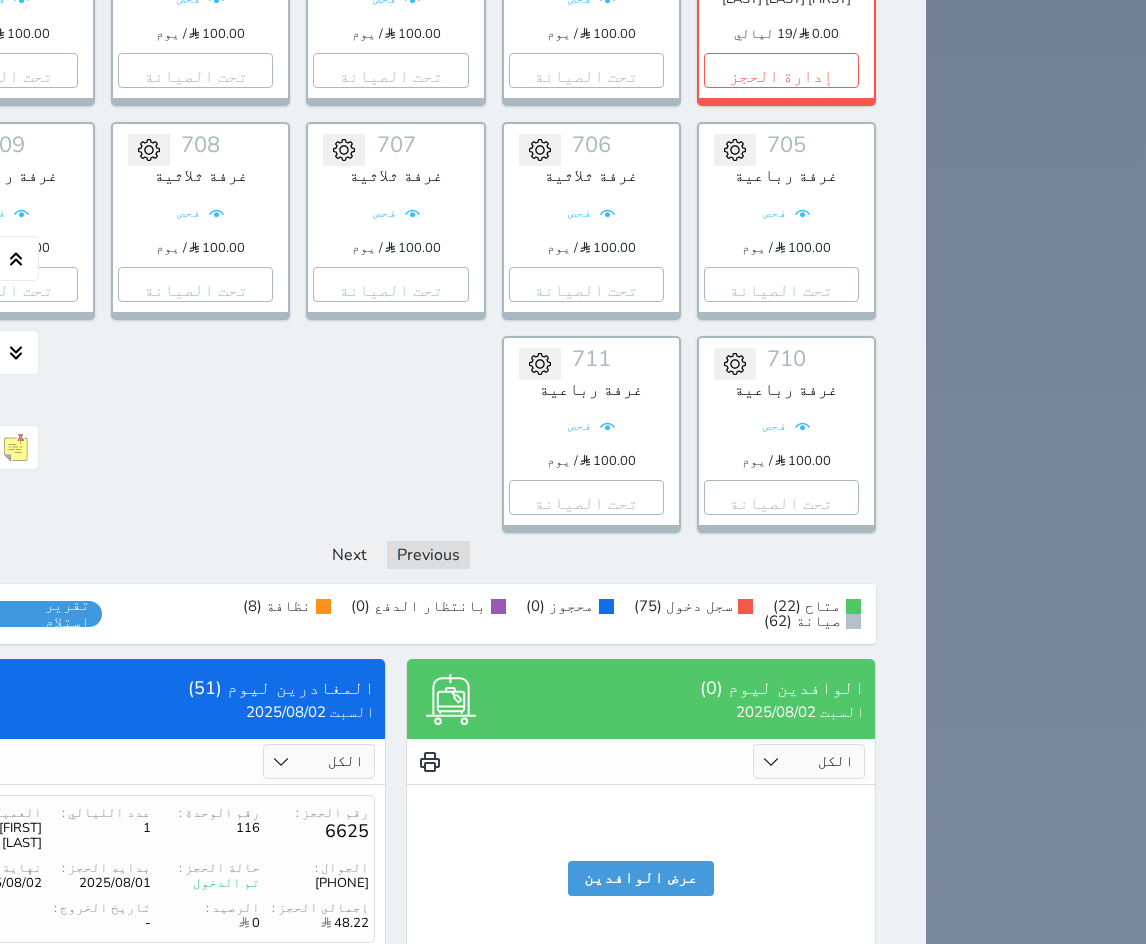 click on "الكل   تم الدخول   تم المغادرة" at bounding box center [319, 761] 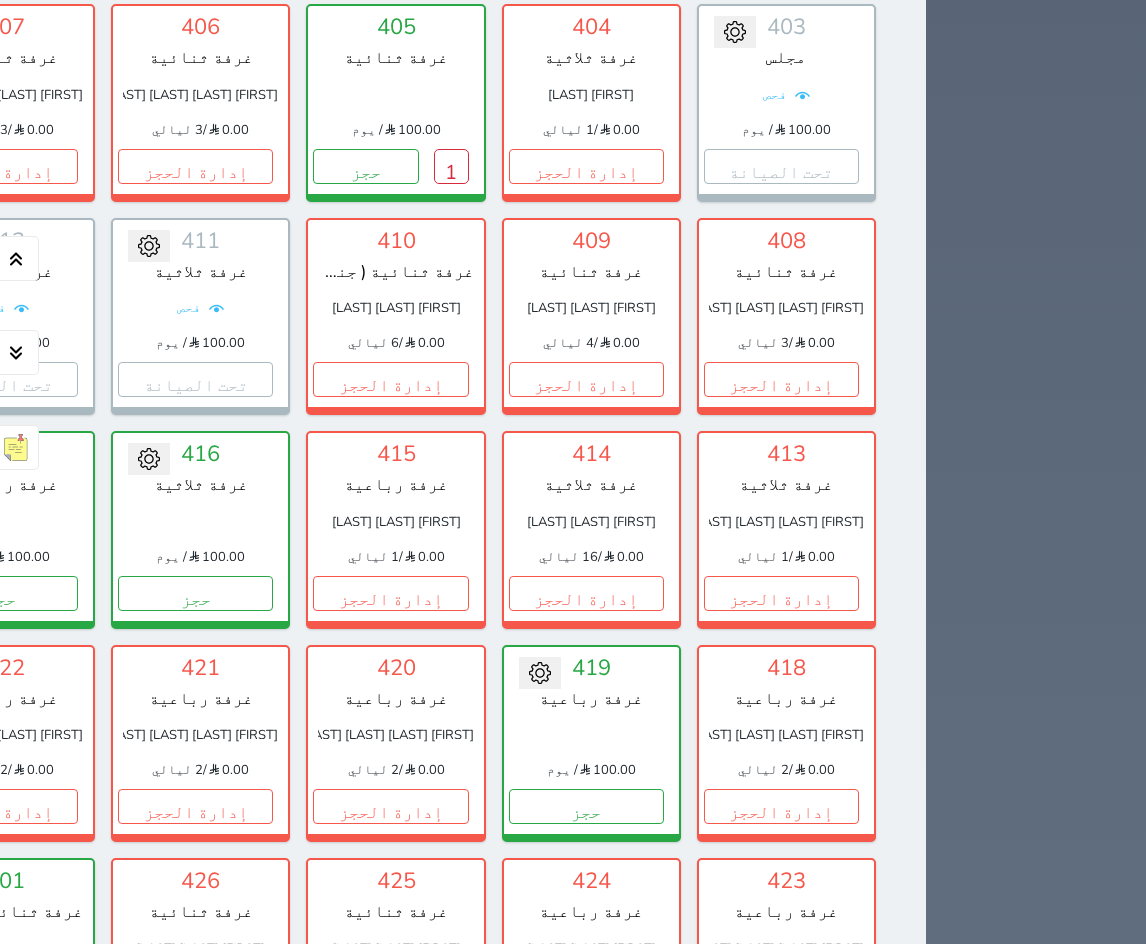 scroll, scrollTop: 3923, scrollLeft: 0, axis: vertical 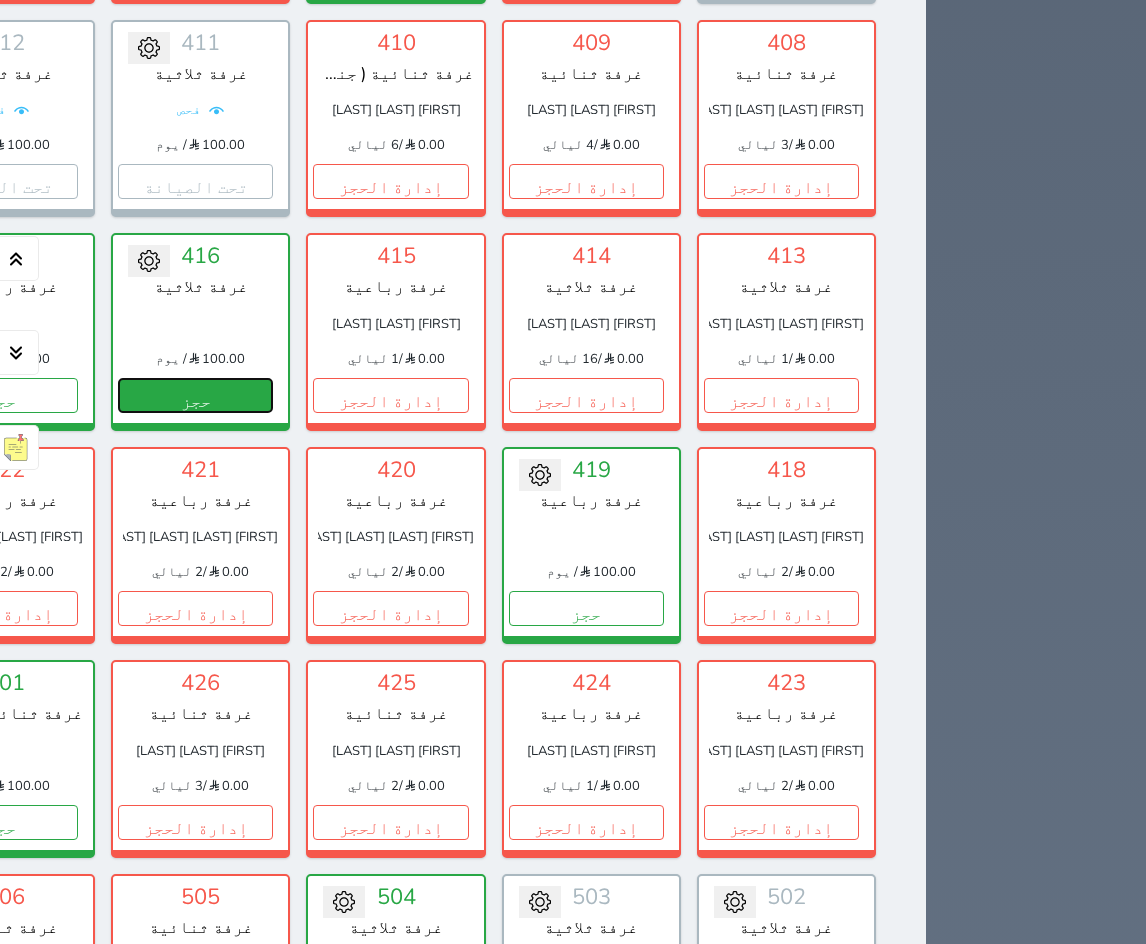 click on "حجز" at bounding box center (195, 395) 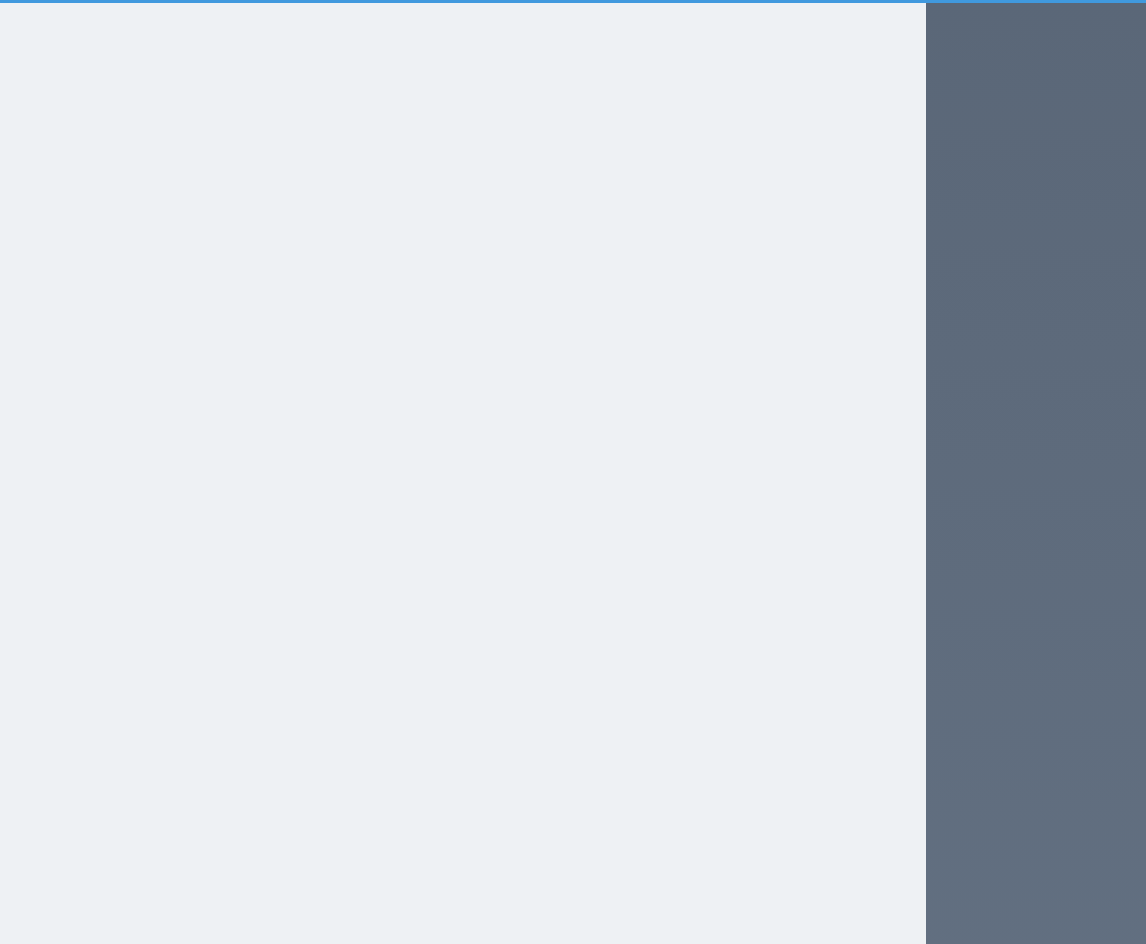 scroll, scrollTop: 2728, scrollLeft: 0, axis: vertical 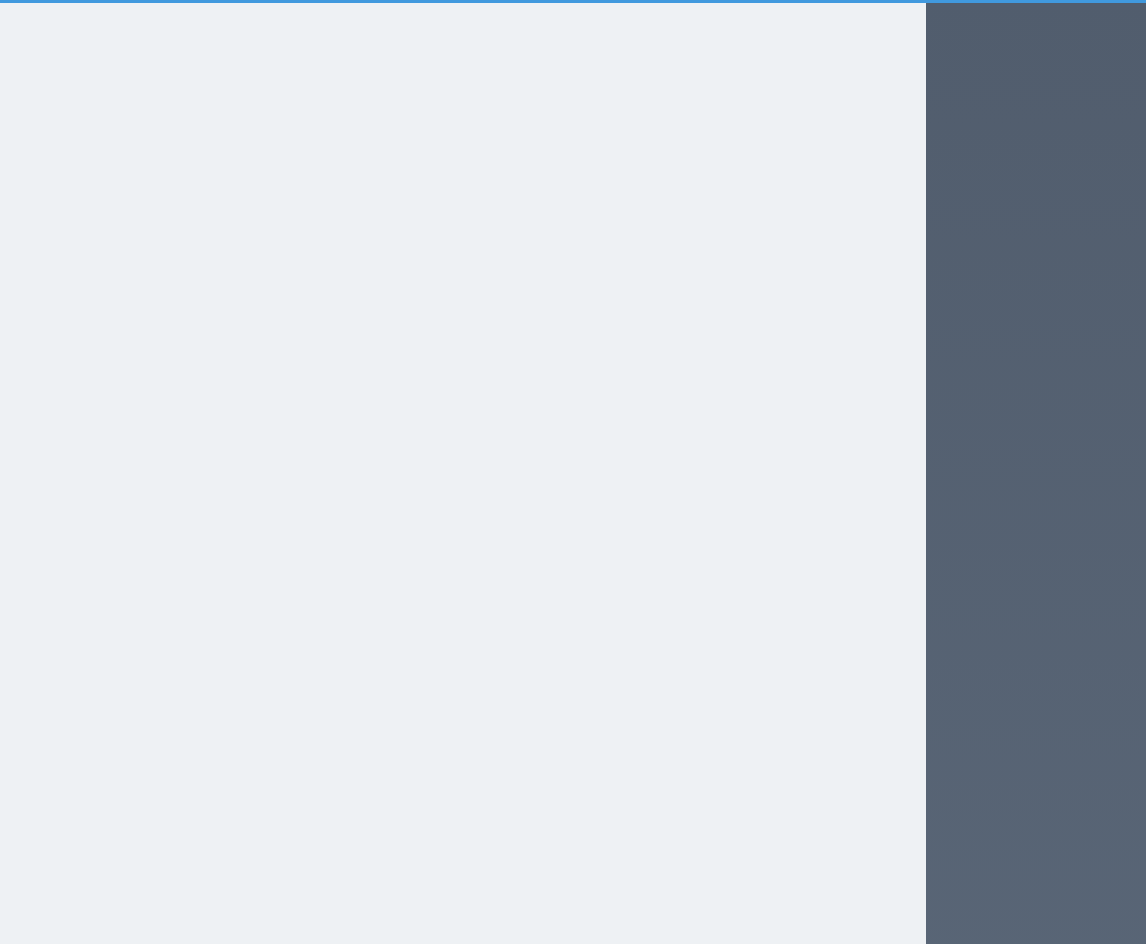 select on "1" 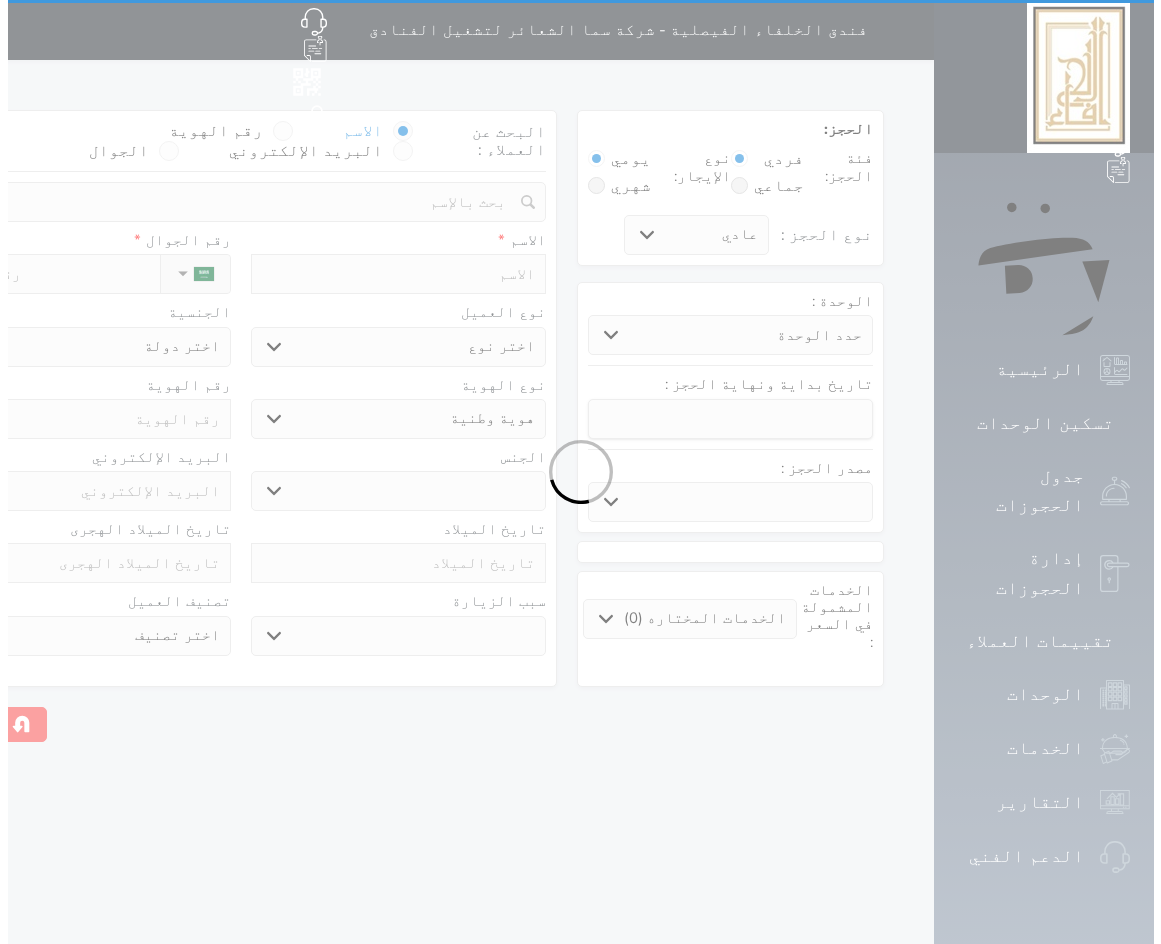scroll, scrollTop: 0, scrollLeft: 0, axis: both 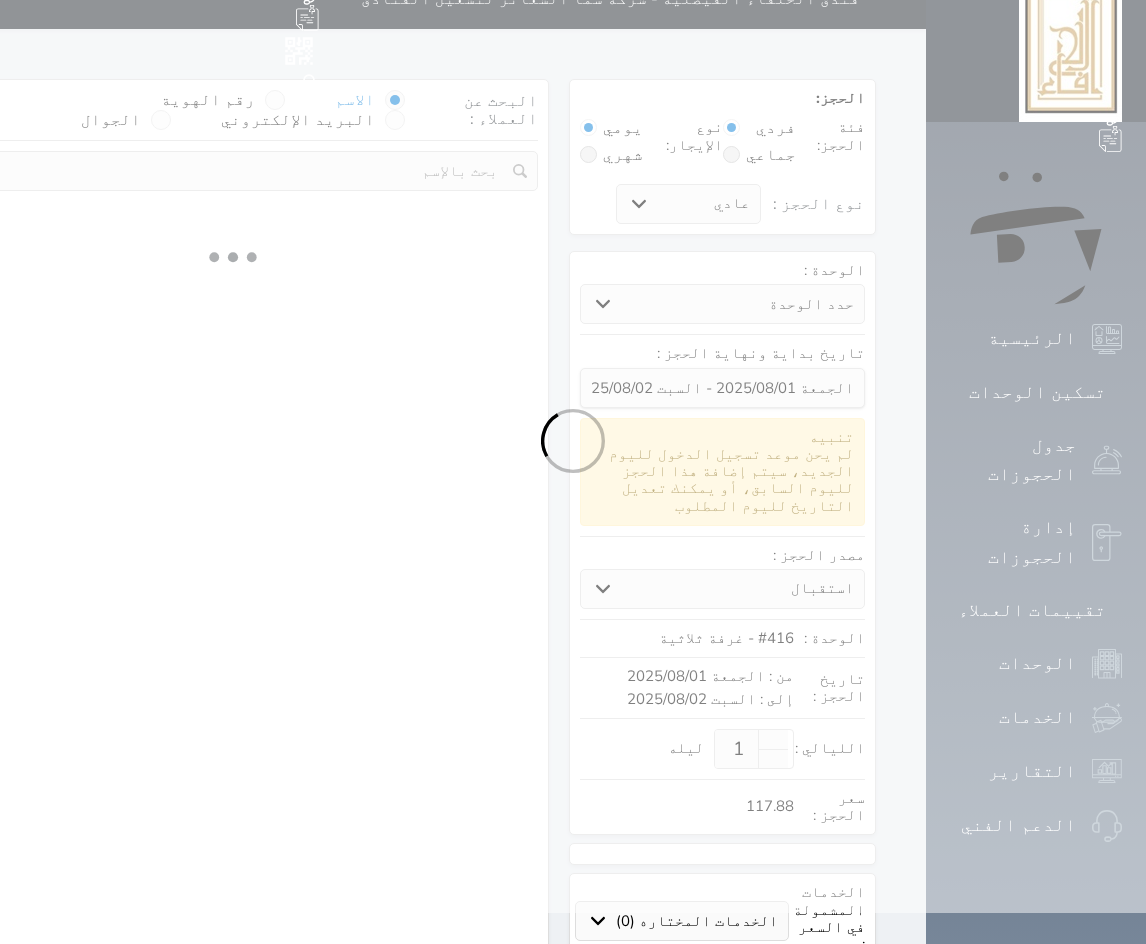 select 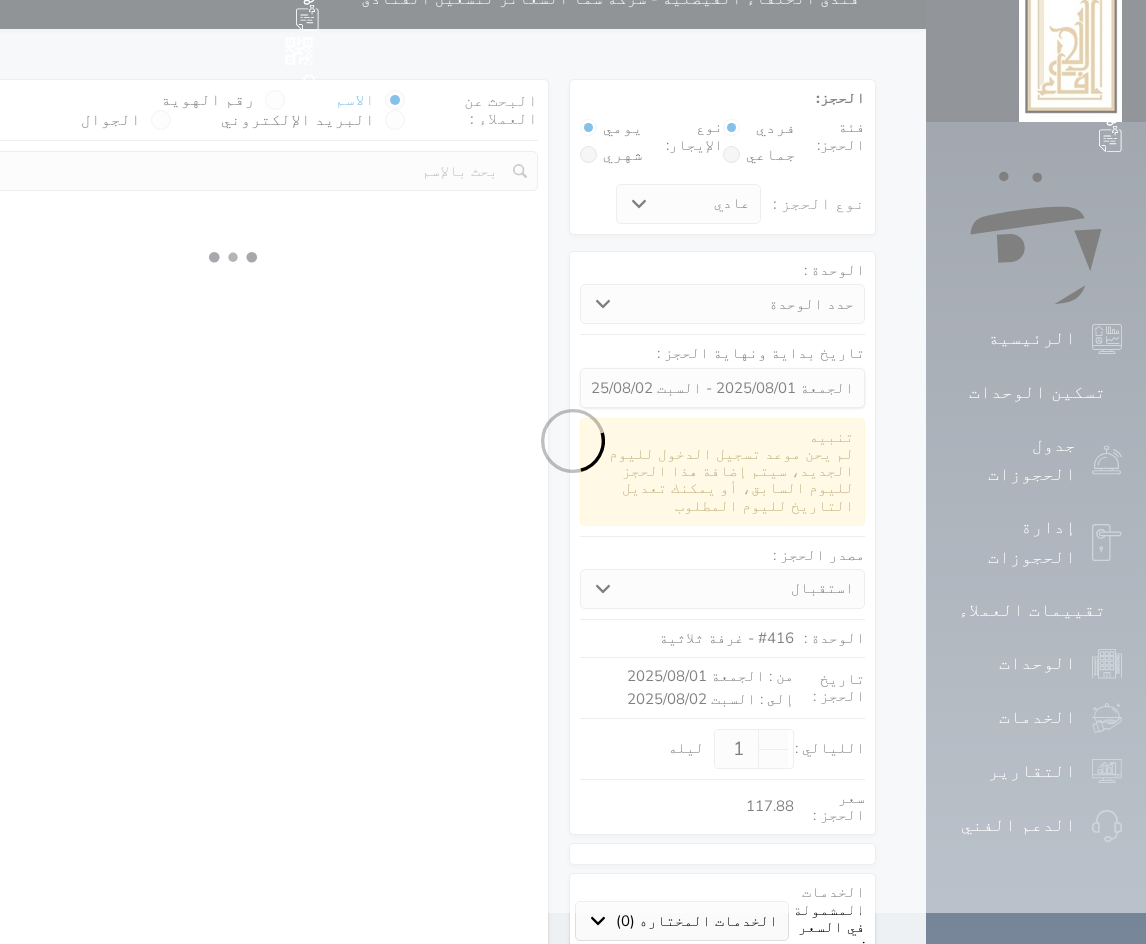 select on "113" 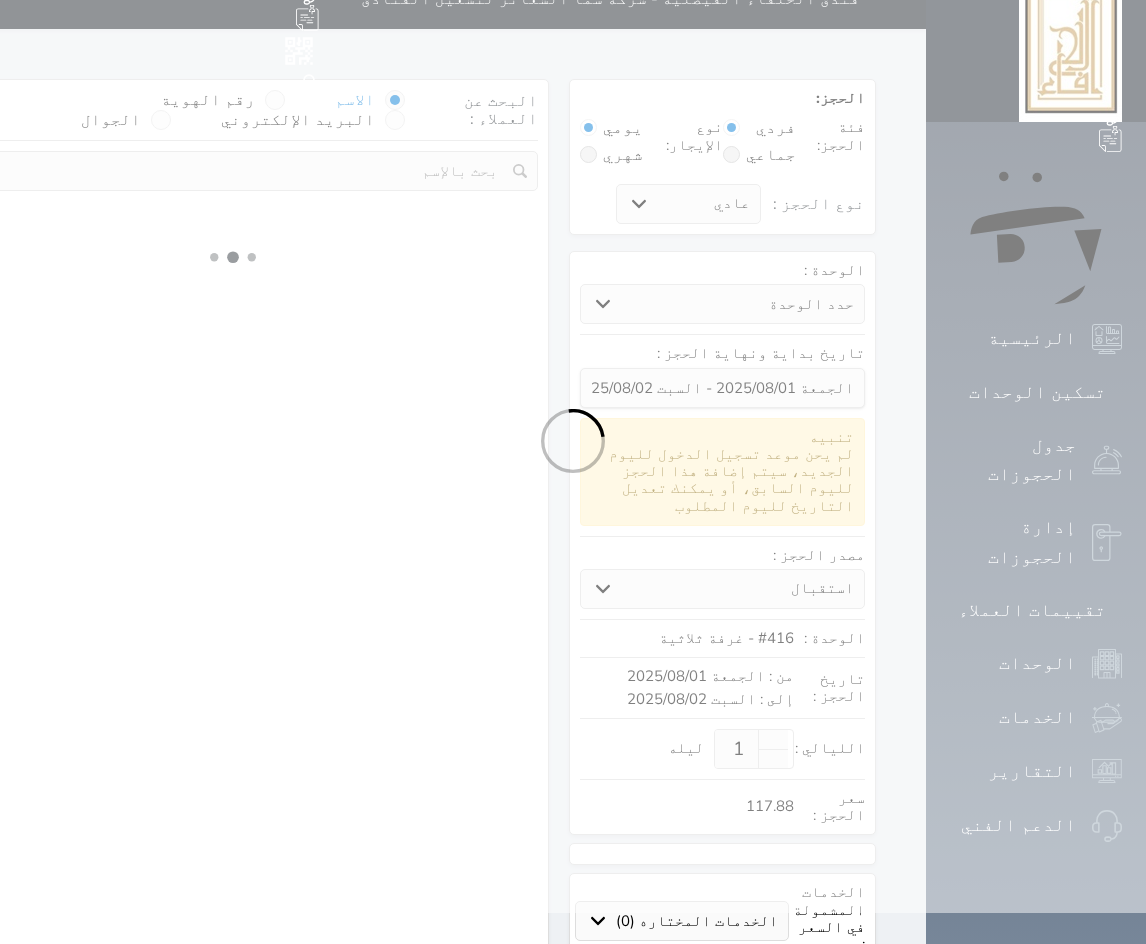 select on "1" 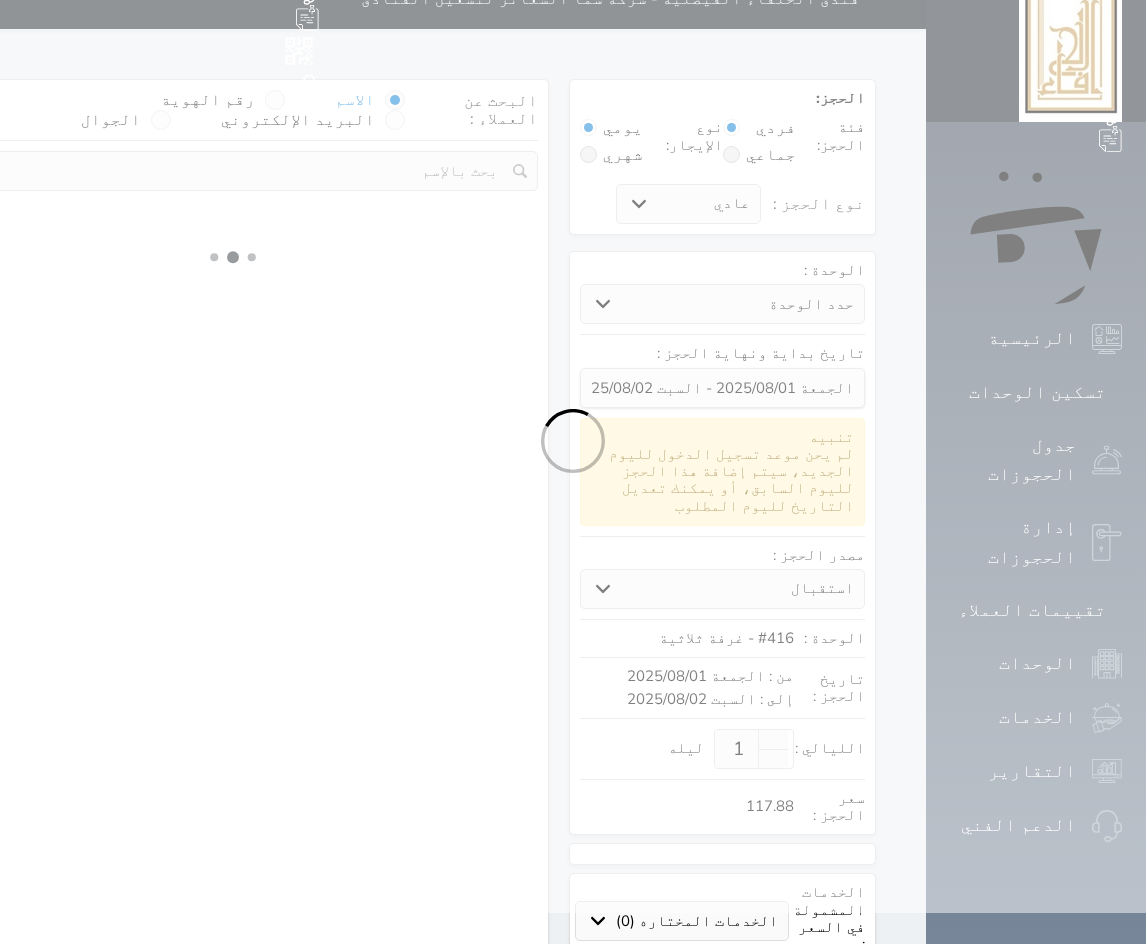select 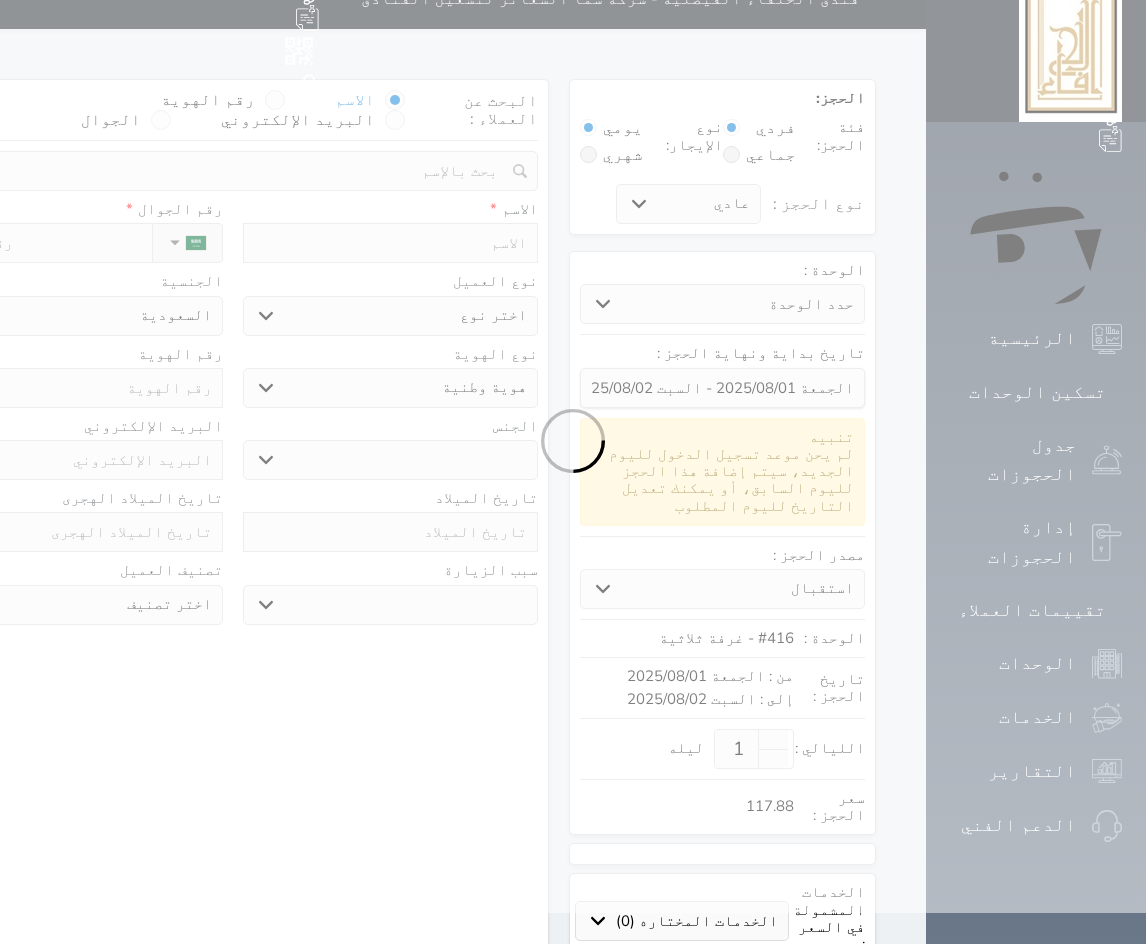 scroll, scrollTop: 8, scrollLeft: 0, axis: vertical 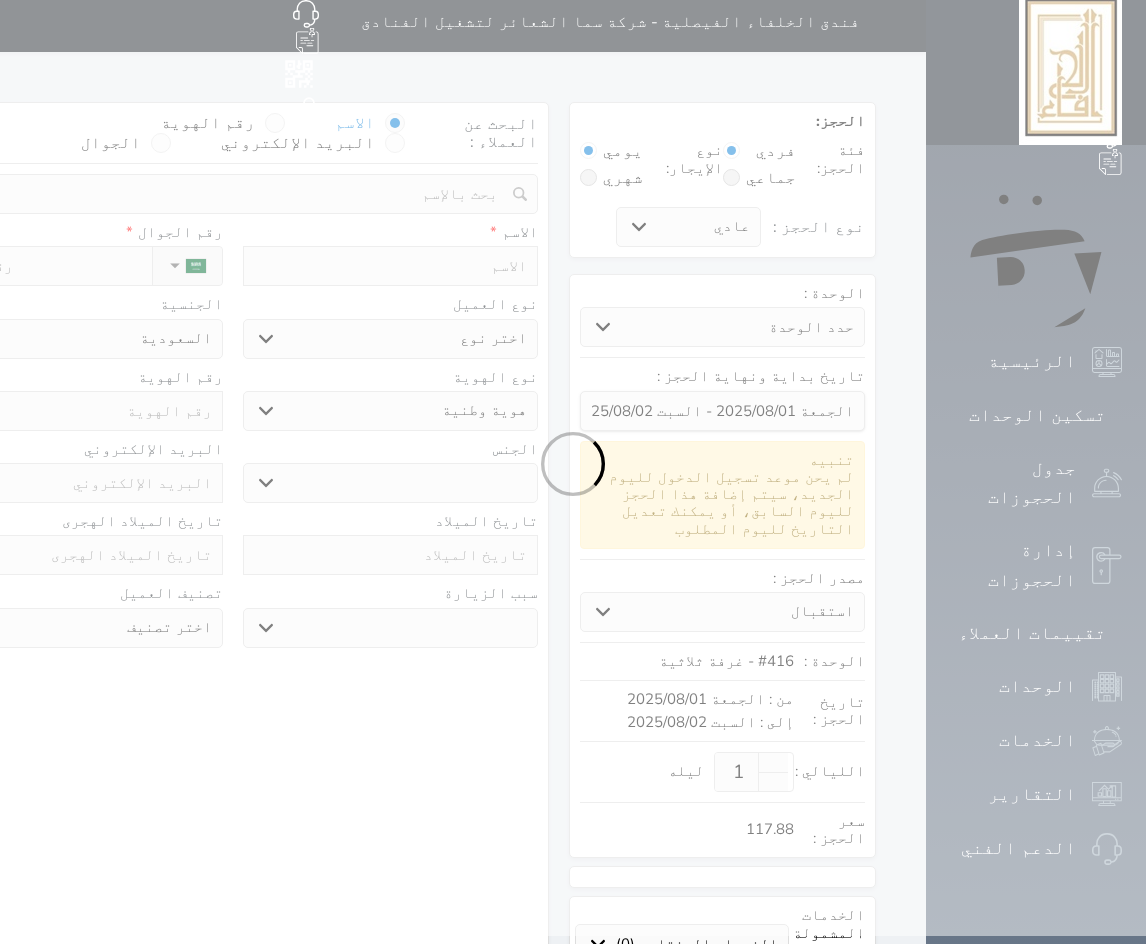 select 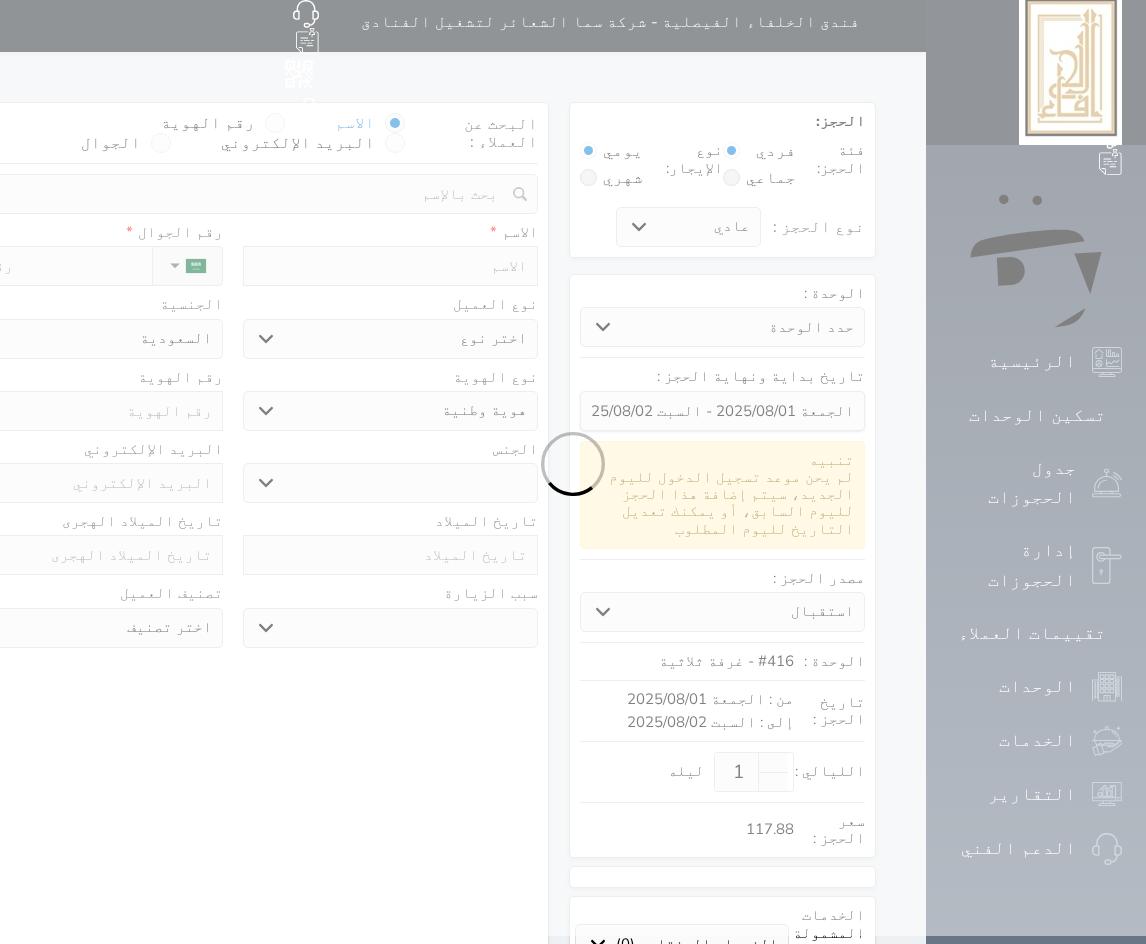 select 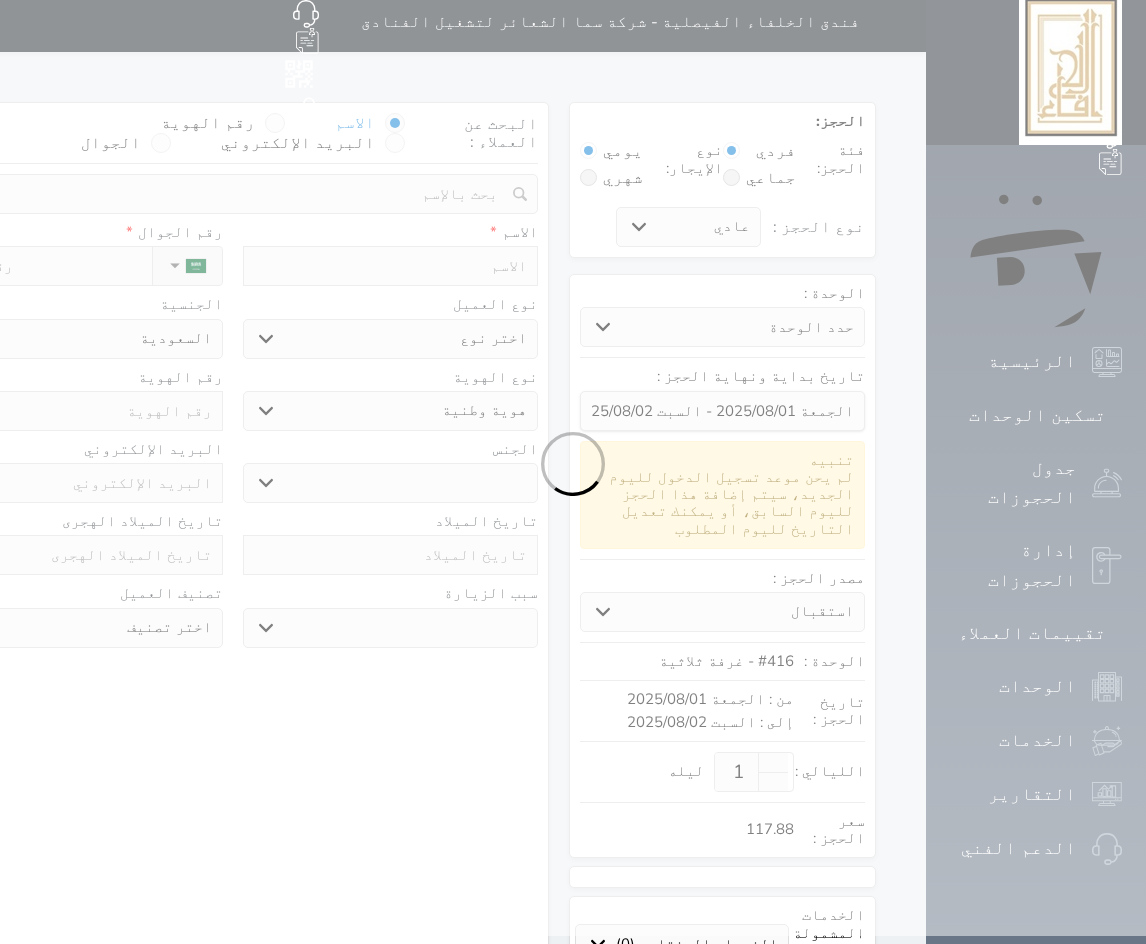 select 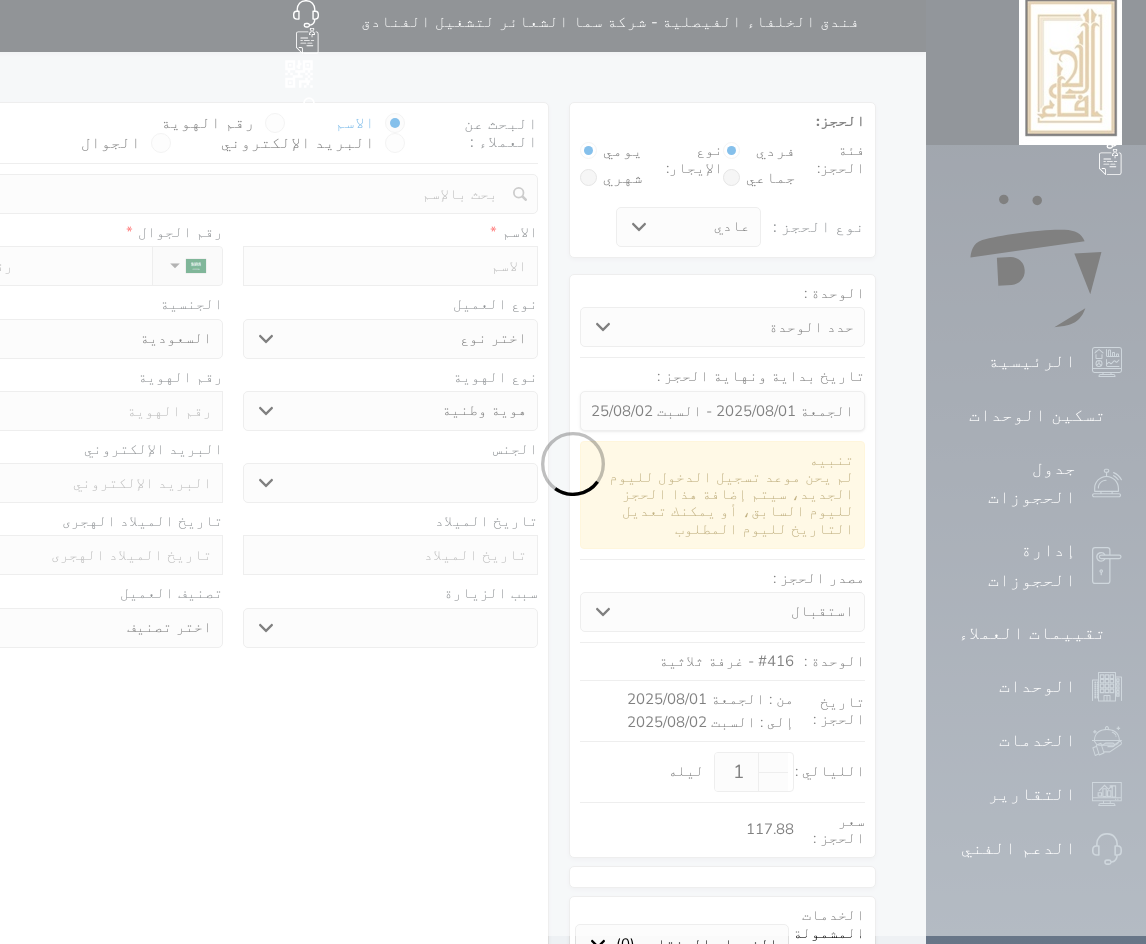 scroll, scrollTop: 0, scrollLeft: 0, axis: both 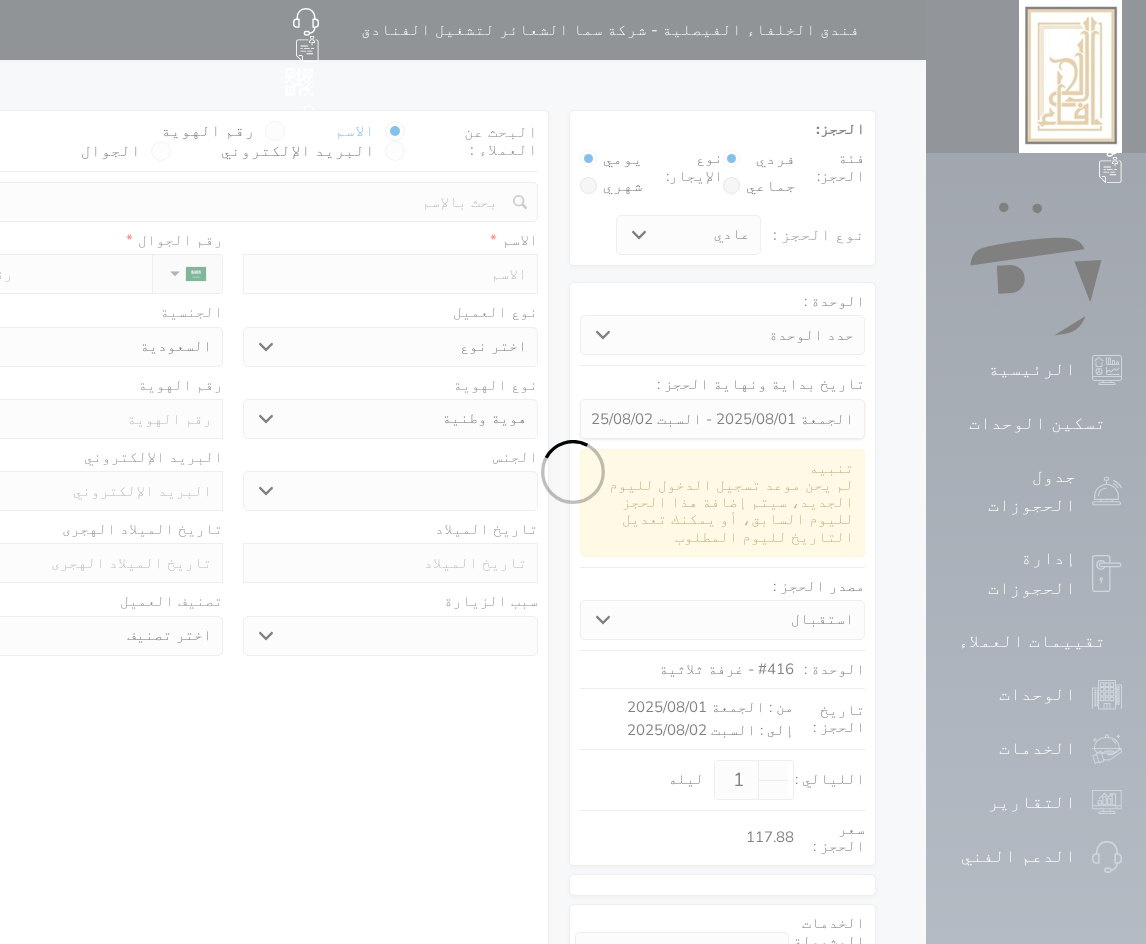 select 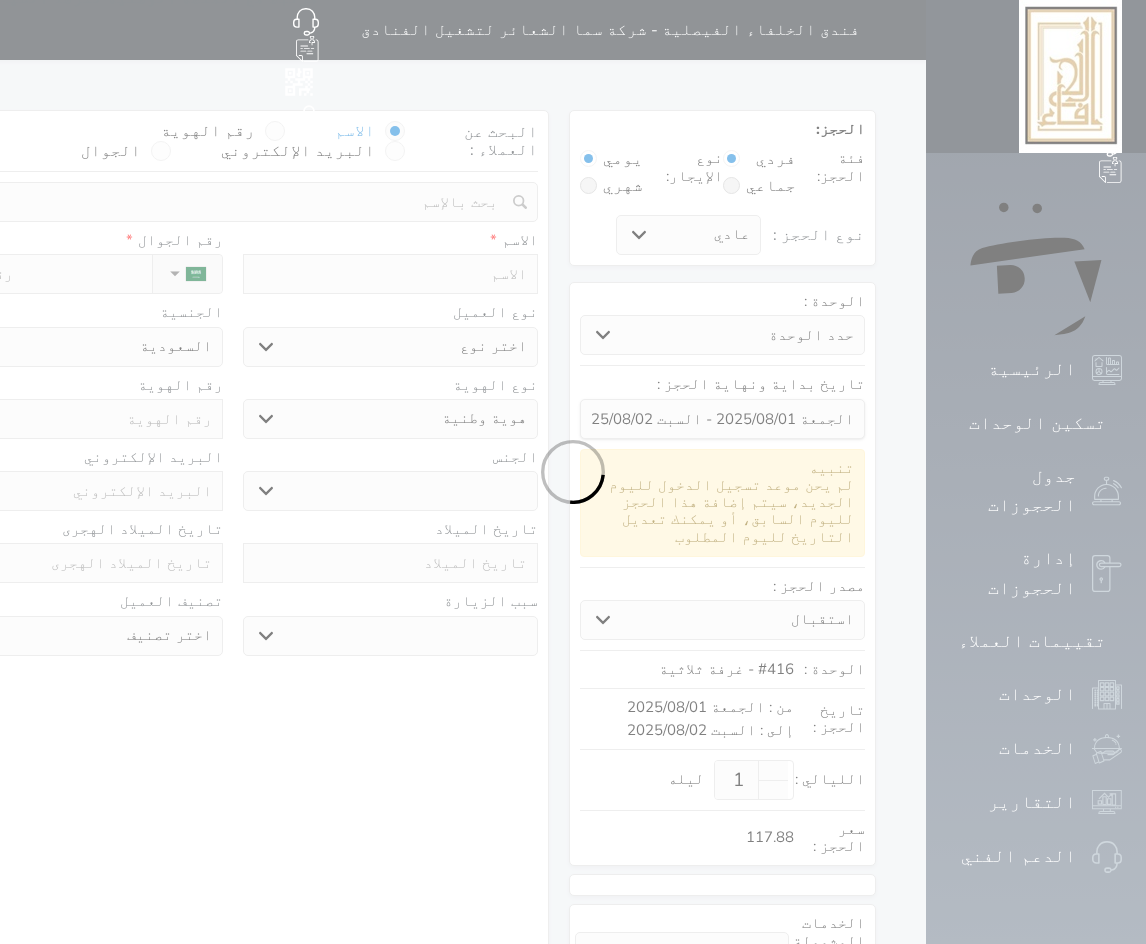 select on "1" 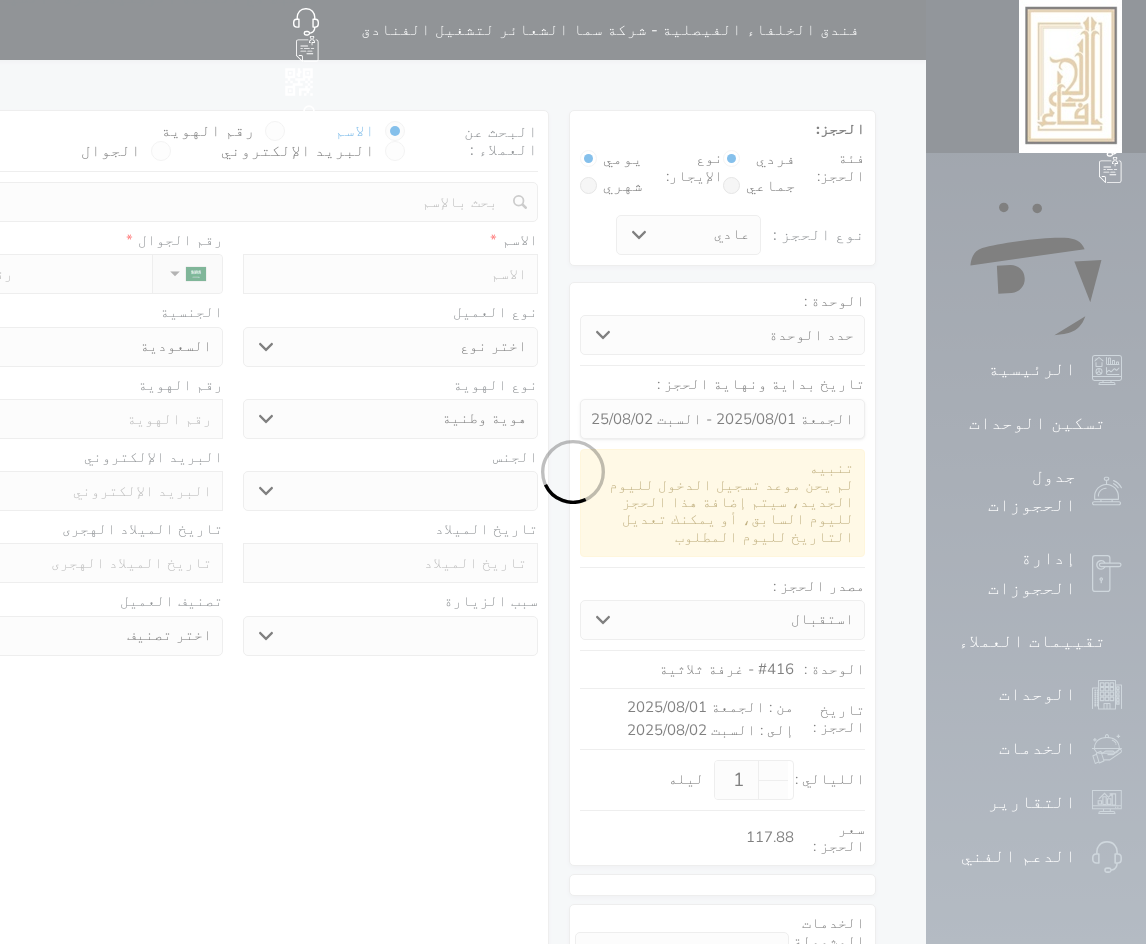 select on "7" 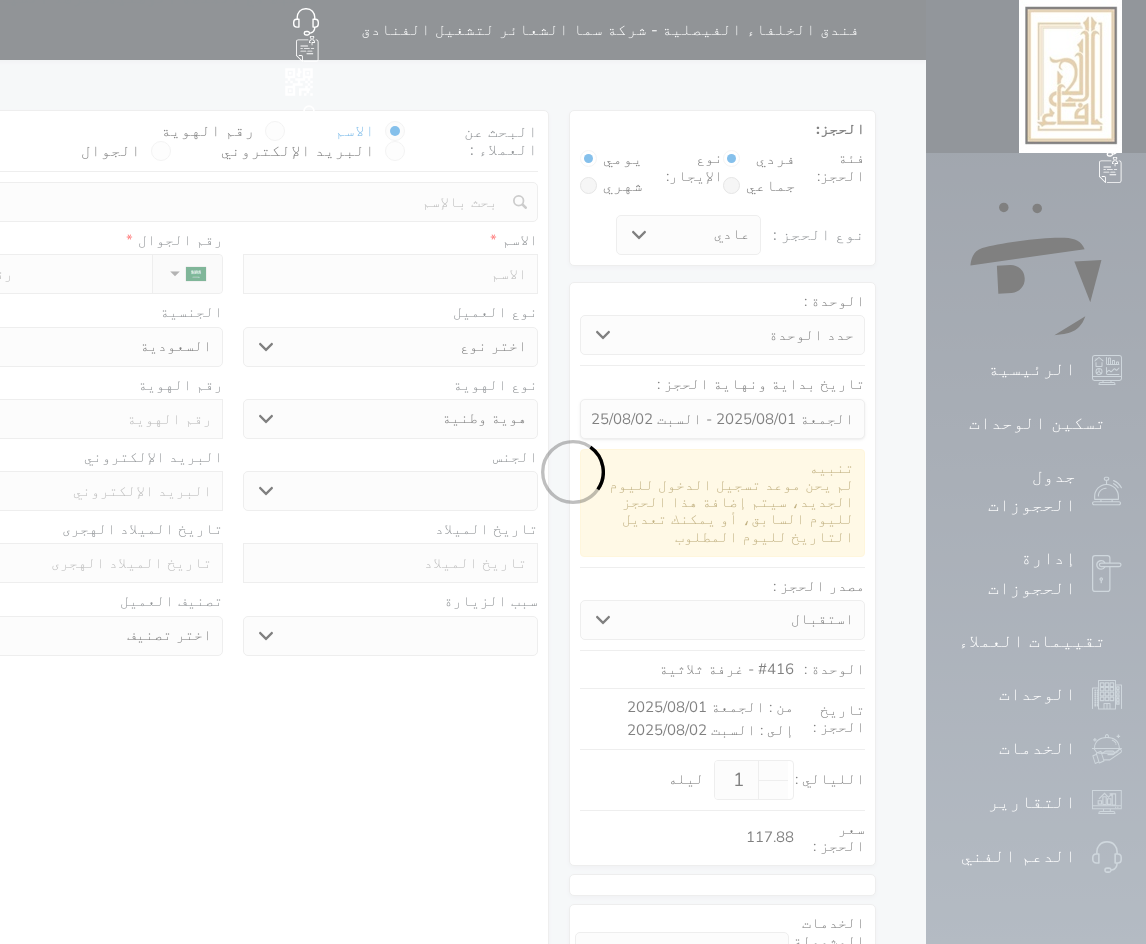 select 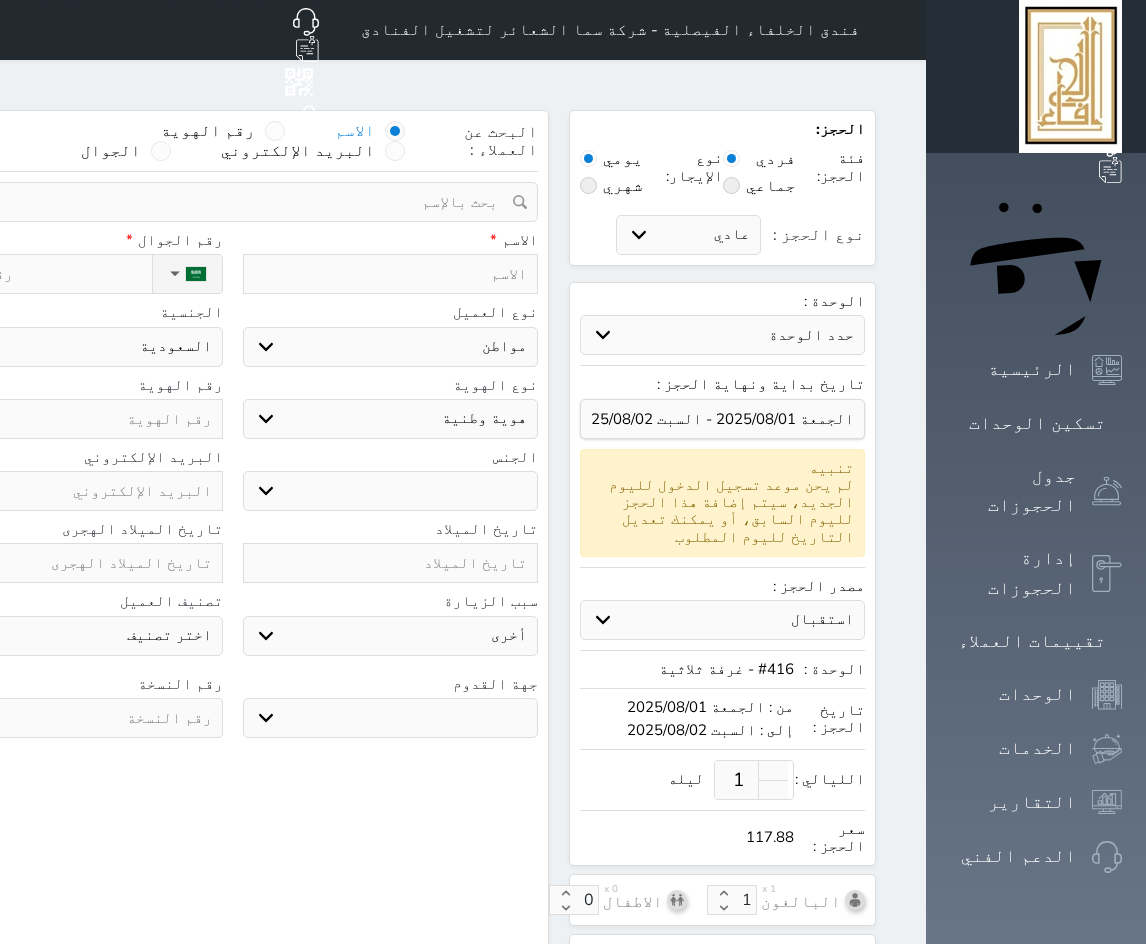 select 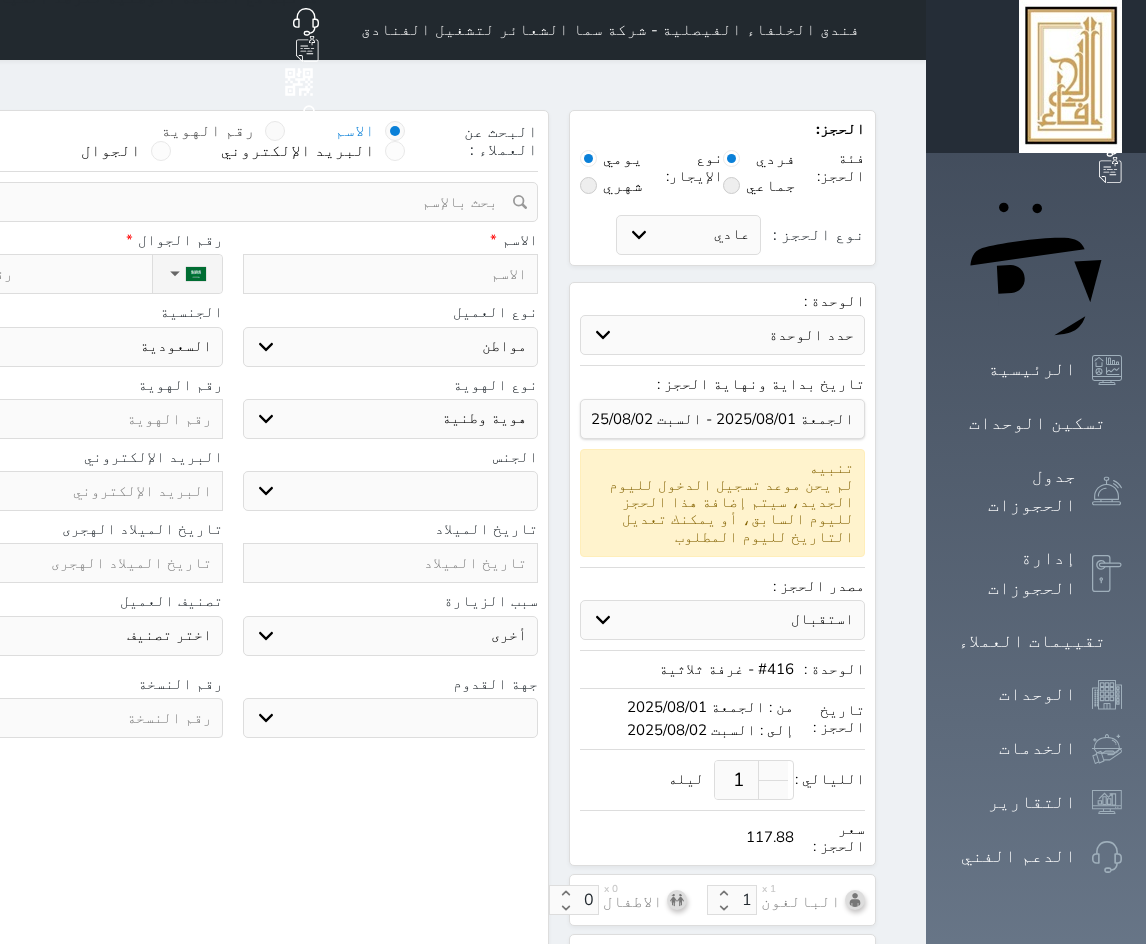 click at bounding box center [275, 131] 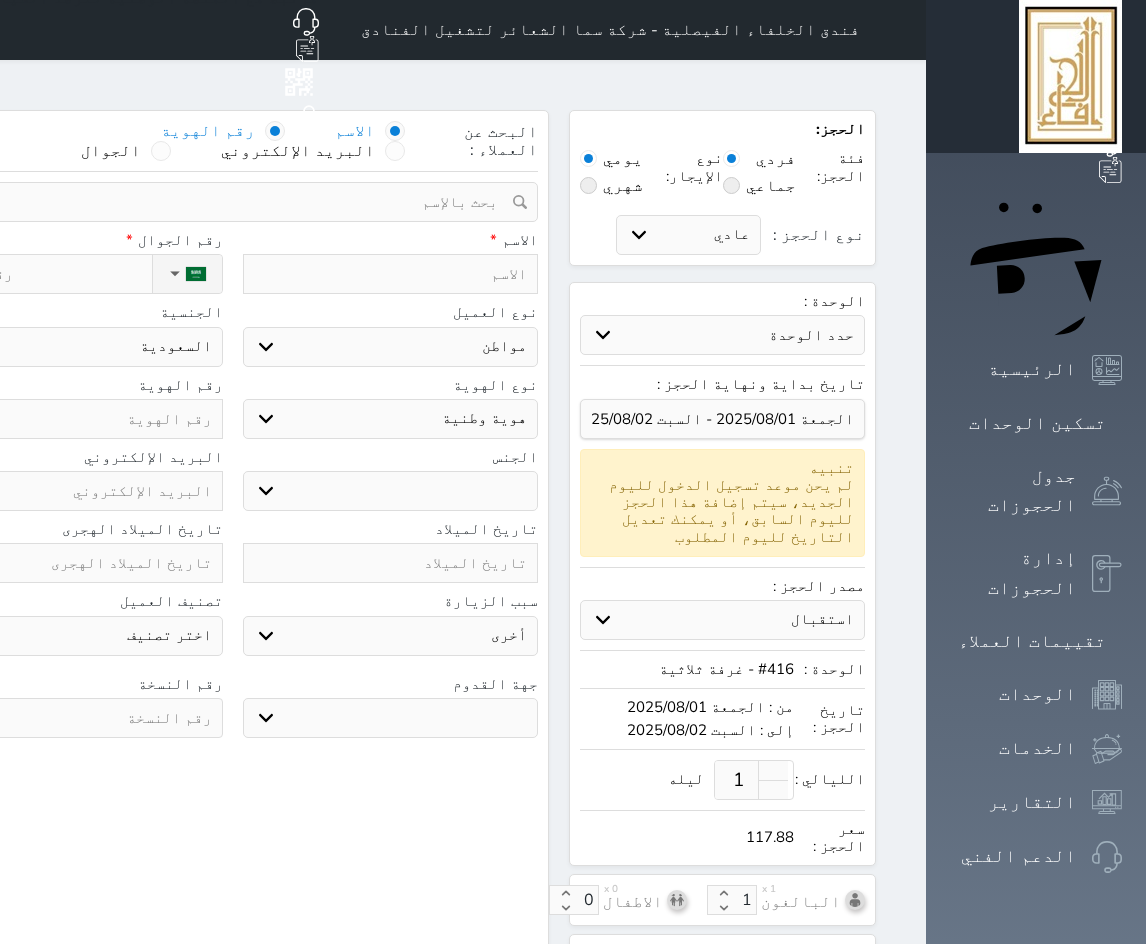 select 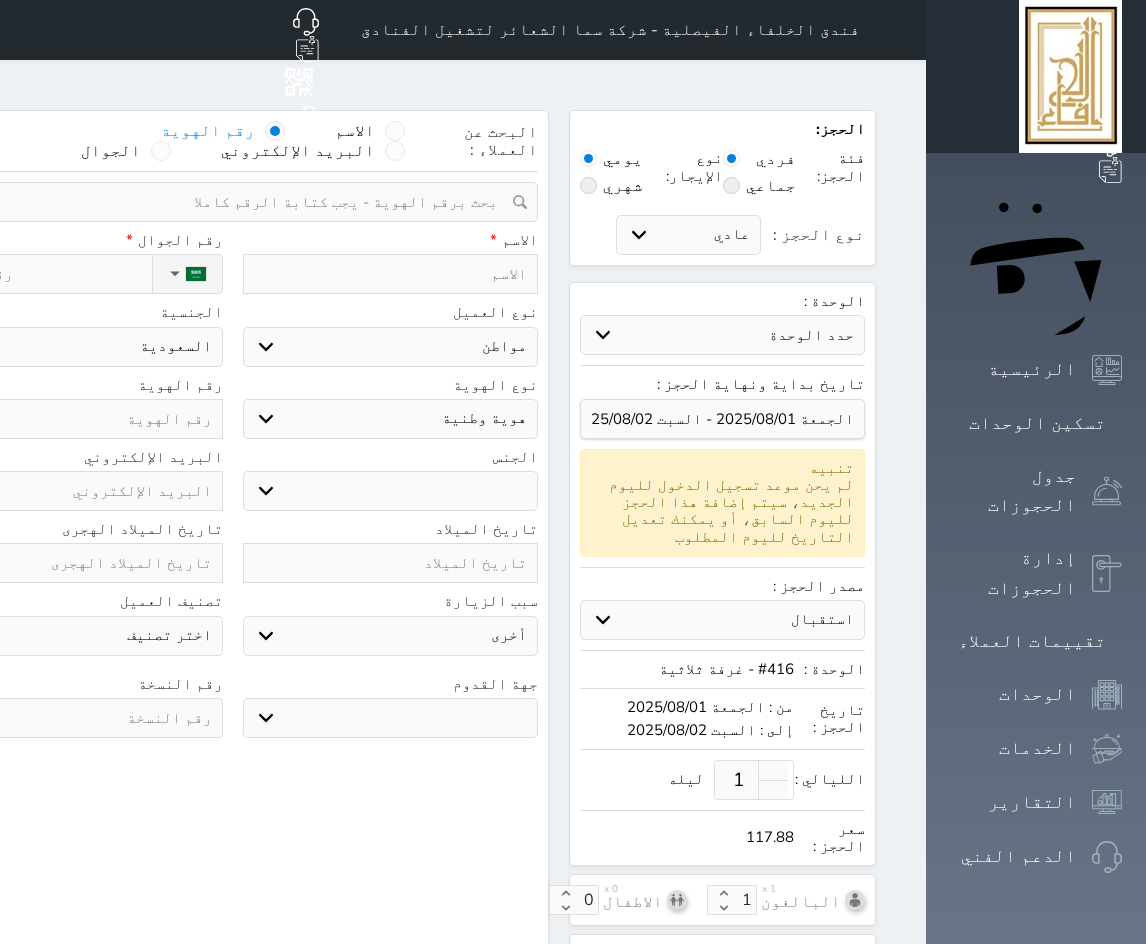 click at bounding box center (225, 202) 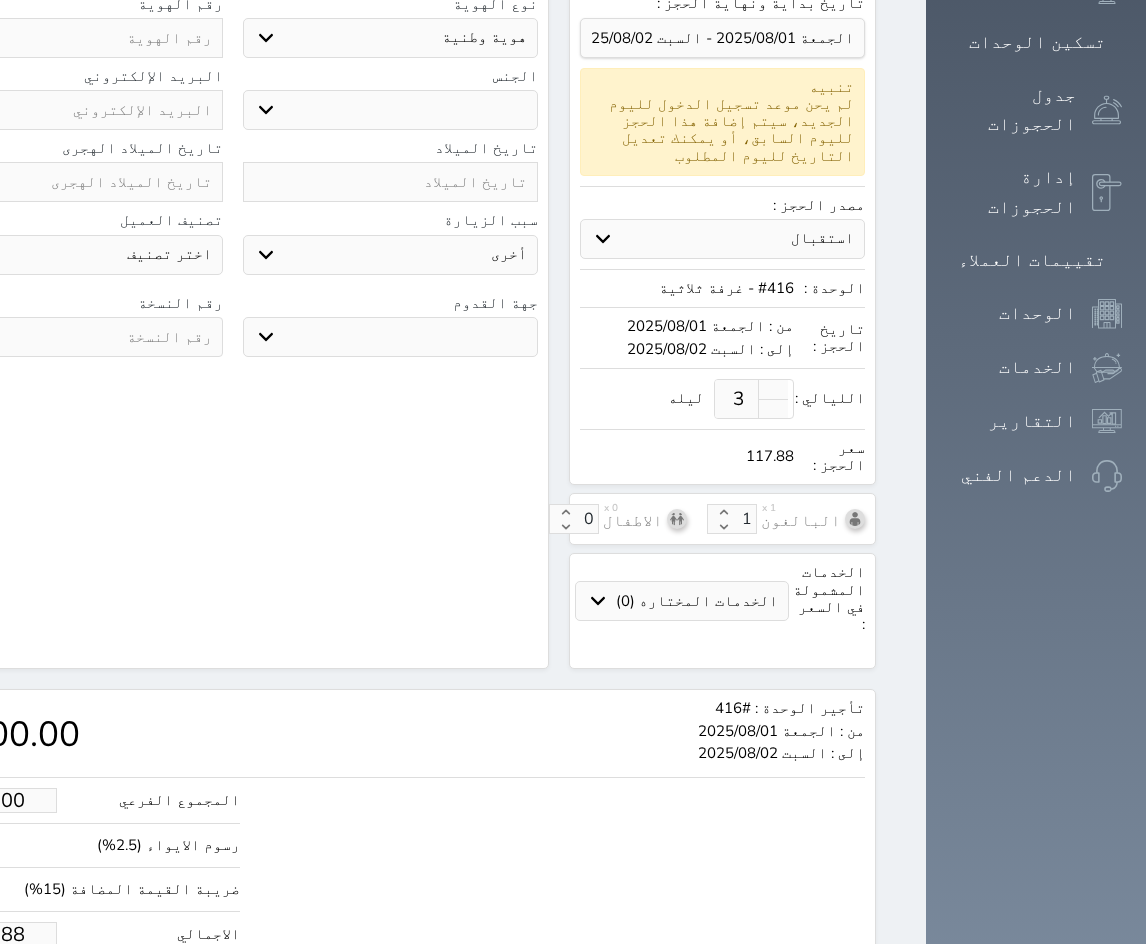 scroll, scrollTop: 384, scrollLeft: 0, axis: vertical 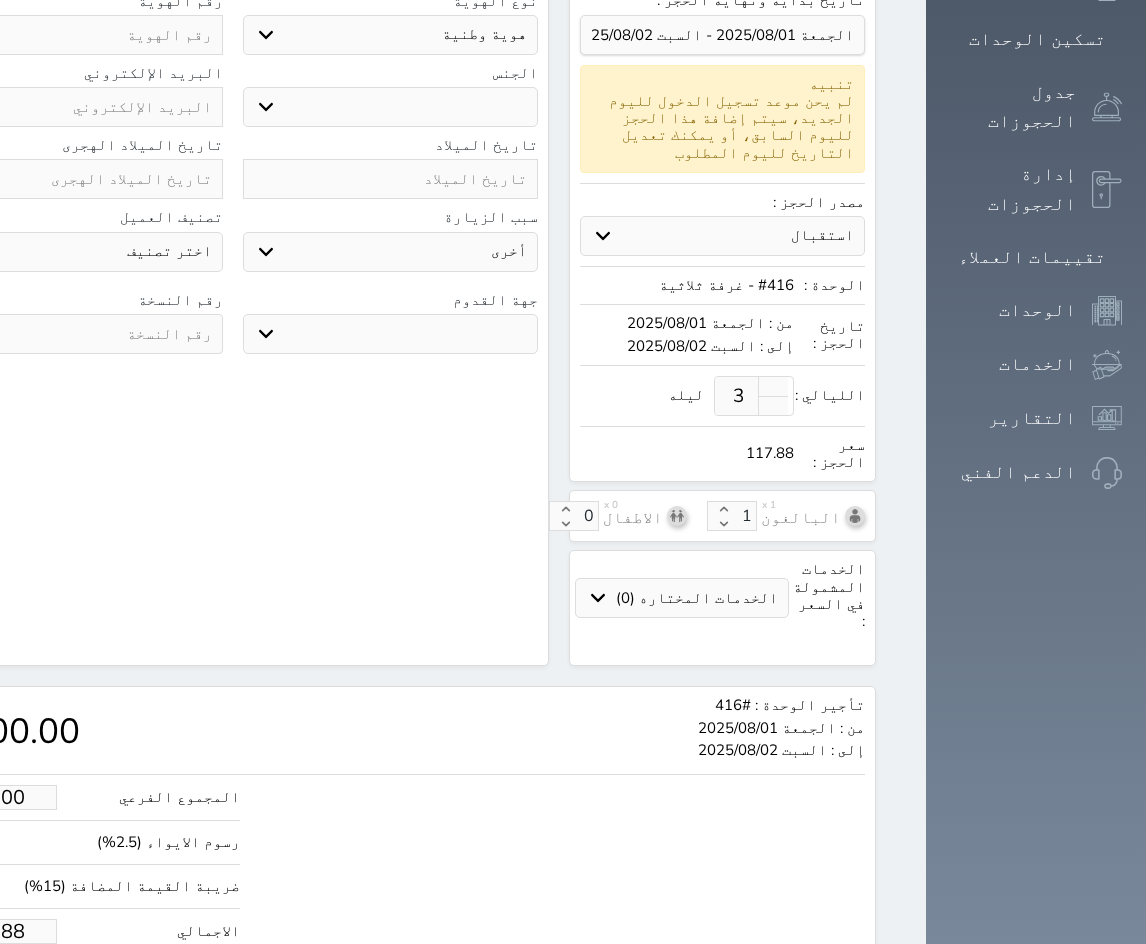 type on "3" 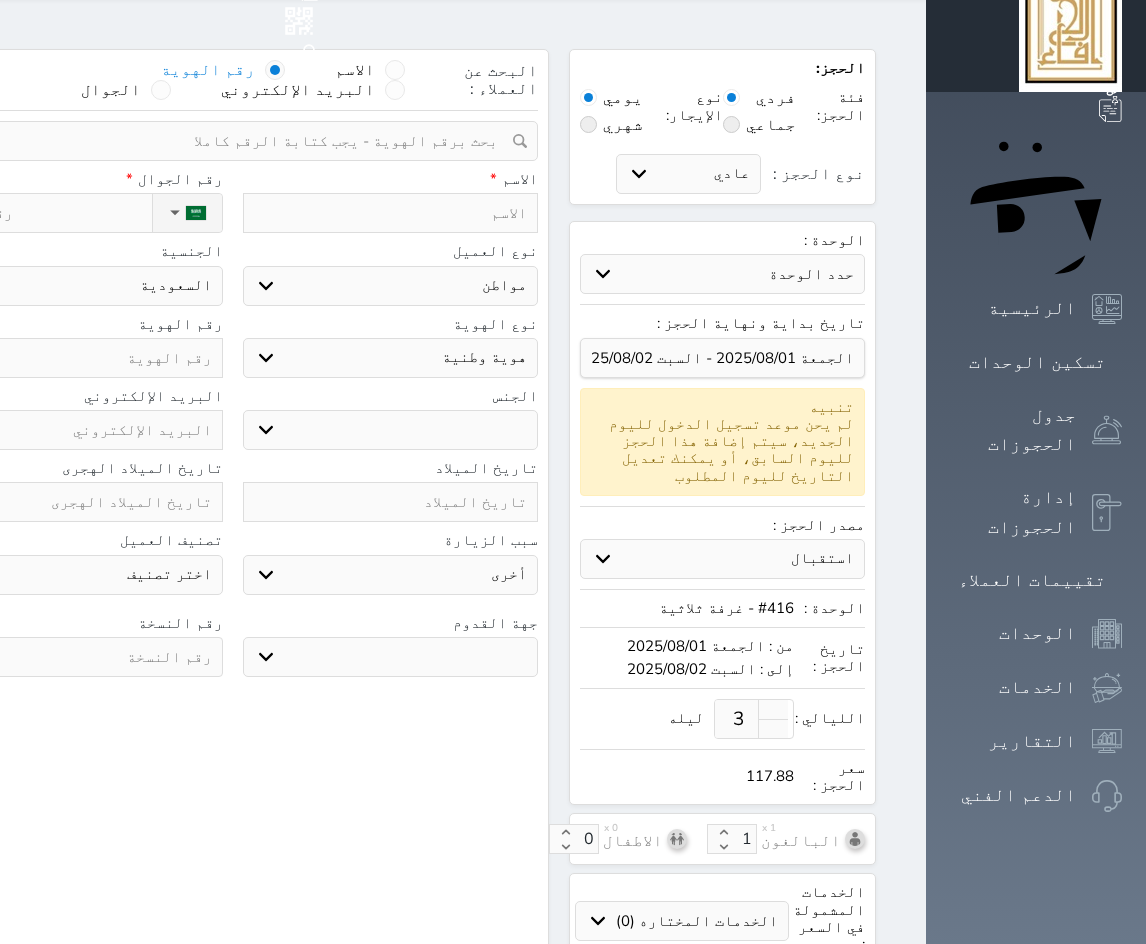 click on "البحث عن العملاء :        الاسم       رقم الهوية       البريد الإلكتروني       الجوال           تغيير العميل                      ملاحظات                           سجل حجوزات العميل undefined                   إجمالى رصيد العميل : 0 ريال     رقم الحجز   الوحدة   من   إلى   نوع الحجز   الرصيد   الاجرائات         النتائج  : من (  ) - إلى  (  )   العدد  :              سجل الكمبيالات الغير محصلة على العميل undefined                 رقم الحجز   المبلغ الكلى    المبلغ المحصل    المبلغ المتبقى    تاريخ الإستحقاق         النتائج  : من (  ) - إلى  (  )   العدد  :      الاسم *     رقم الجوال *       ▼     Afghanistan (‫افغانستان‬‎)   +93   Albania (Shqipëri)   +355   Algeria (‫الجزائر‬‎)   +213   American Samoa" at bounding box center (232, 519) 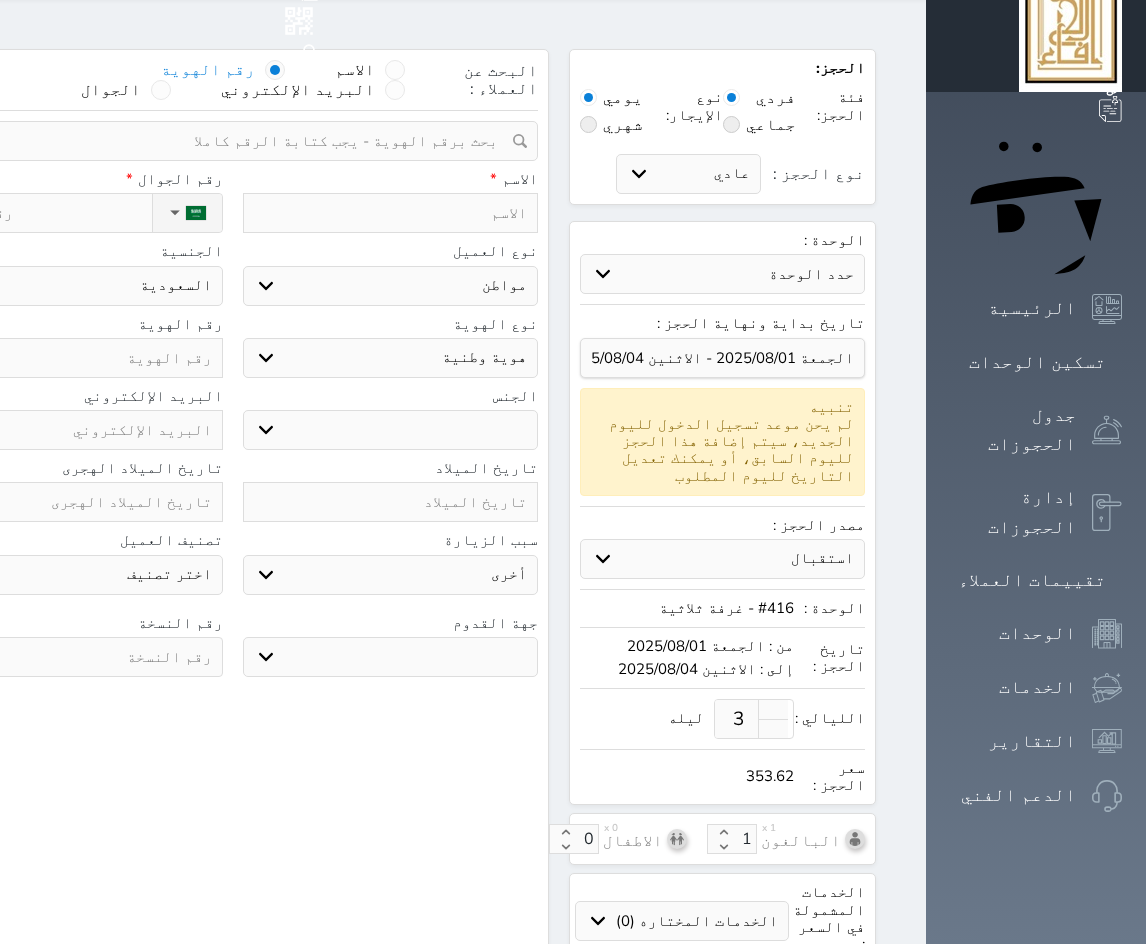 scroll, scrollTop: 384, scrollLeft: 0, axis: vertical 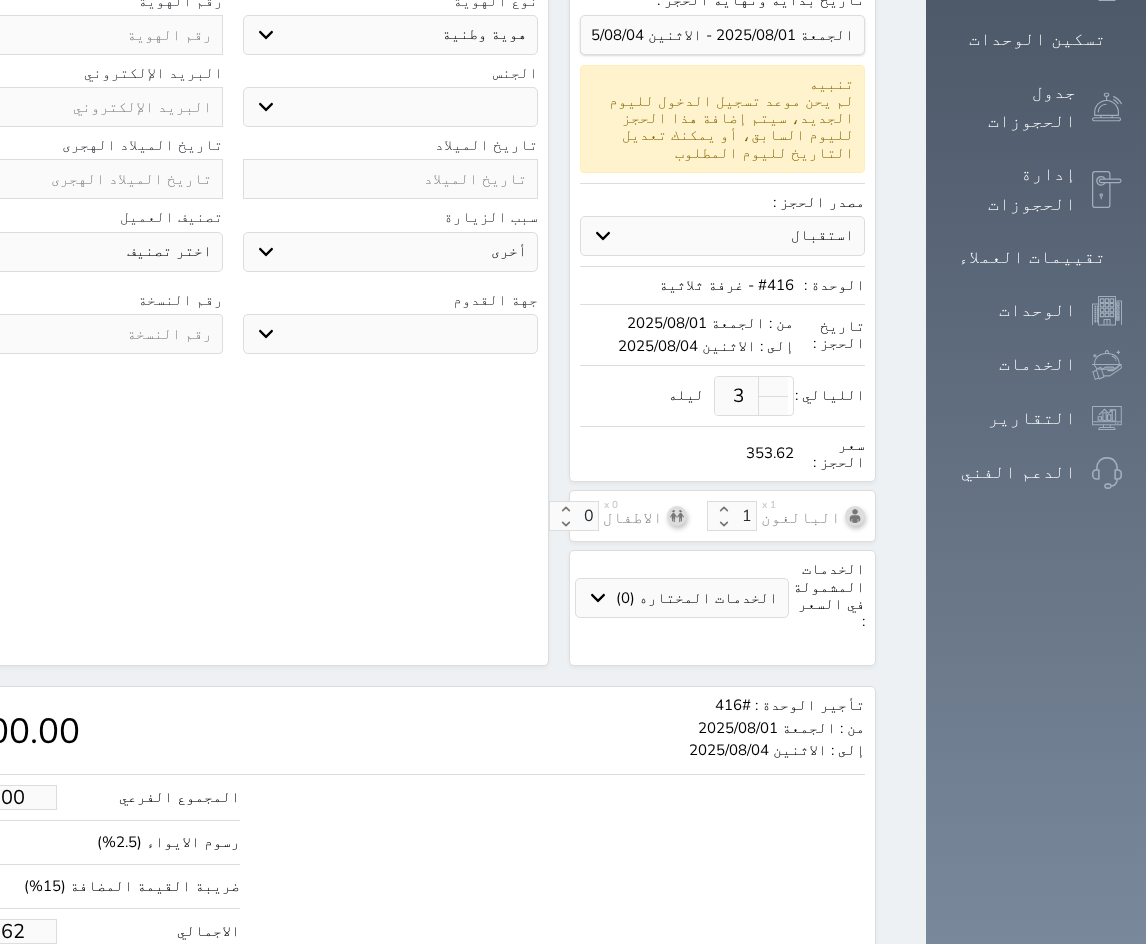 select 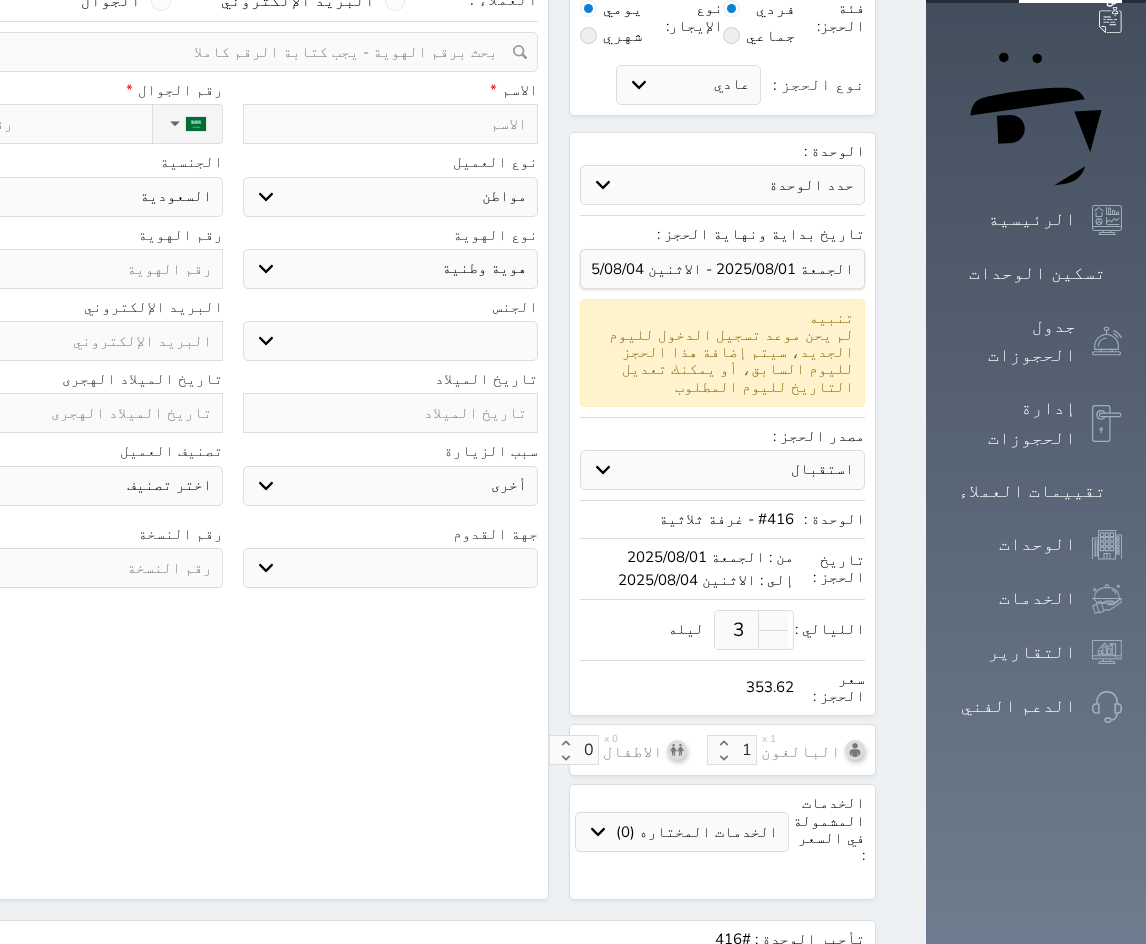scroll, scrollTop: 0, scrollLeft: 0, axis: both 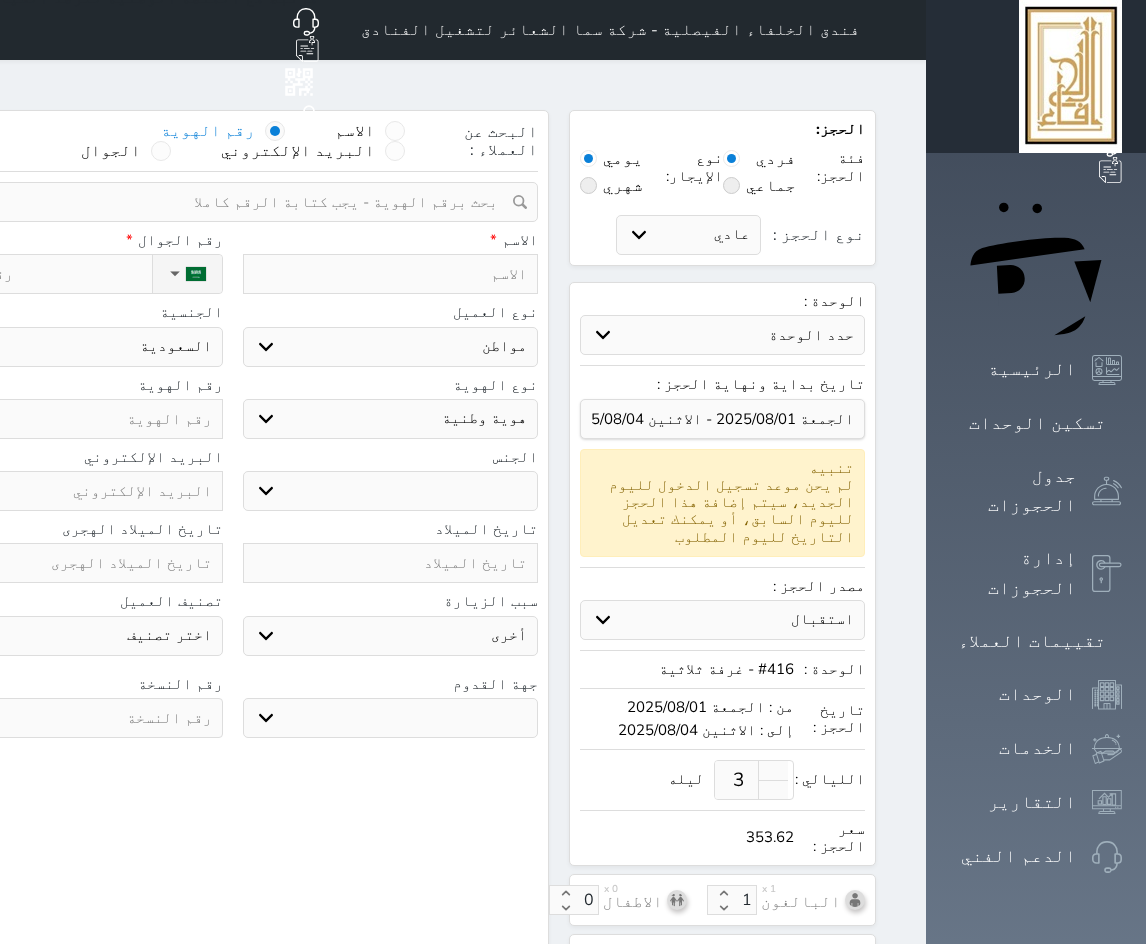 click at bounding box center (225, 202) 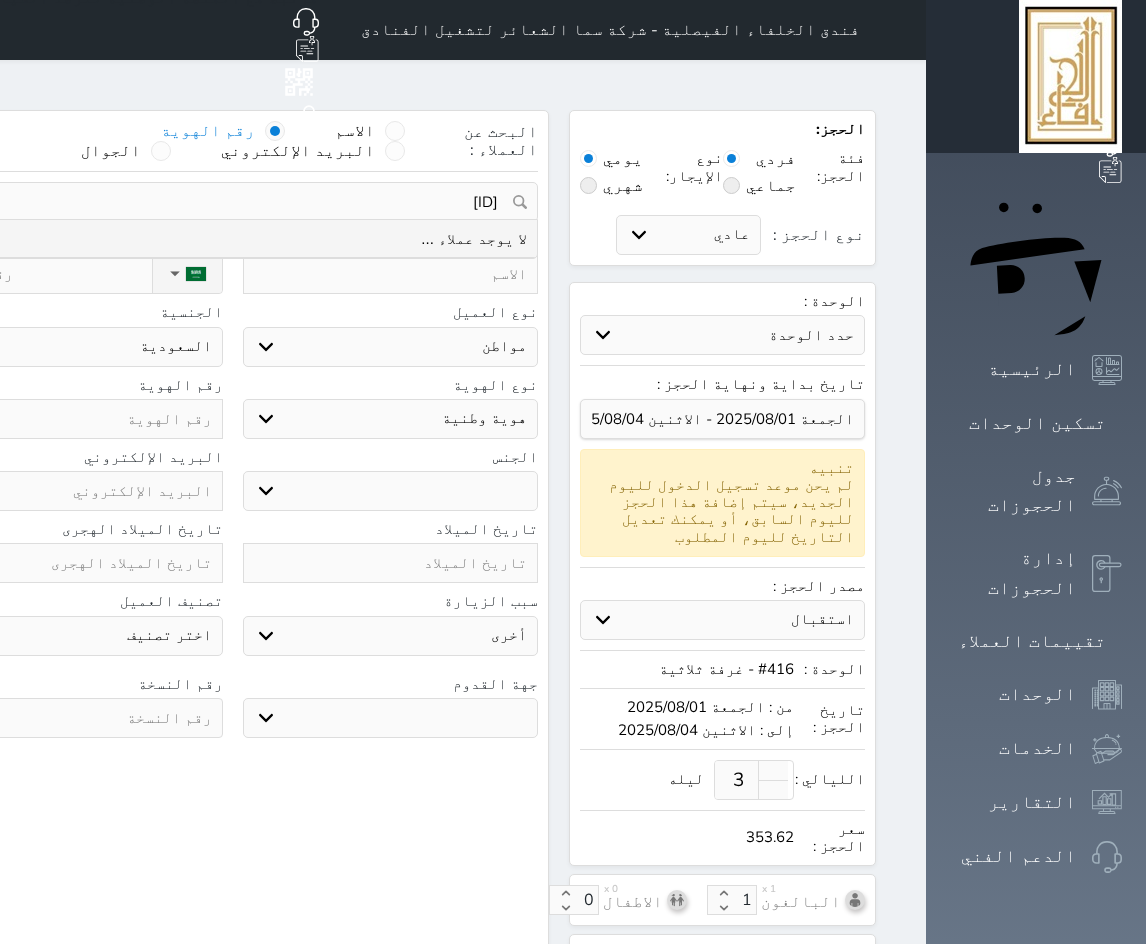 click on "[ID]" at bounding box center (232, 202) 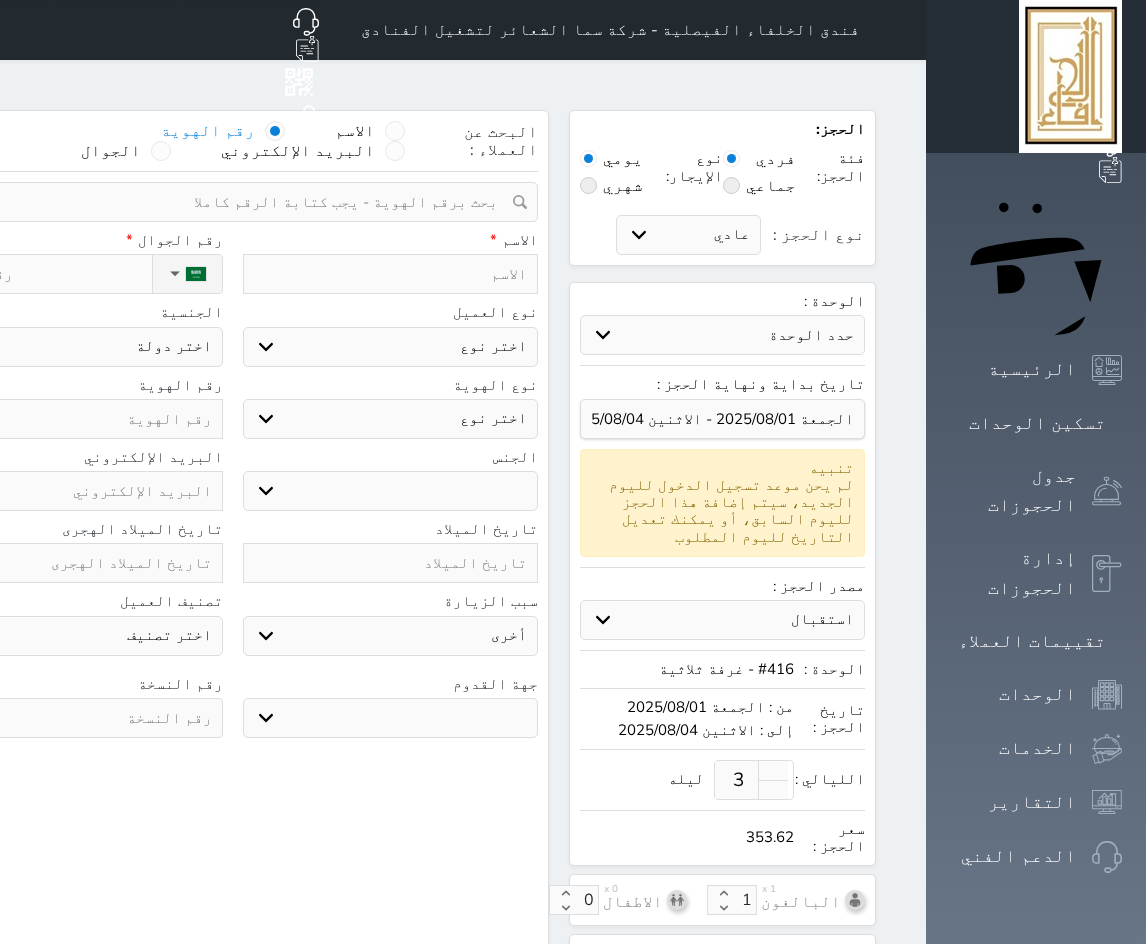 drag, startPoint x: 225, startPoint y: 387, endPoint x: 241, endPoint y: 381, distance: 17.088007 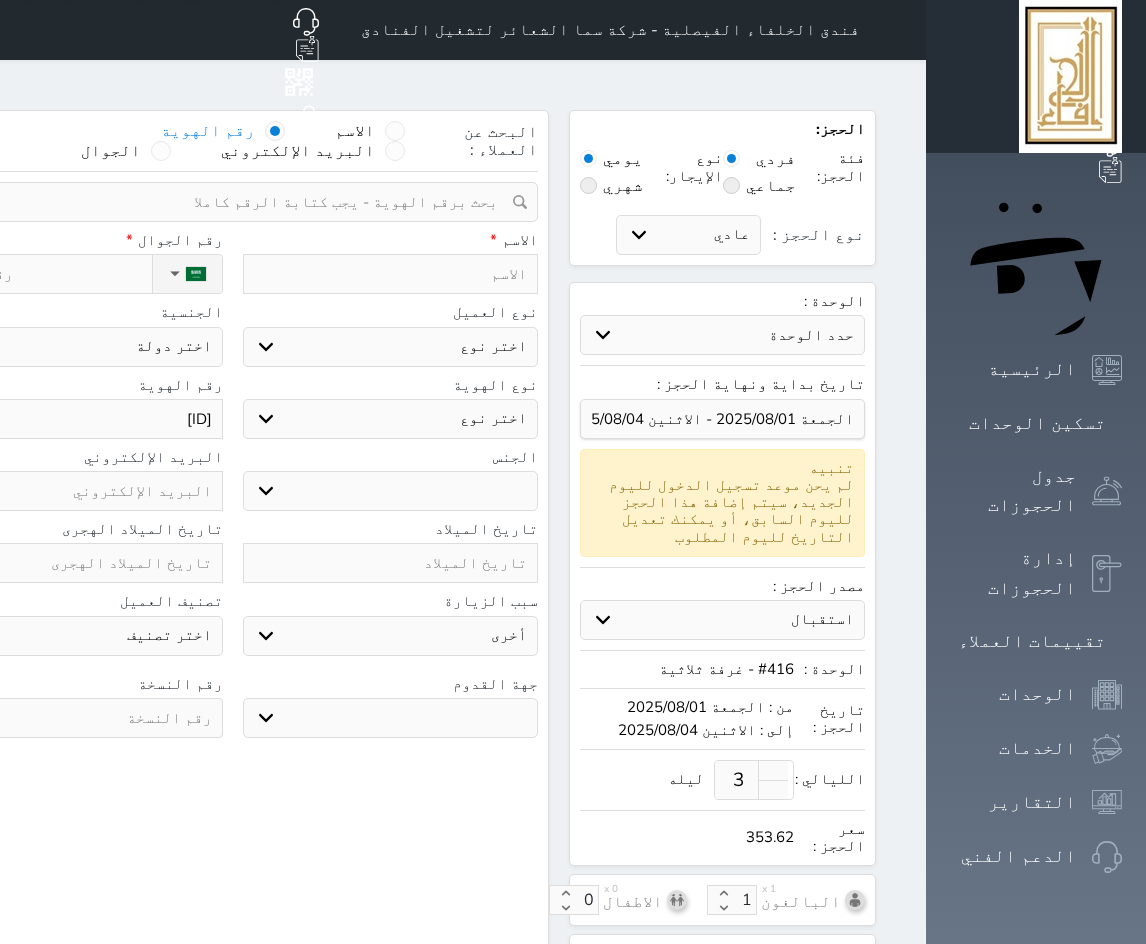 type on "[ID]" 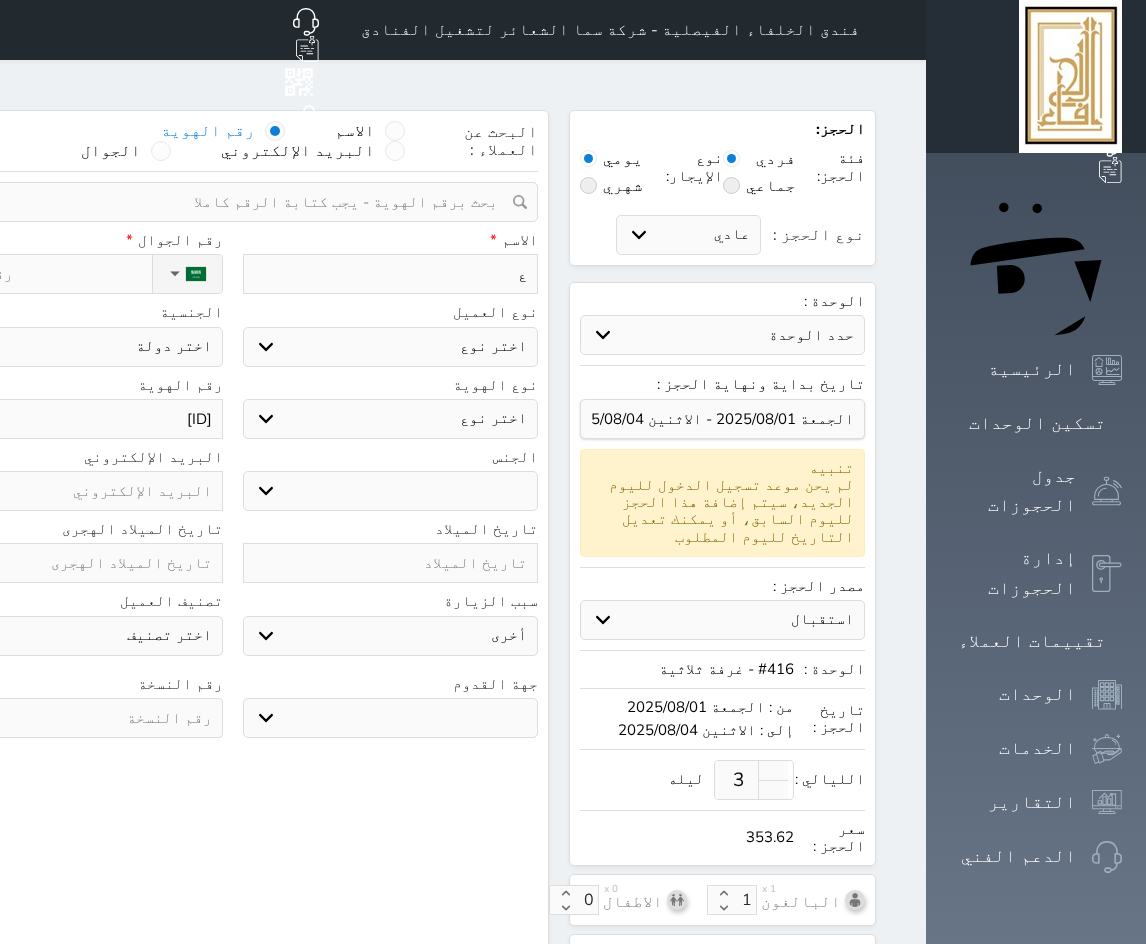select 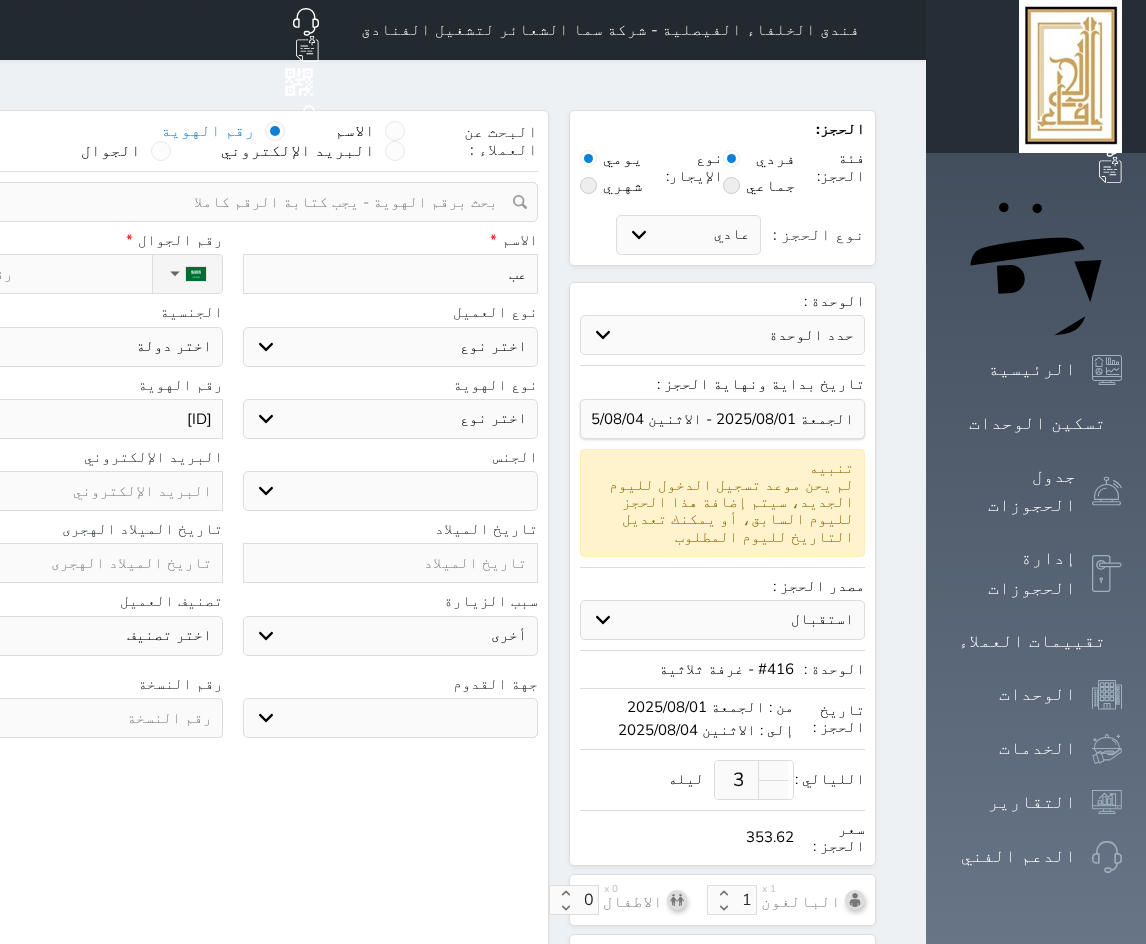 type on "عبد" 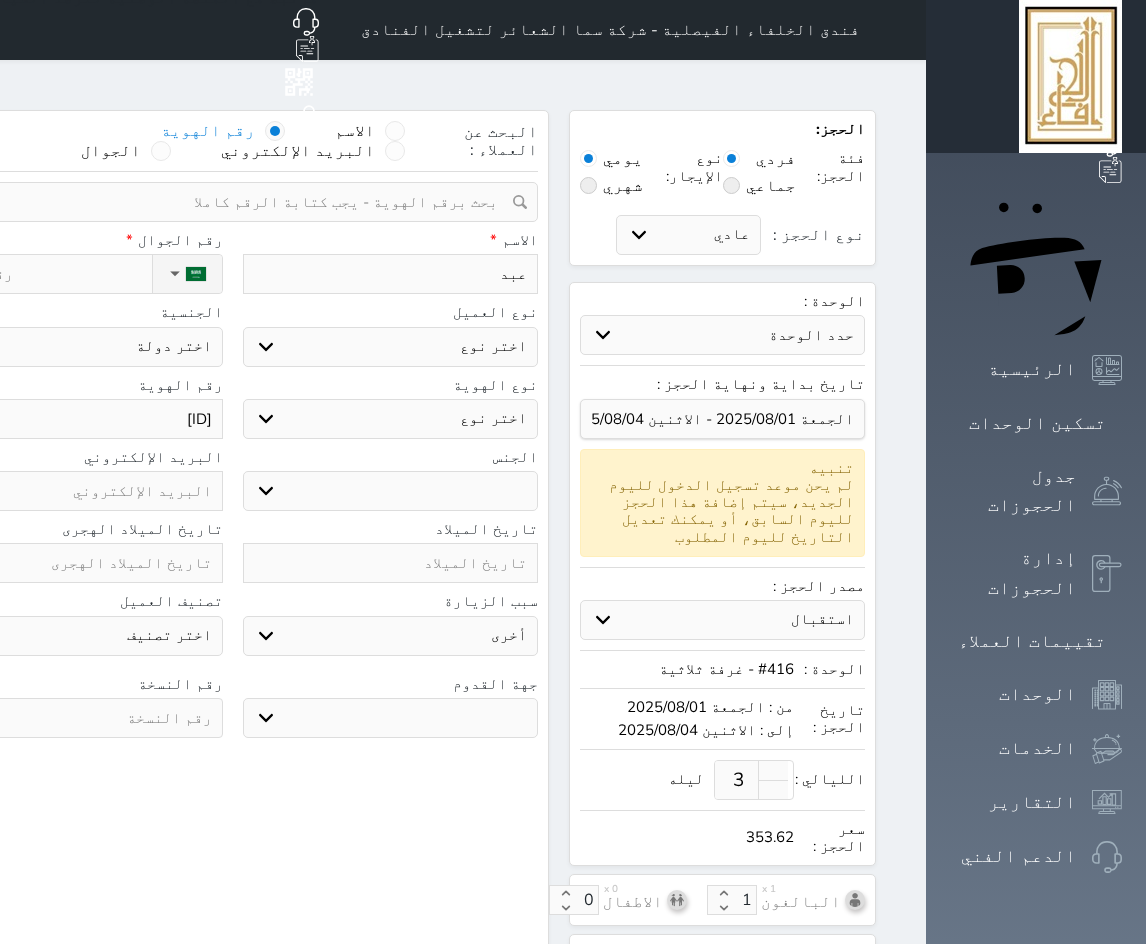 type on "عبد" 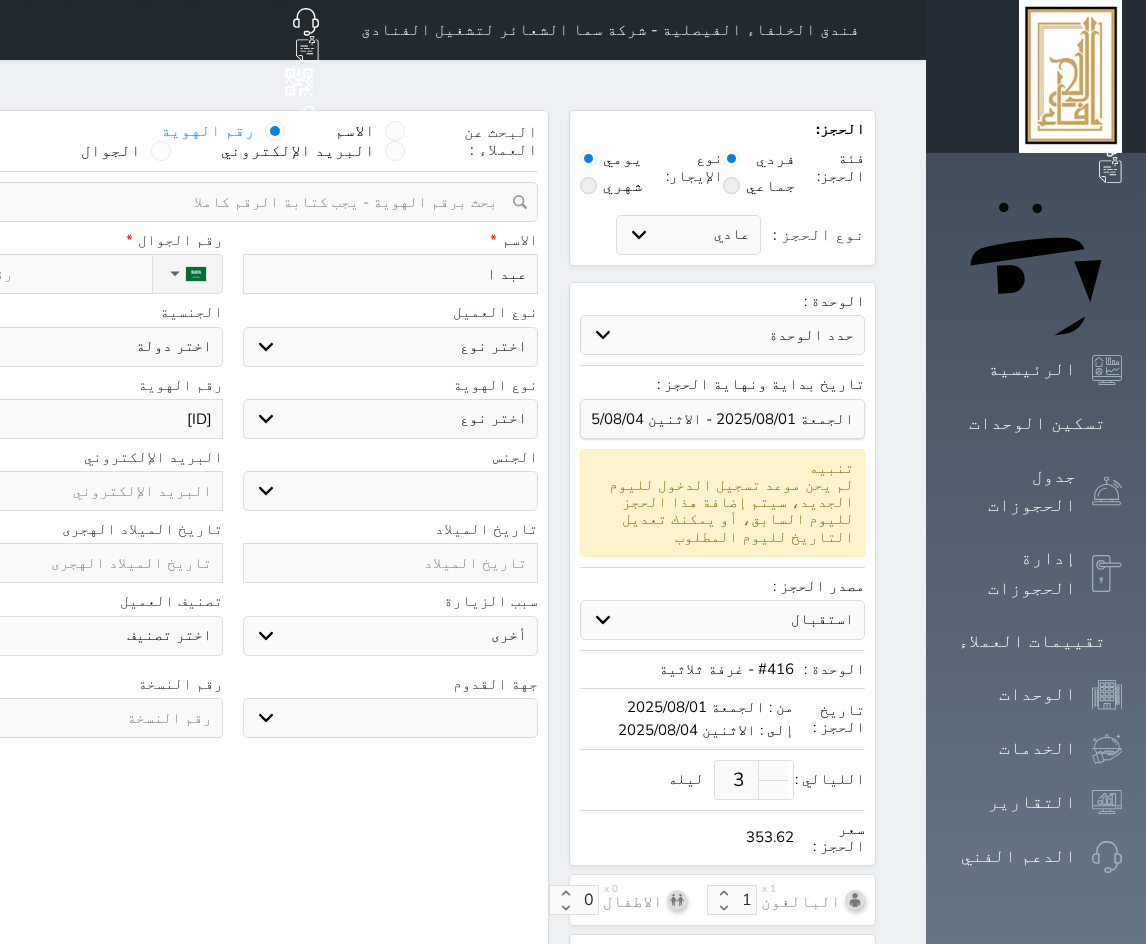 type on "[FIRST] [LAST]" 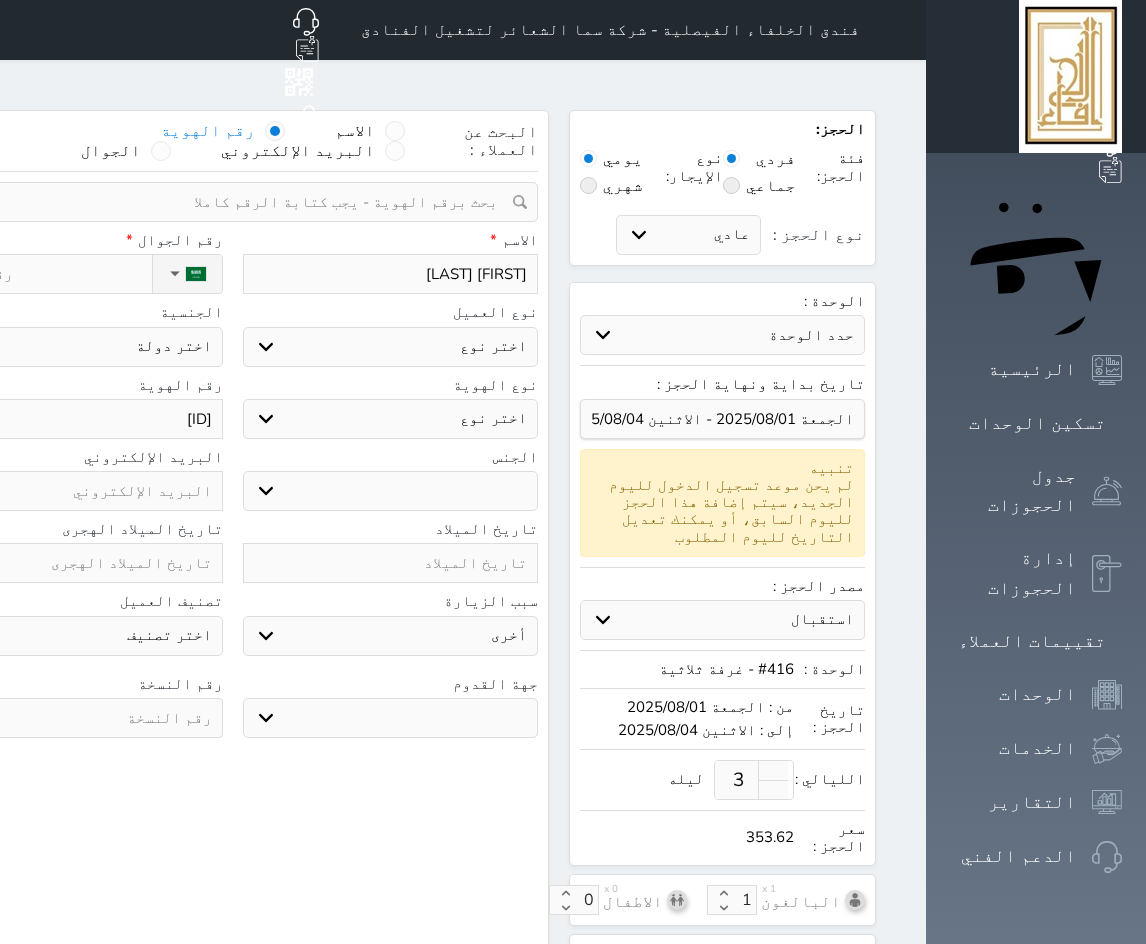 type on "[NAME]" 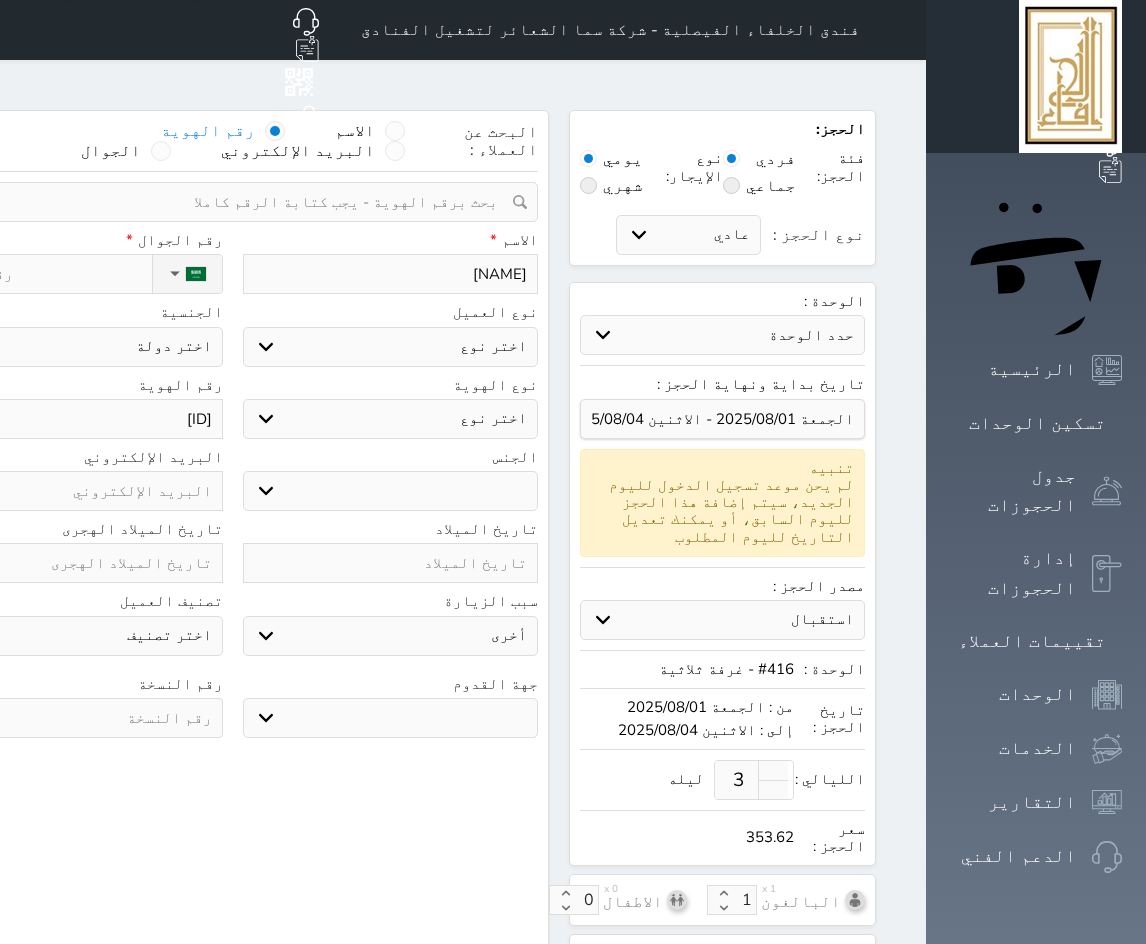 type on "[FIRST] [LAST]" 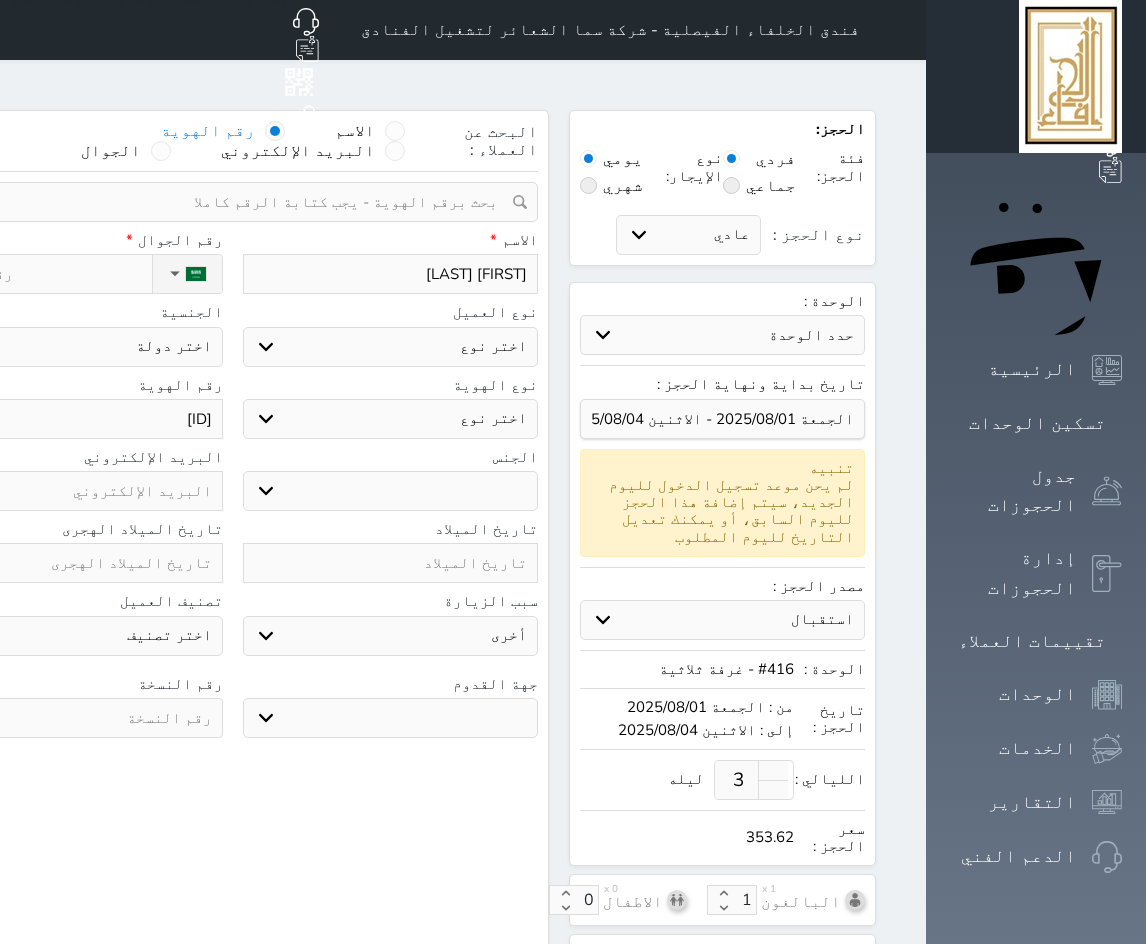type on "[NAME]" 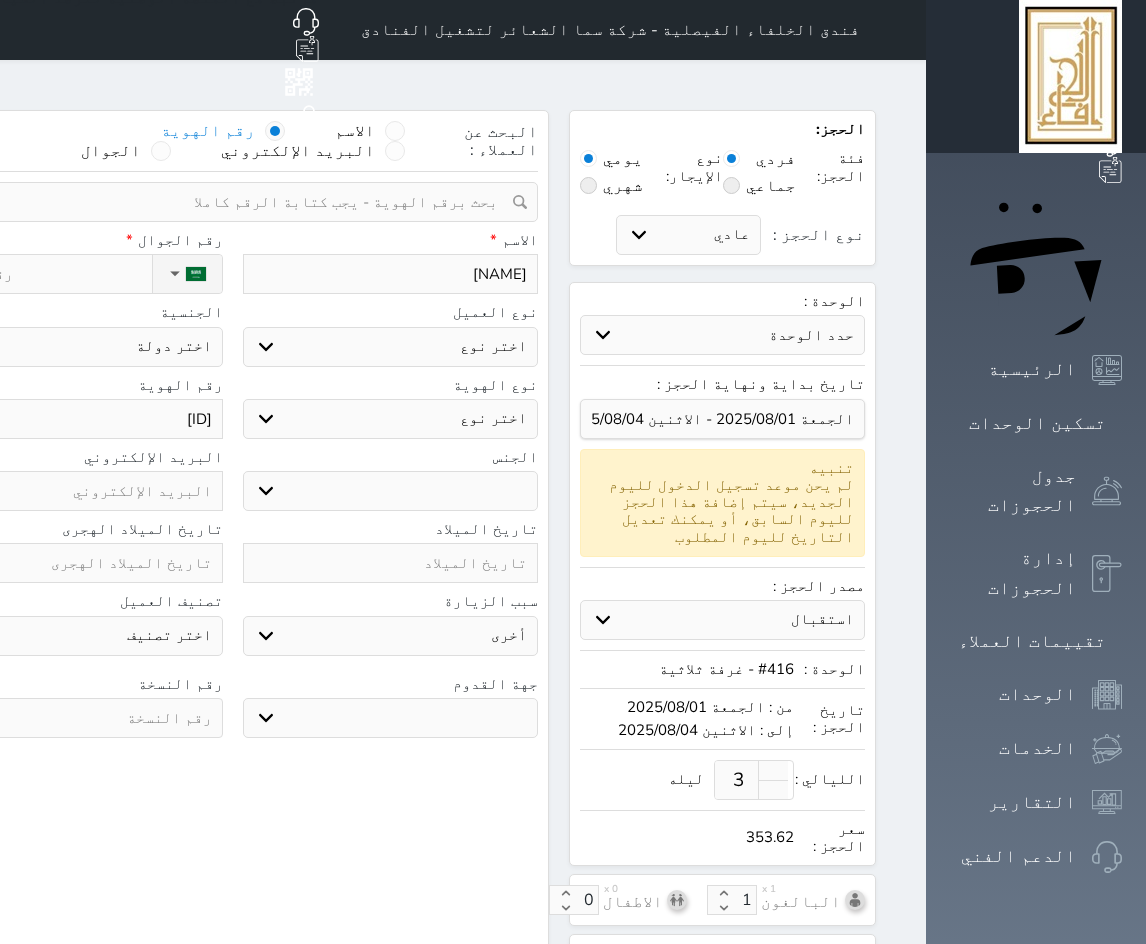 type on "عبد الرحمن" 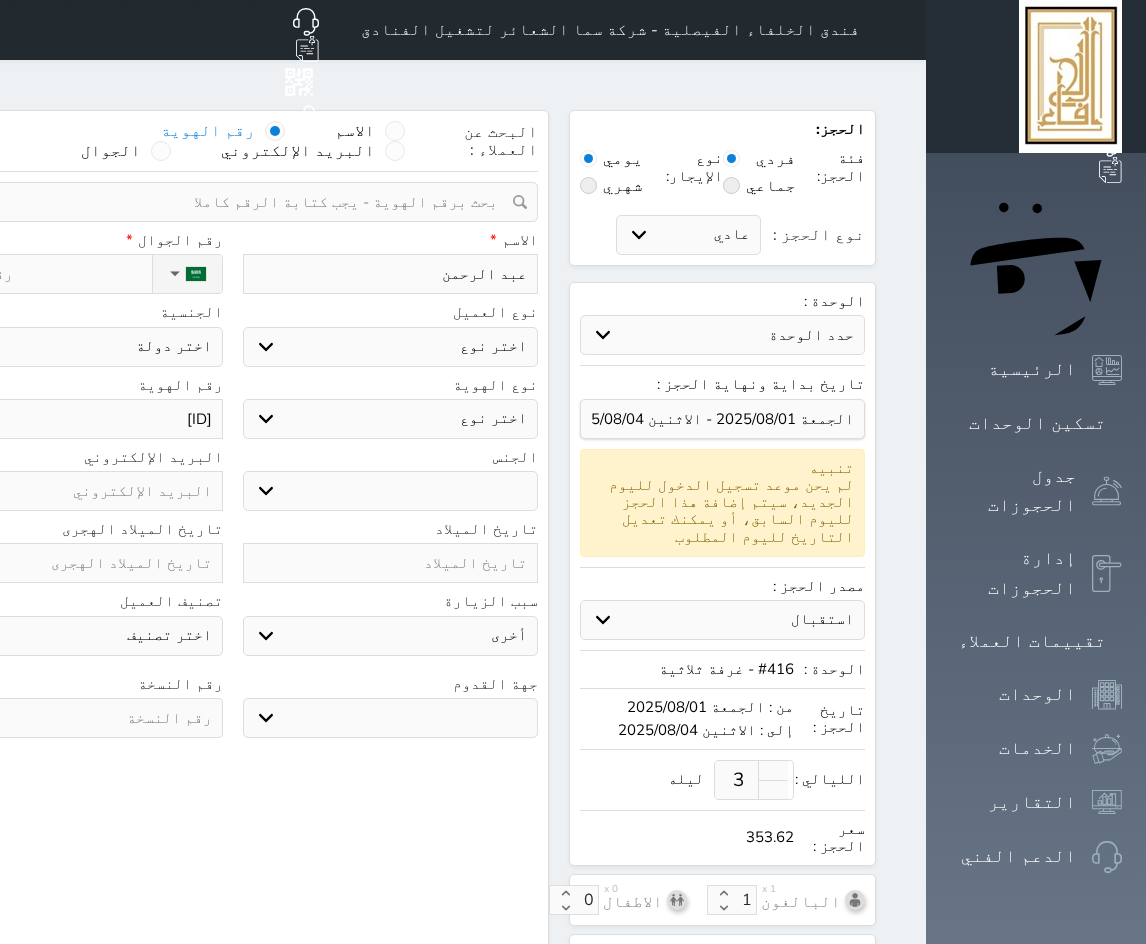type on "عبد الرحمن" 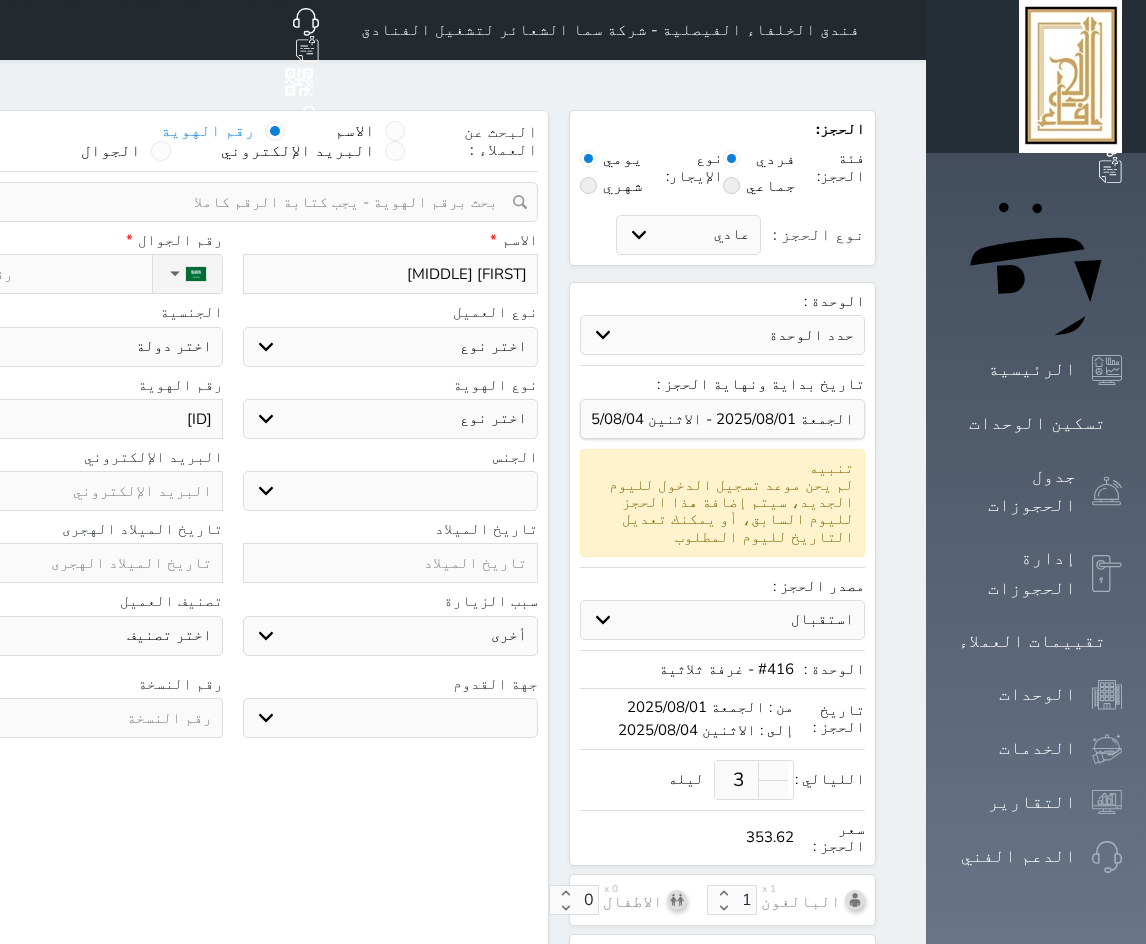 type on "[NAME]" 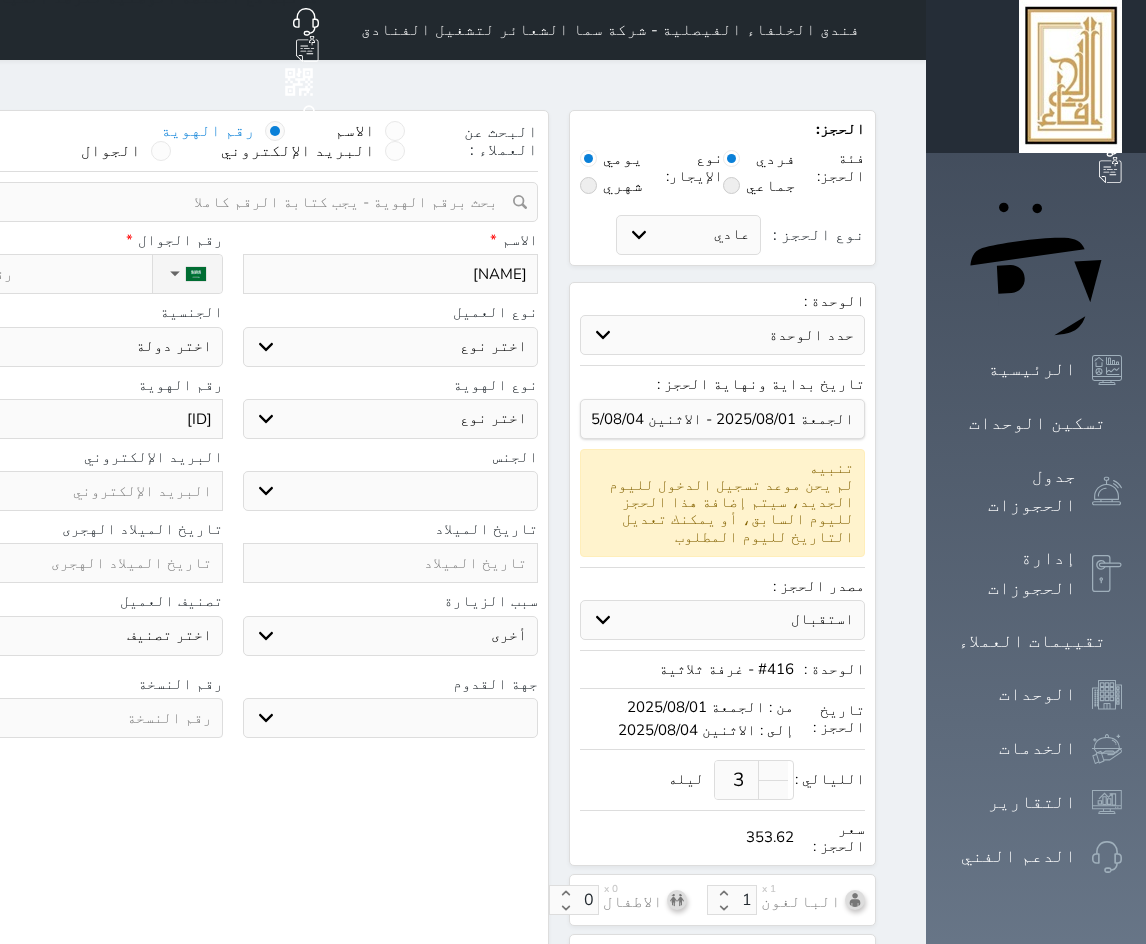 type on "[NAME]" 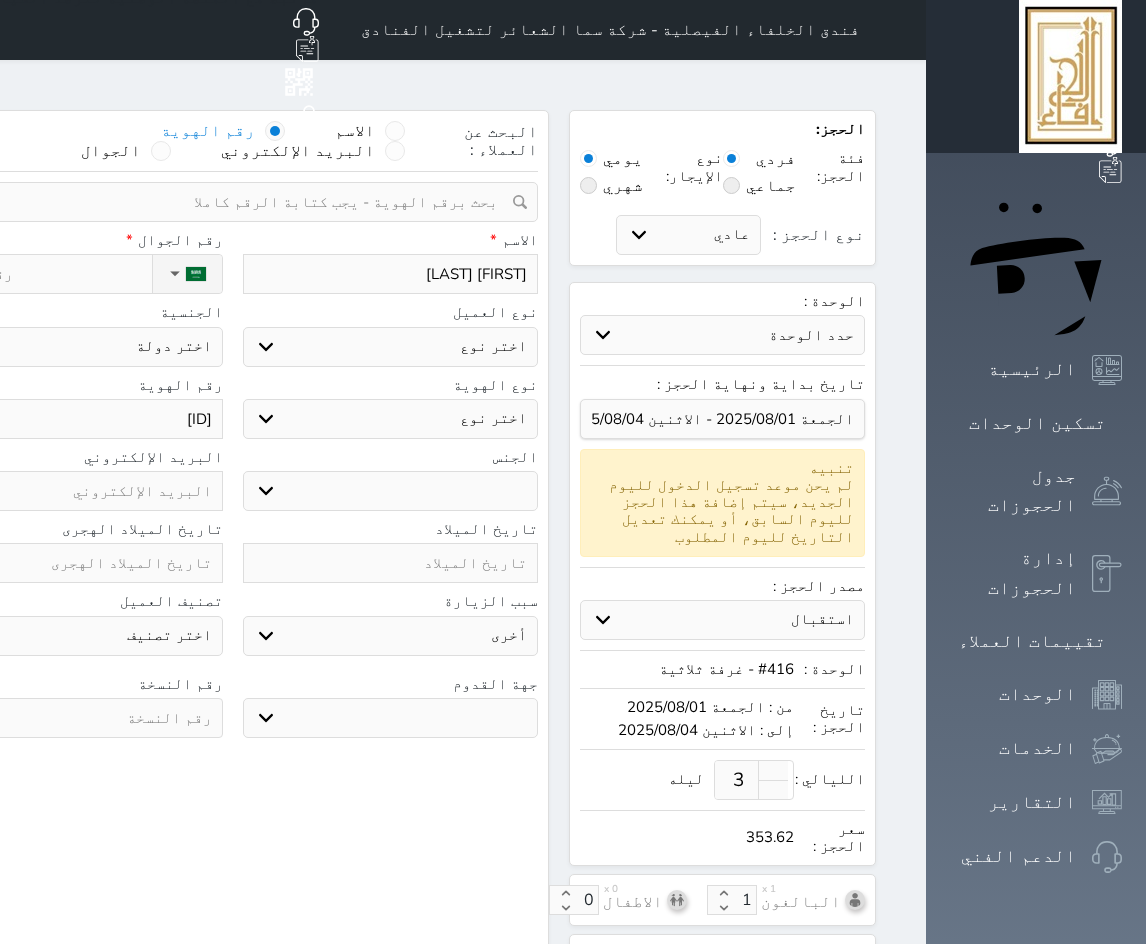 type on "[FIRST] [LAST]" 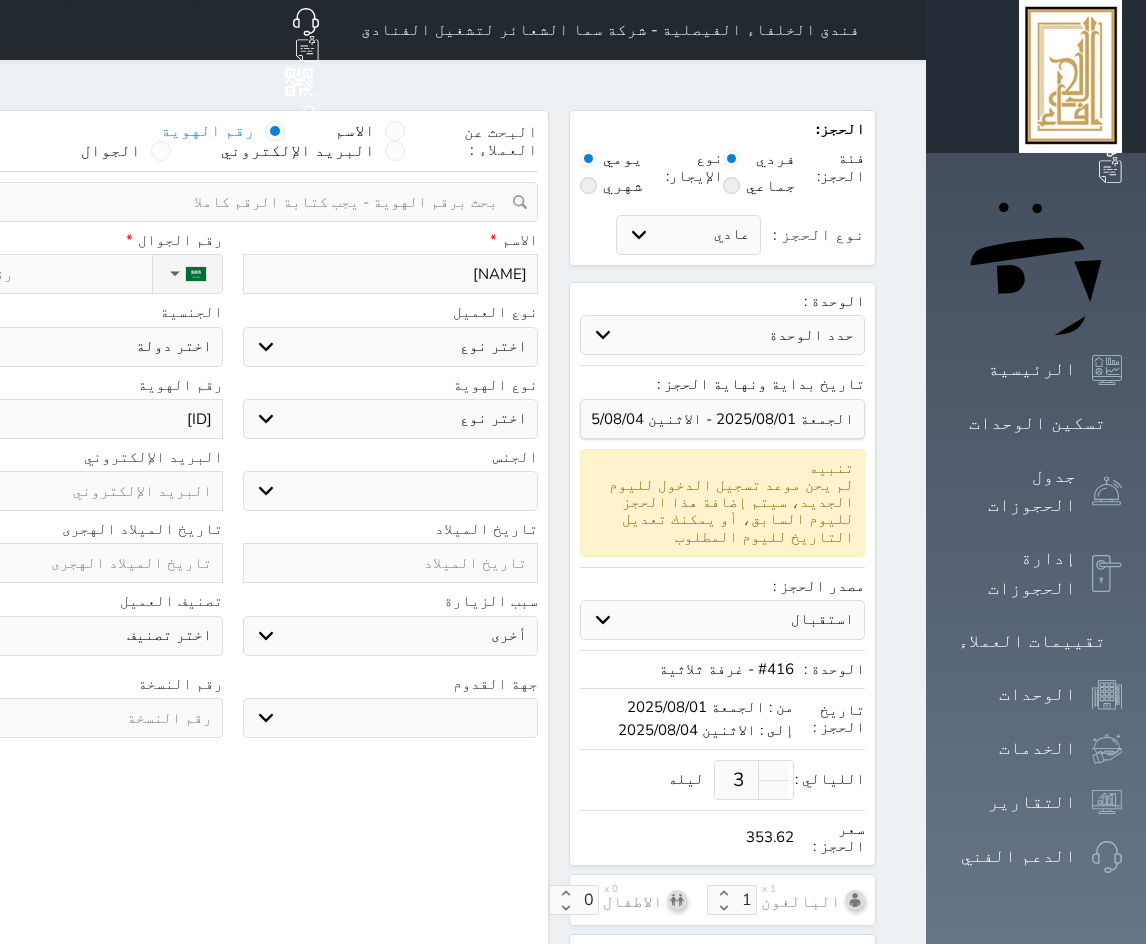 type 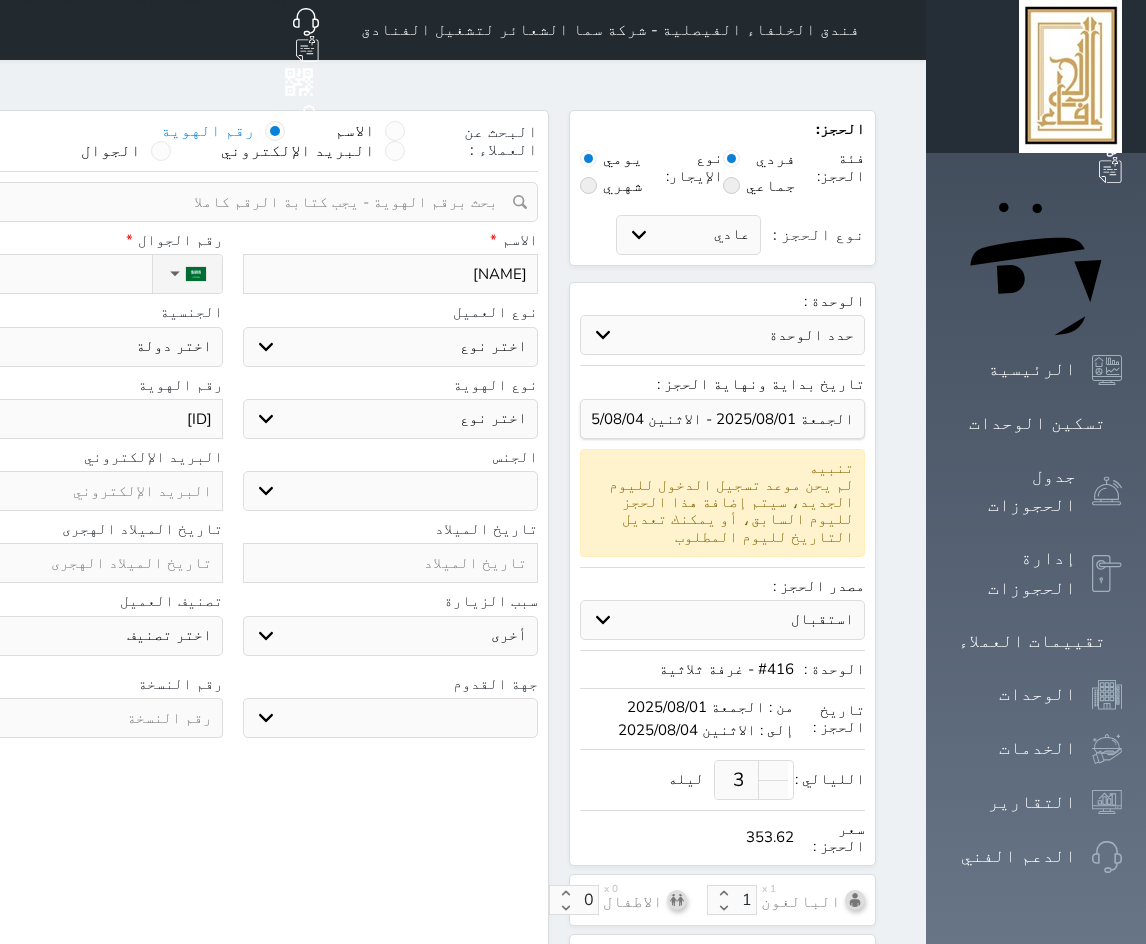 click on "اختر نوع   مواطن مواطن خليجي زائر مقيم" at bounding box center [391, 347] 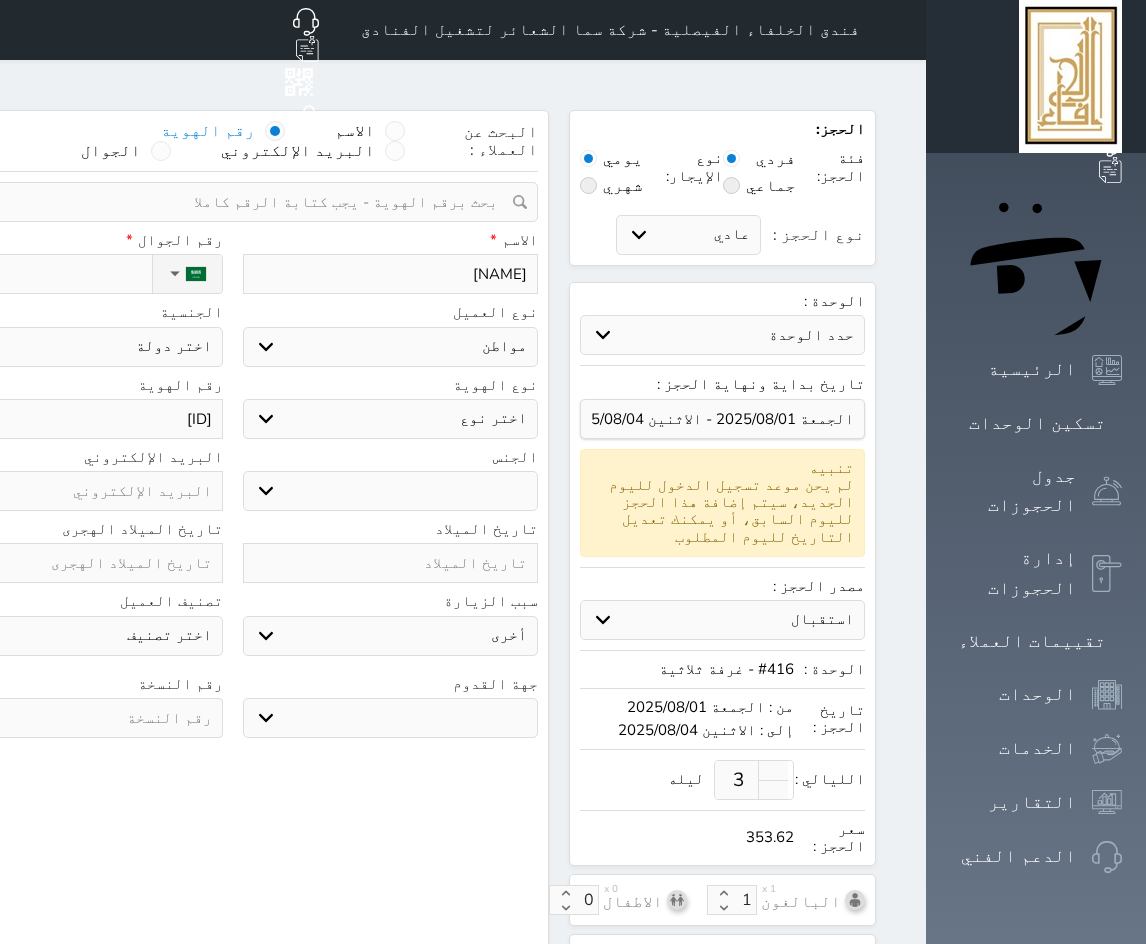 click on "اختر نوع   مواطن مواطن خليجي زائر مقيم" at bounding box center (391, 347) 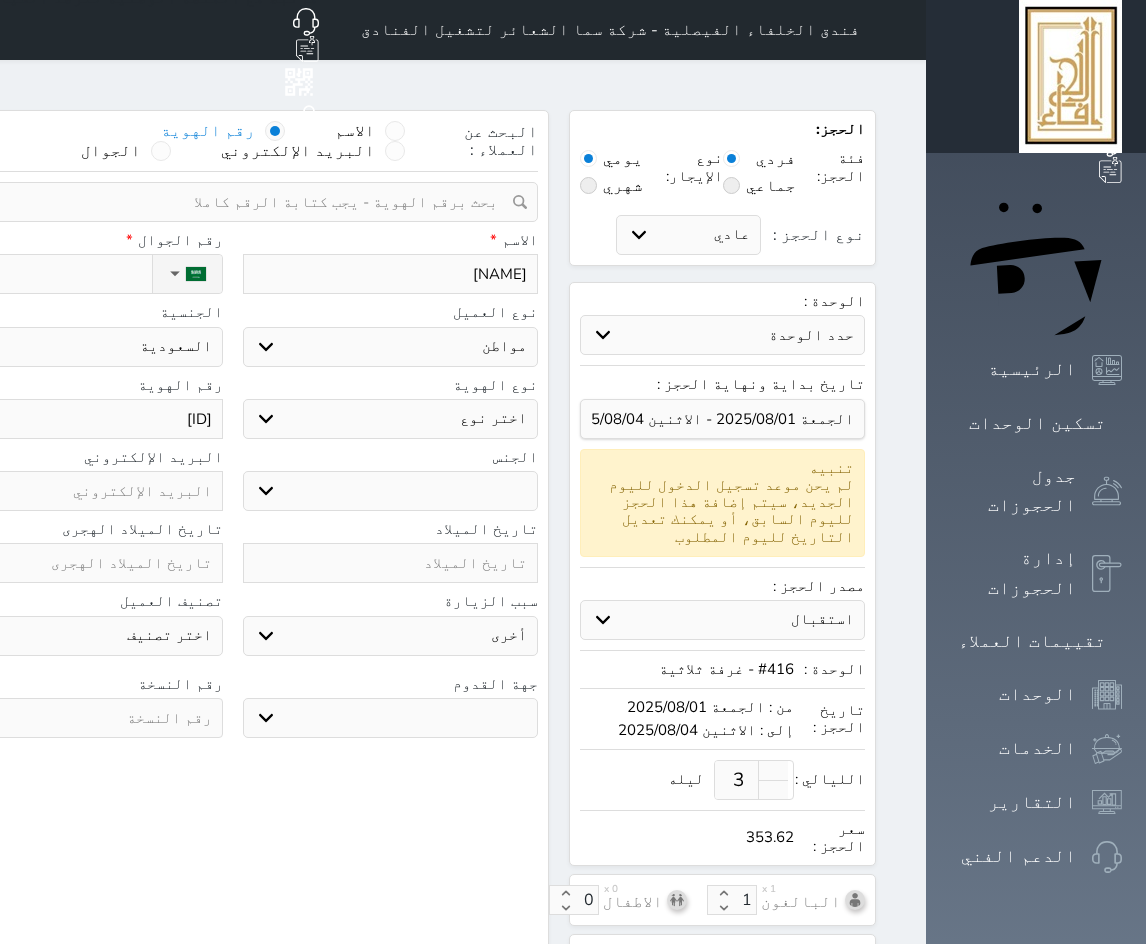 click on "اختر نوع   هوية وطنية هوية عائلية جواز السفر" at bounding box center (391, 419) 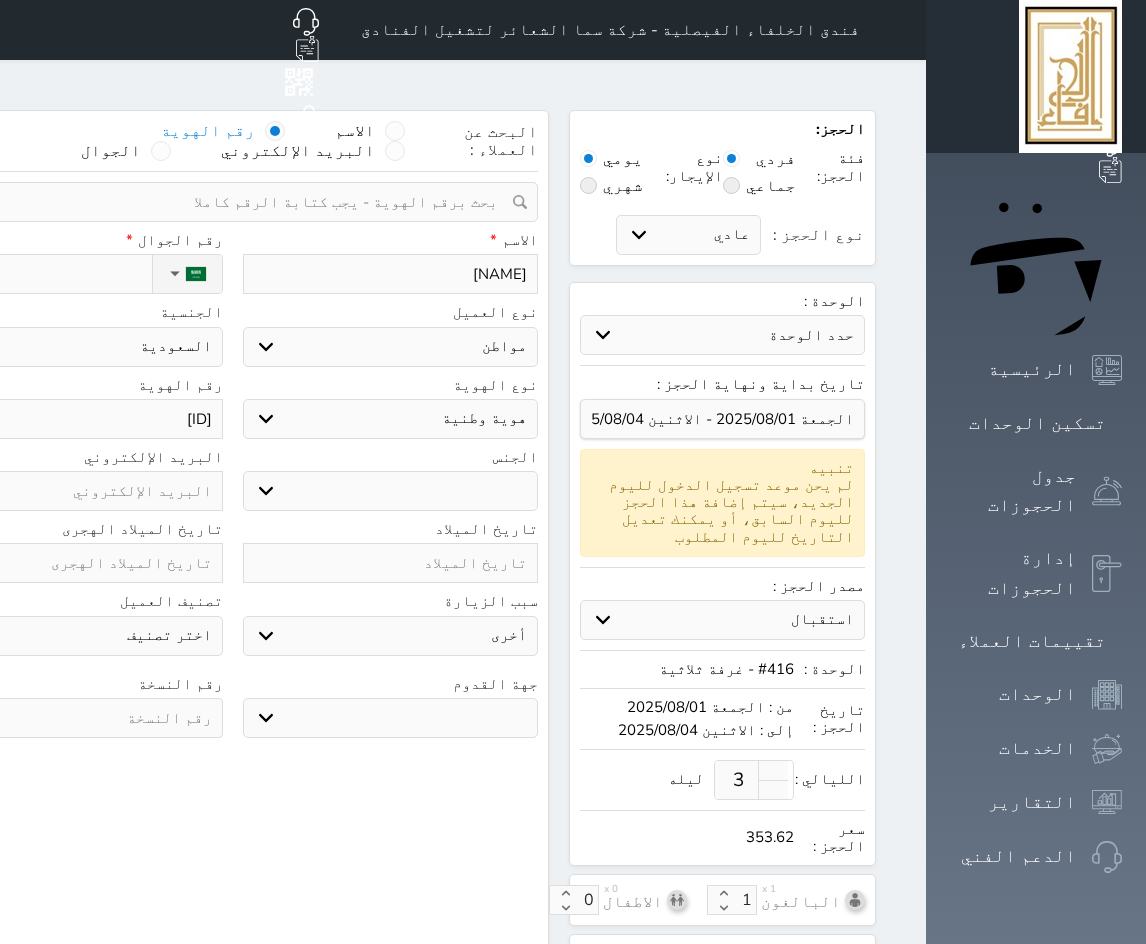 click on "اختر نوع   هوية وطنية هوية عائلية جواز السفر" at bounding box center [391, 419] 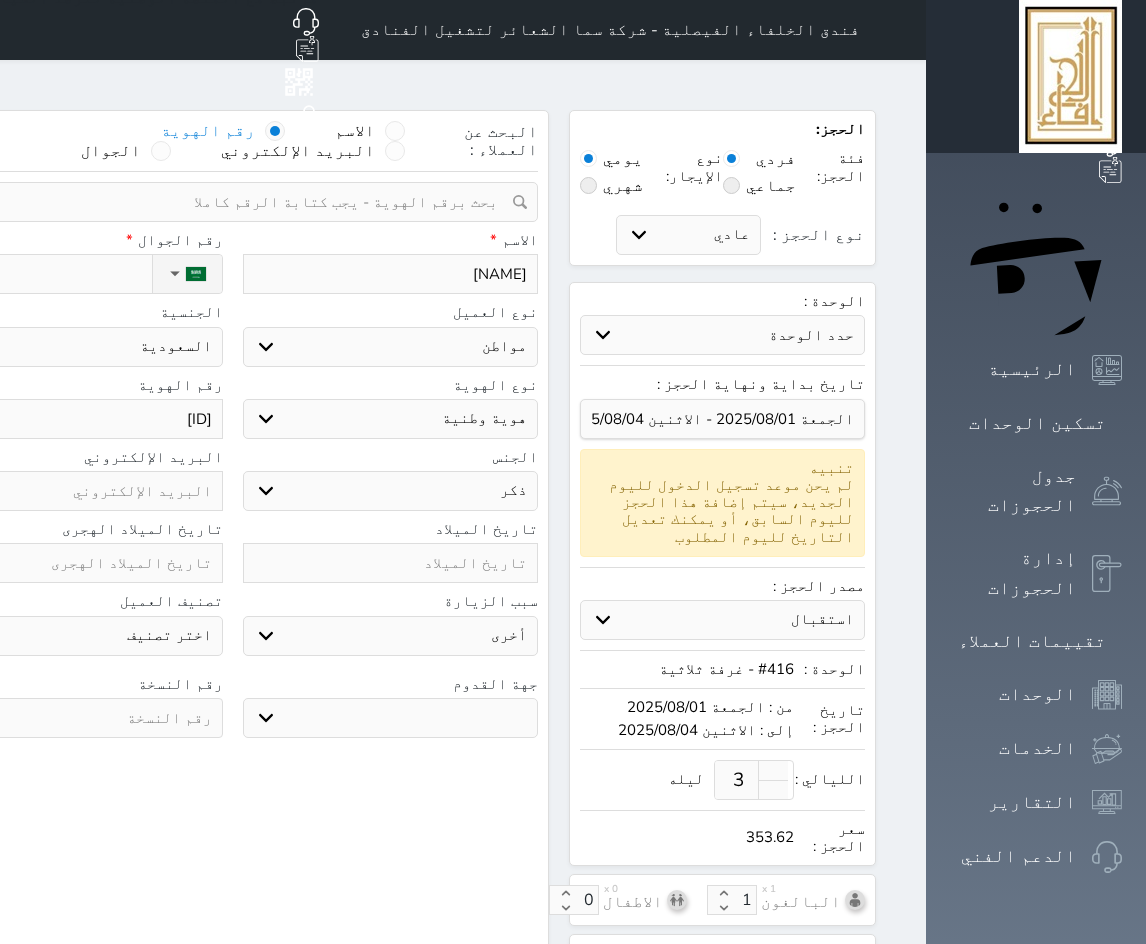 click on "ذكر   انثى" at bounding box center [391, 491] 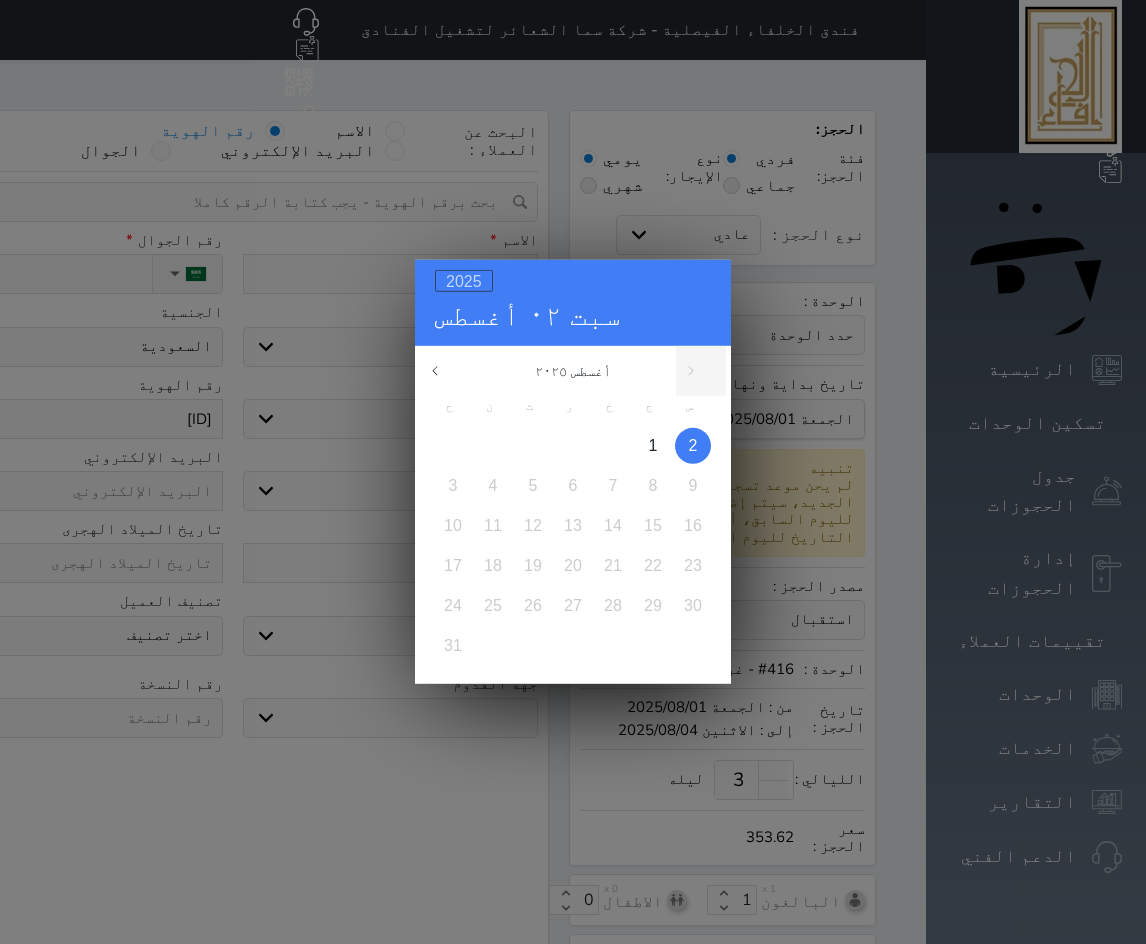 click on "2025" at bounding box center [464, 281] 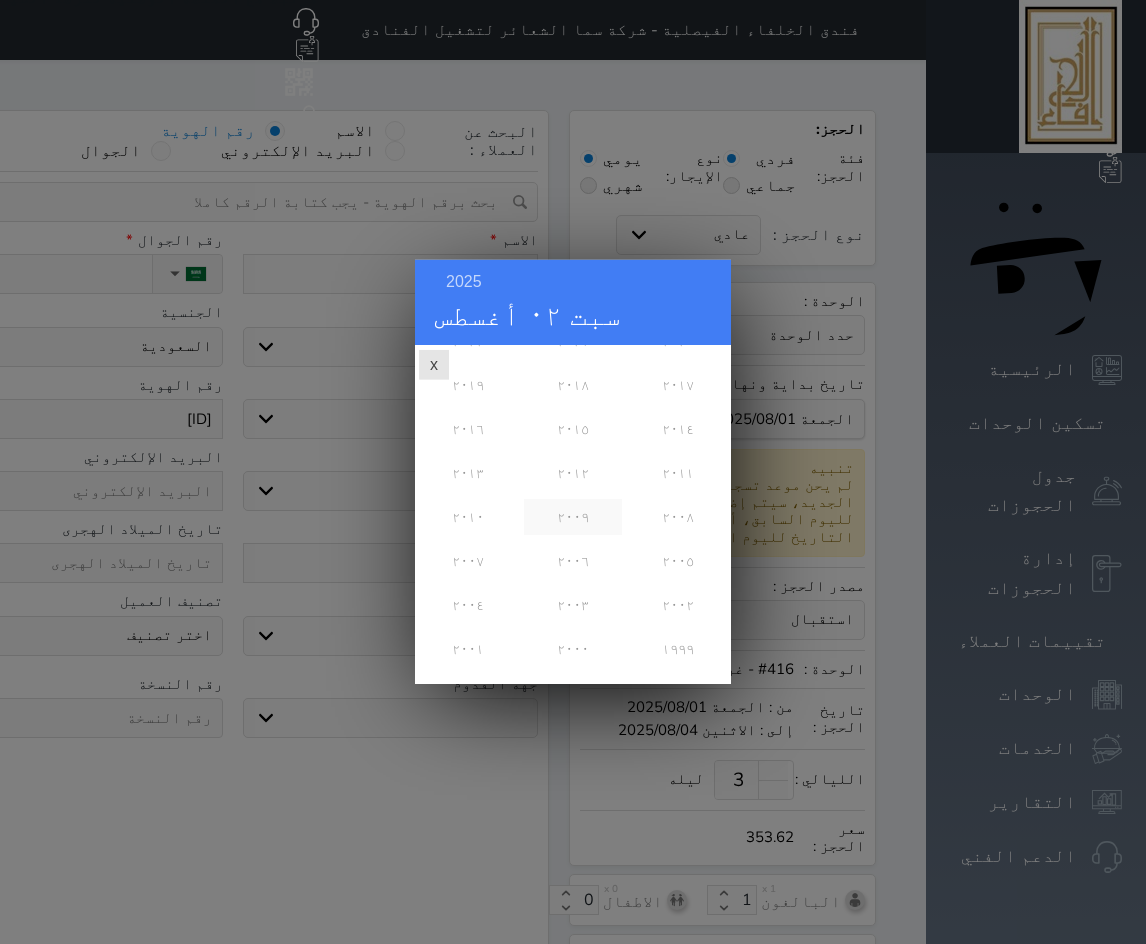 scroll, scrollTop: 100, scrollLeft: 0, axis: vertical 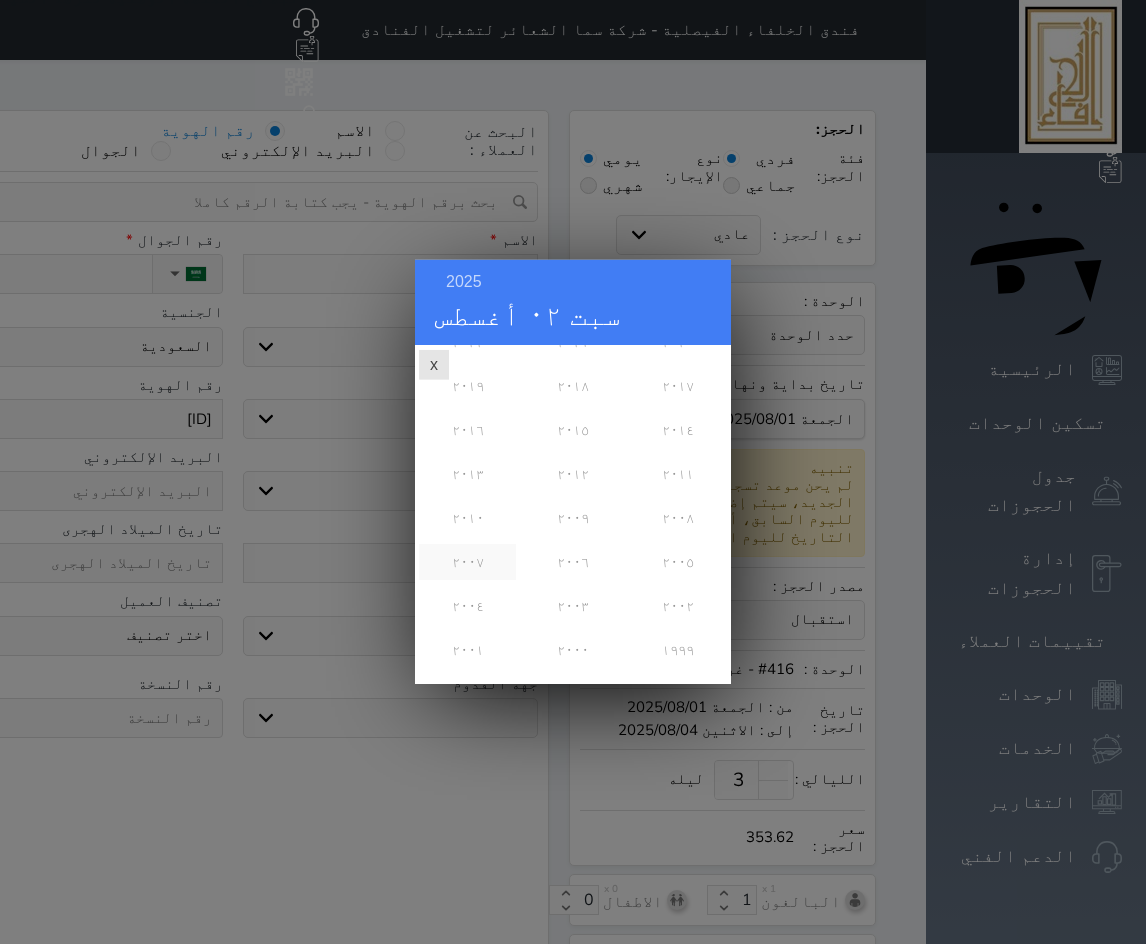 click on "٢٠٠٧" at bounding box center [467, 562] 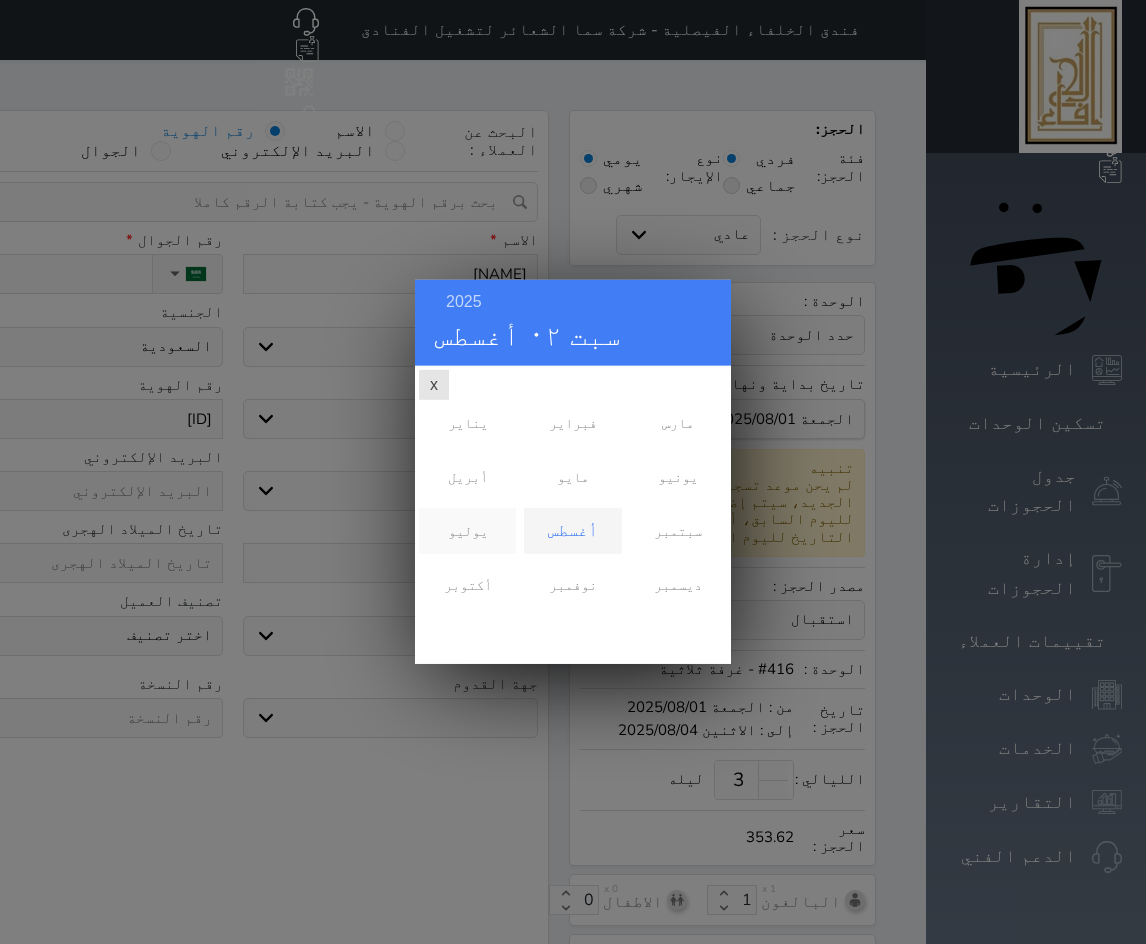 scroll, scrollTop: 0, scrollLeft: 0, axis: both 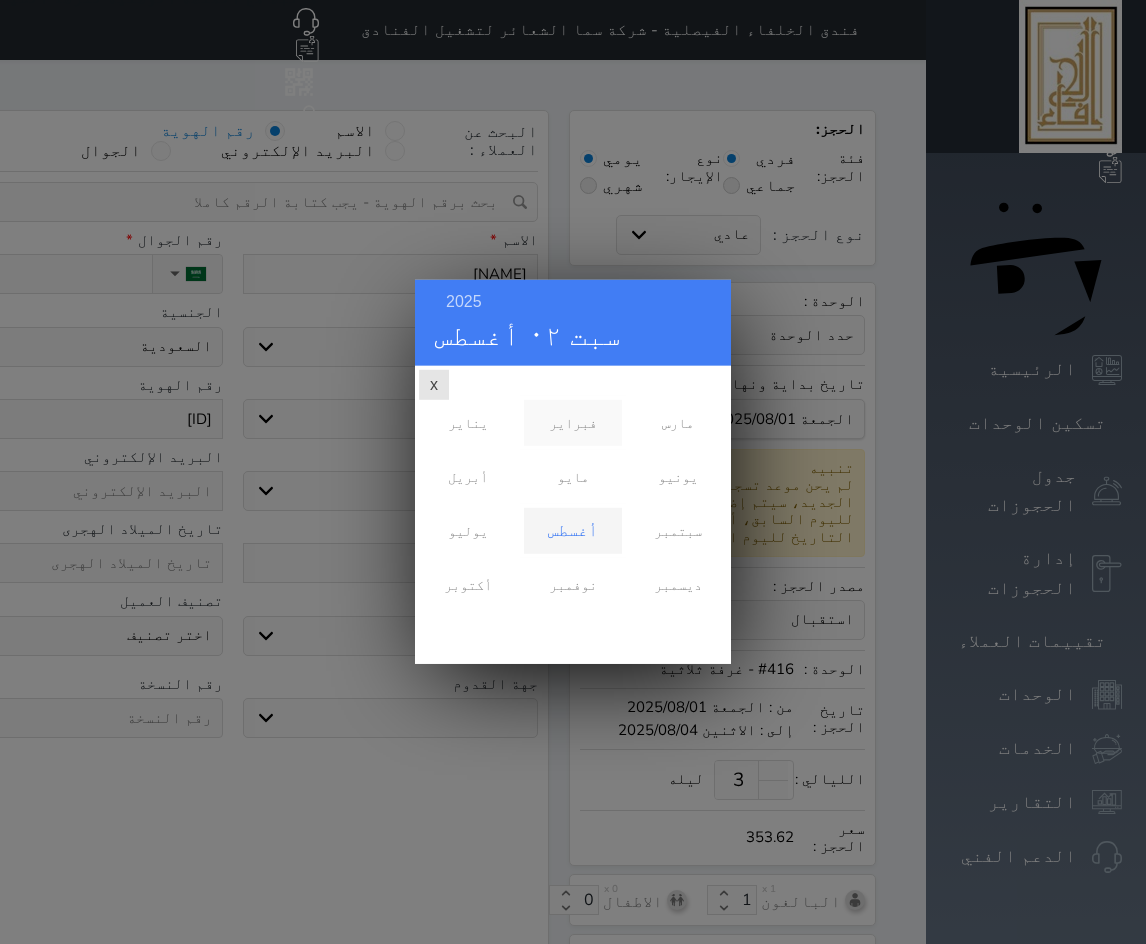 click on "فبراير" at bounding box center (572, 423) 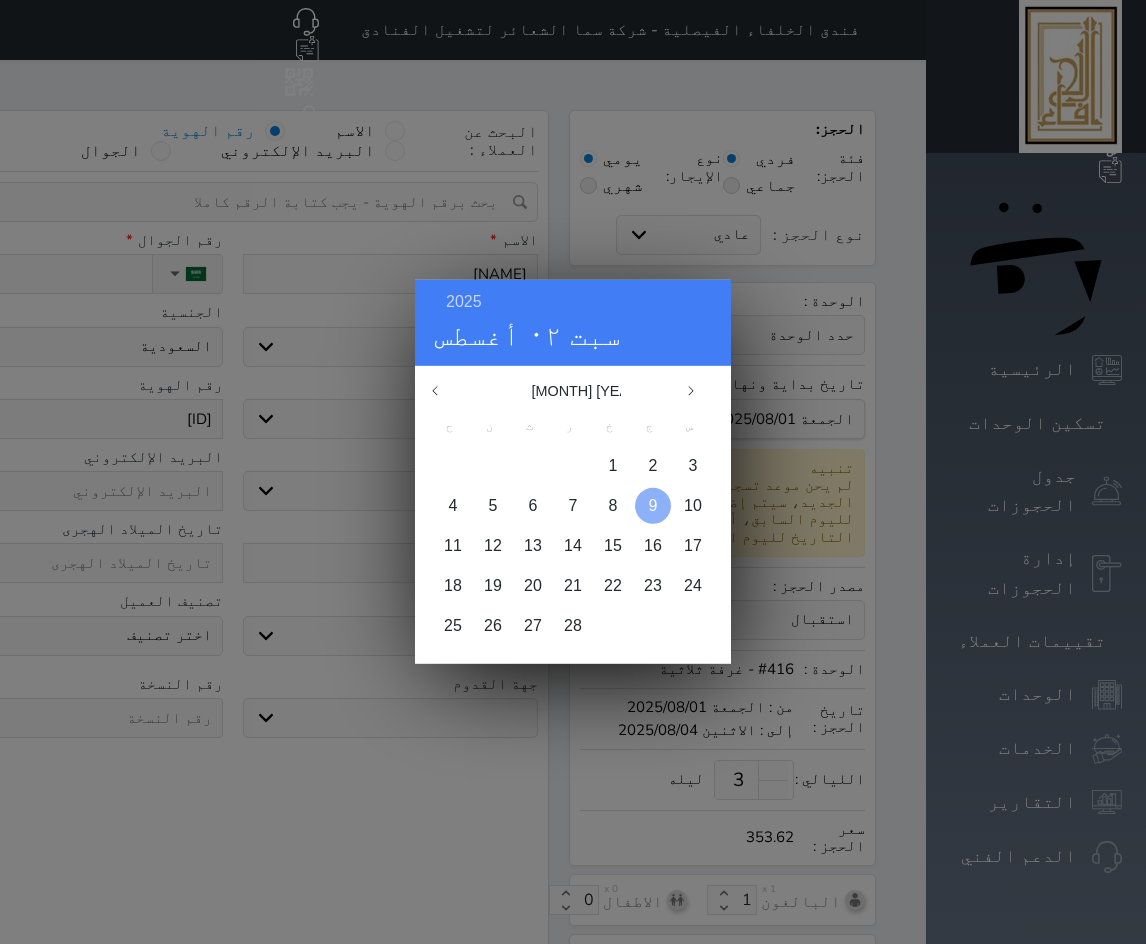 click on "9" at bounding box center (653, 505) 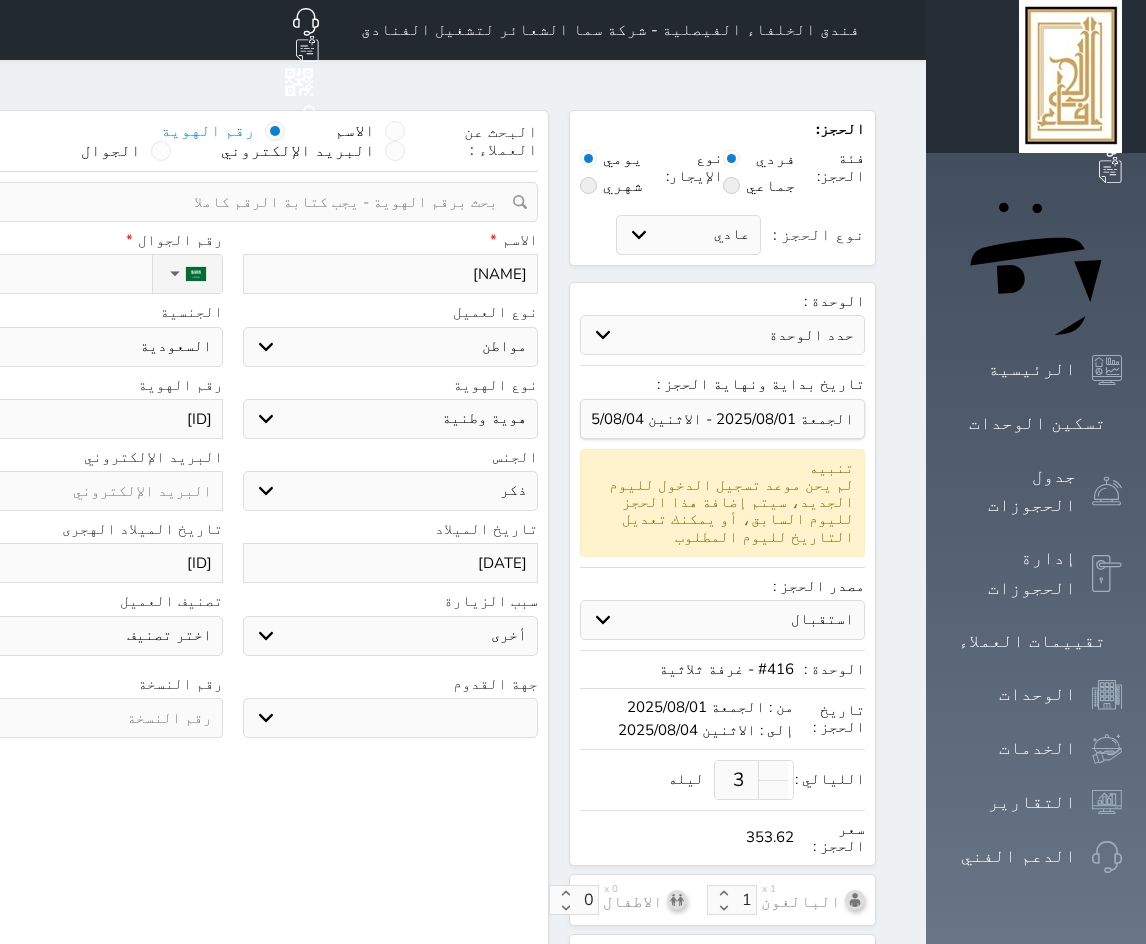 click at bounding box center (75, 718) 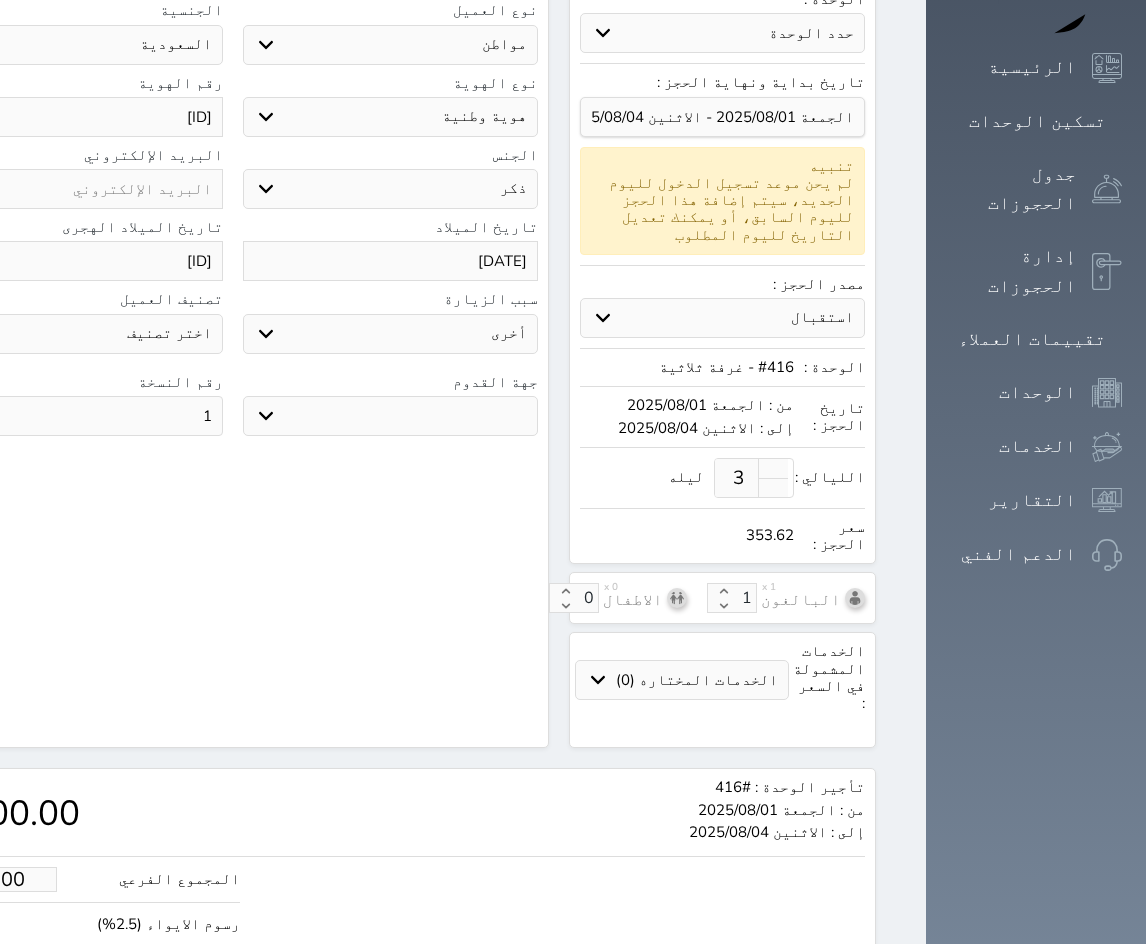 scroll, scrollTop: 384, scrollLeft: 0, axis: vertical 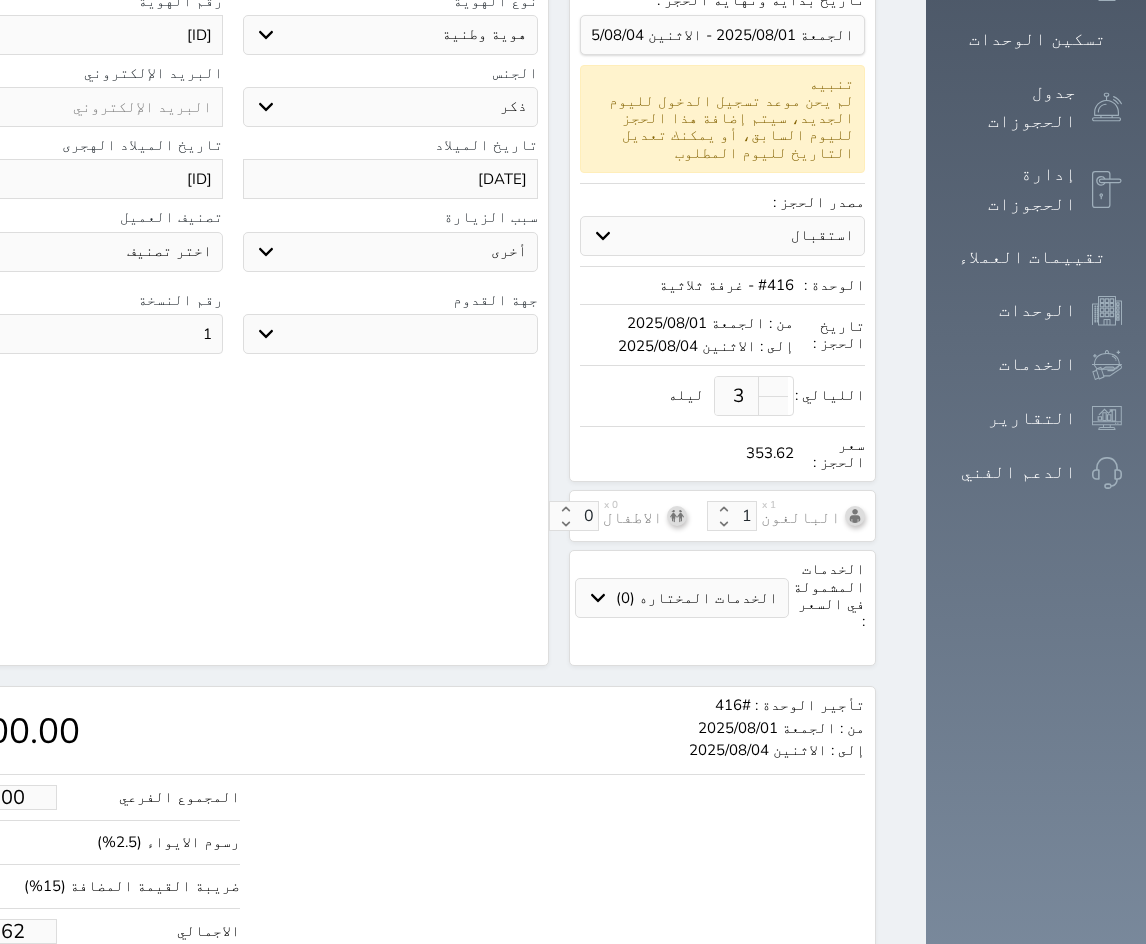 click on "353.62" at bounding box center (-8, 931) 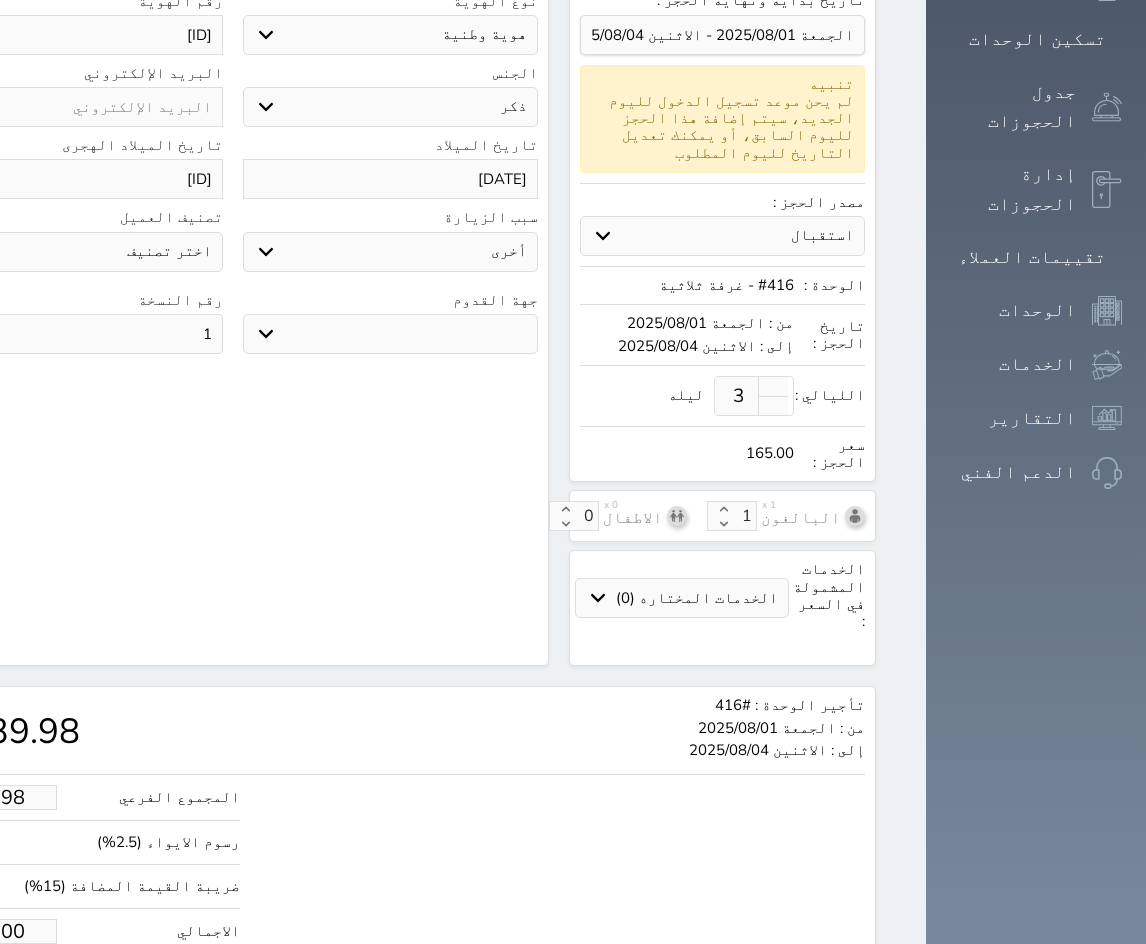 click on "3" at bounding box center (739, 396) 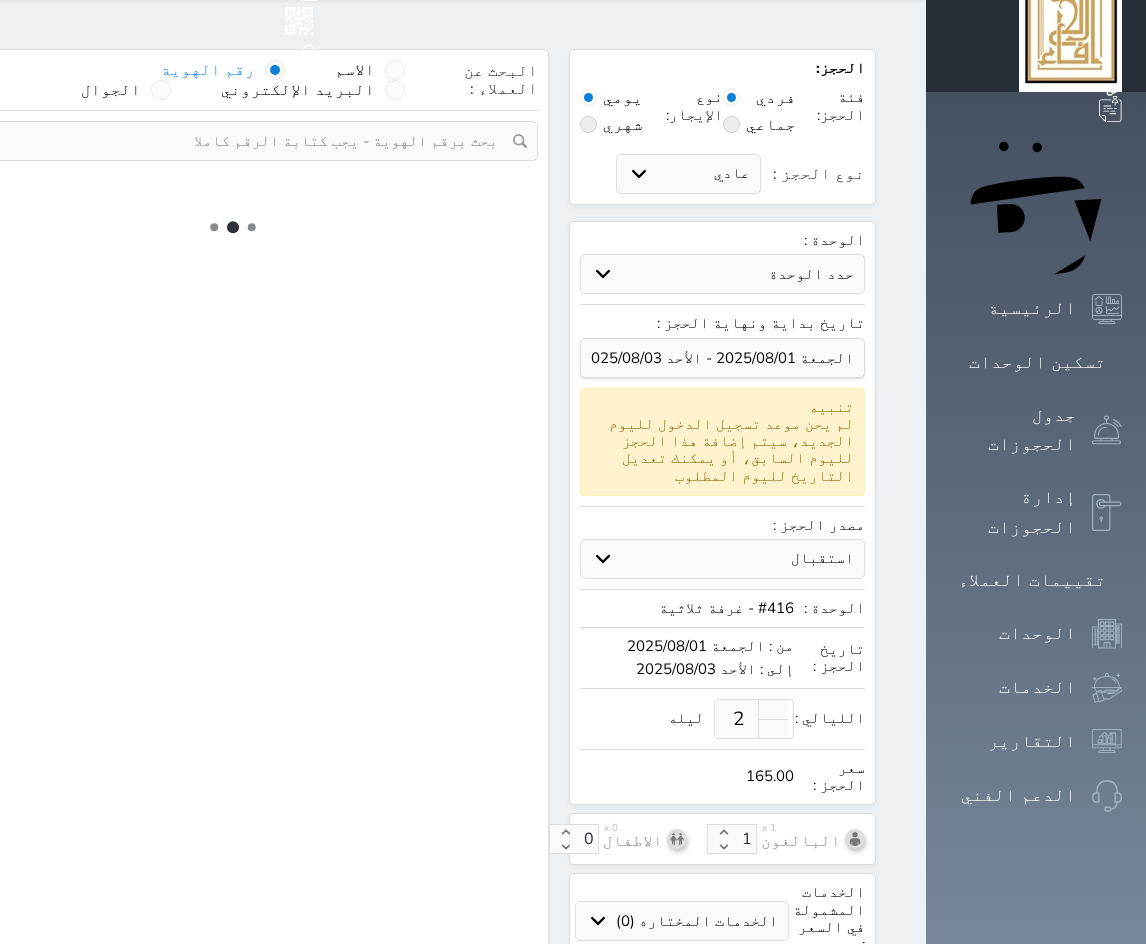click on "الوحدة :   حدد الوحدة
#622 - غرفة رباعية
#621 - غرفة رباعية
#620 - غرفة رباعية
#619 - غرفة رباعية
#618 - غرفة رباعية
#617 - غرفة رباعية
#616 - غرثة ثلاثية
#604 - غرفة ثلاثية
#601 - غرفة ثنائية ( جناح )
#524 - غرفة رباعية
#516 - غرفة ثلاثية
#507 - غرفة ثنائية
#504 - غرفة ثلاثية
#501 - غرفة ثنائية(جناح)
#419 - غرفة رباعية
#417 - غرفة رباعية" at bounding box center [722, 513] 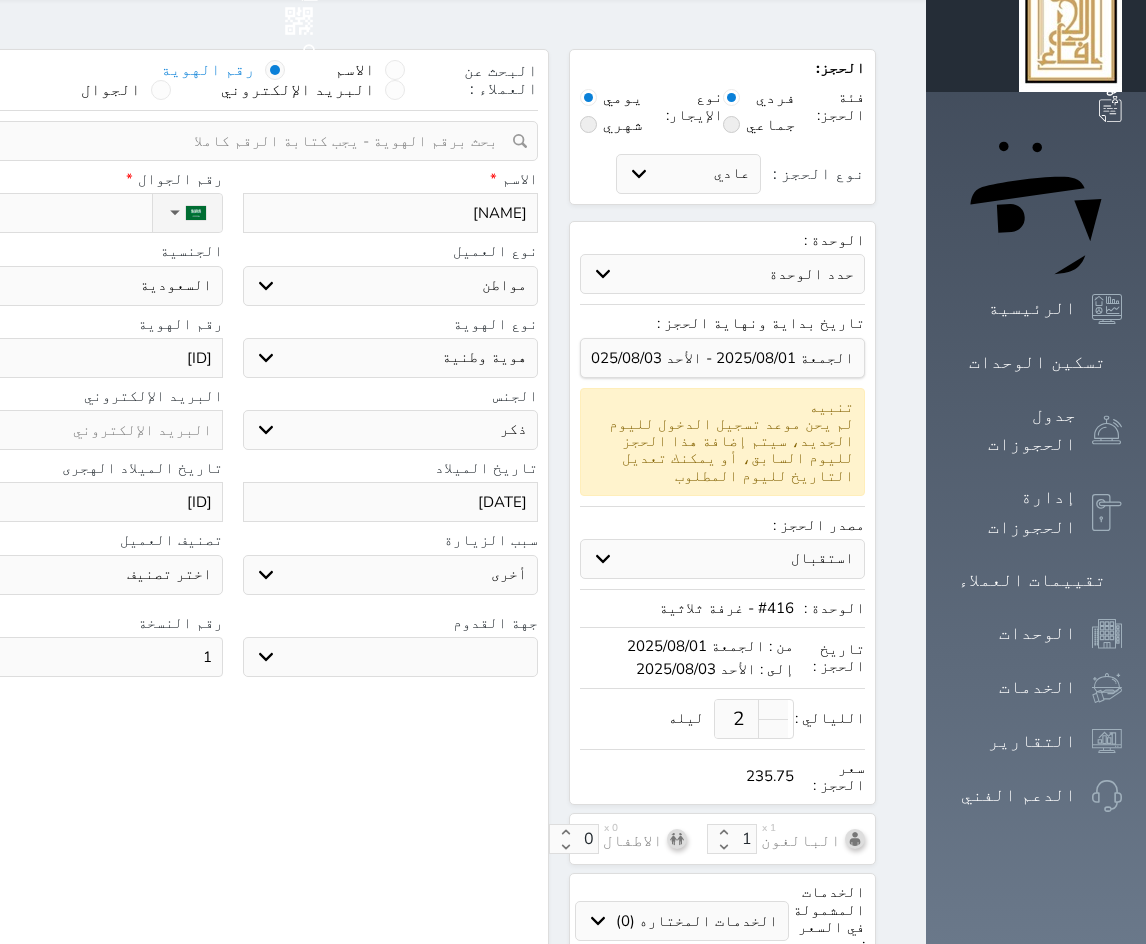 scroll, scrollTop: 384, scrollLeft: 0, axis: vertical 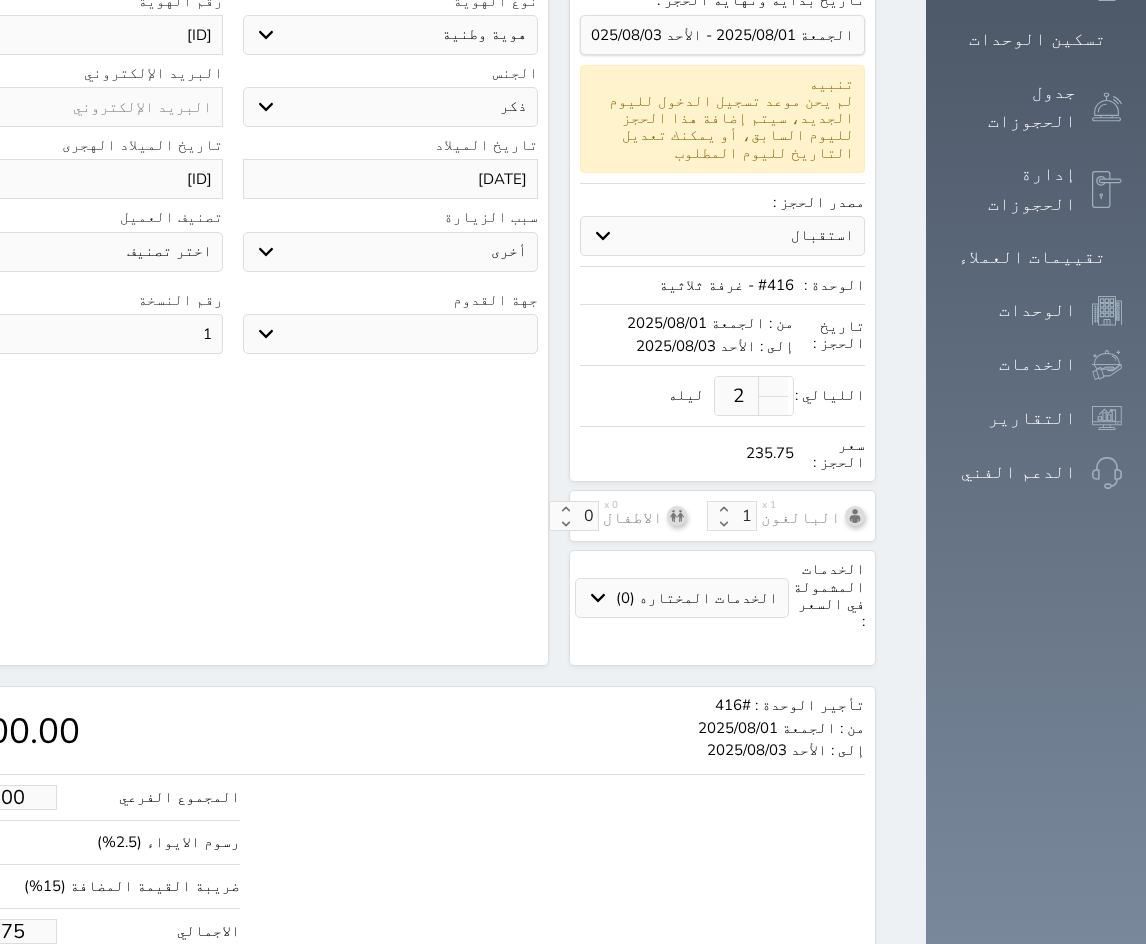 click on "البحث عن العملاء :        الاسم       رقم الهوية       البريد الإلكتروني       الجوال           تغيير العميل                      ملاحظات                           سجل حجوزات العميل [NAME]                   إجمالى رصيد العميل : 0 ريال     رقم الحجز   الوحدة   من   إلى   نوع الحجز   الرصيد   الاجرائات         النتائج  : من (  ) - إلى  (  )   العدد  :              سجل الكمبيالات الغير محصلة على العميل [NAME]                 رقم الحجز   المبلغ الكلى    المبلغ المحصل    المبلغ المتبقى    تاريخ الإستحقاق         النتائج  : من (  ) - إلى  (  )   العدد  :      الاسم *   [NAME]   رقم الجوال *       ▼       +966     +355     +213" at bounding box center (232, 196) 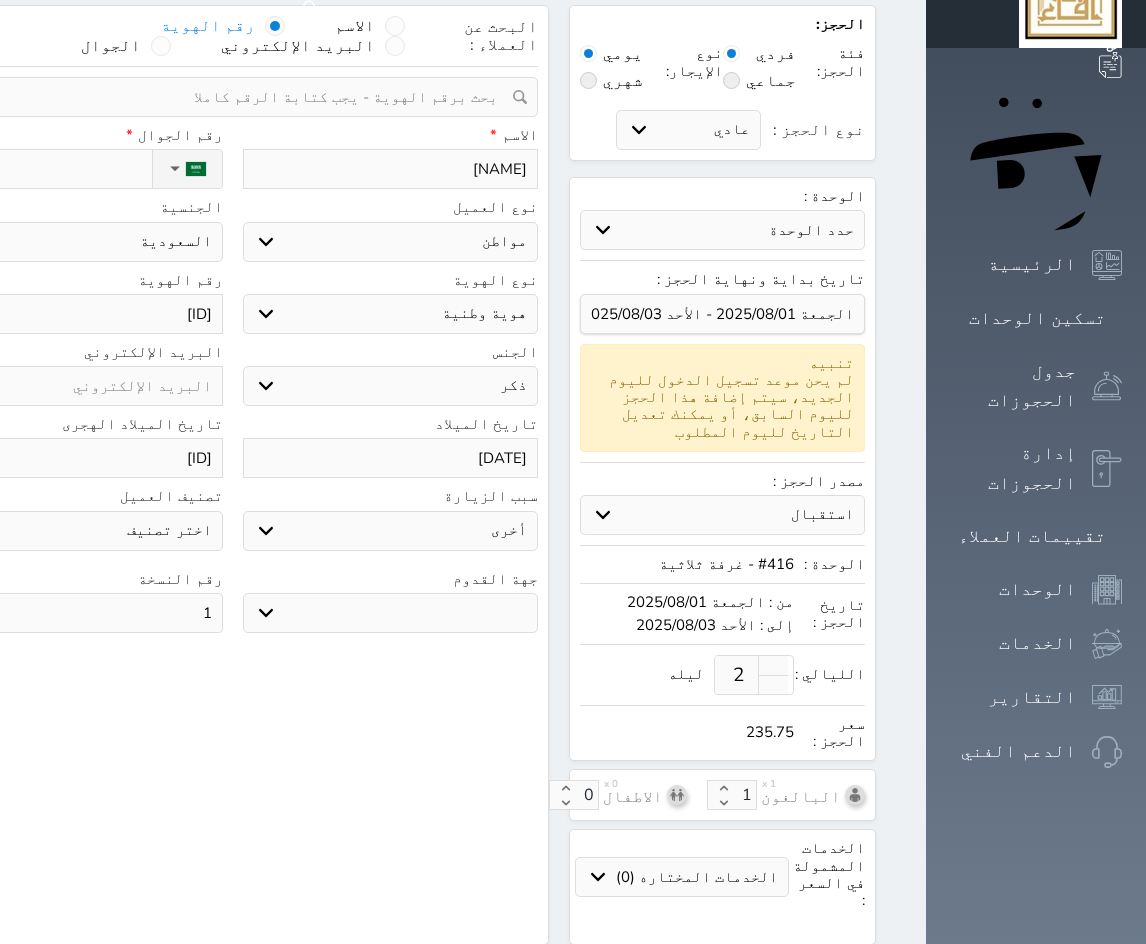 scroll, scrollTop: 200, scrollLeft: 0, axis: vertical 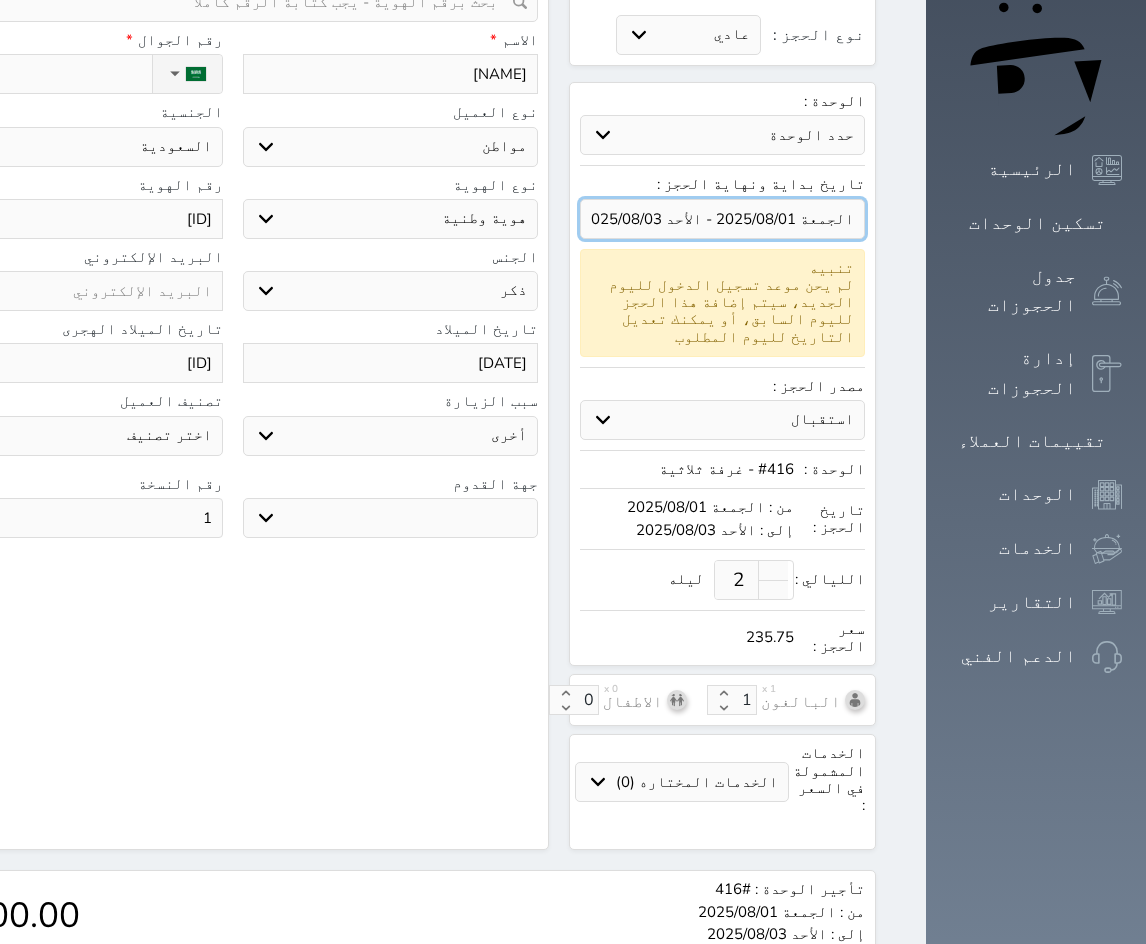 click at bounding box center (722, 219) 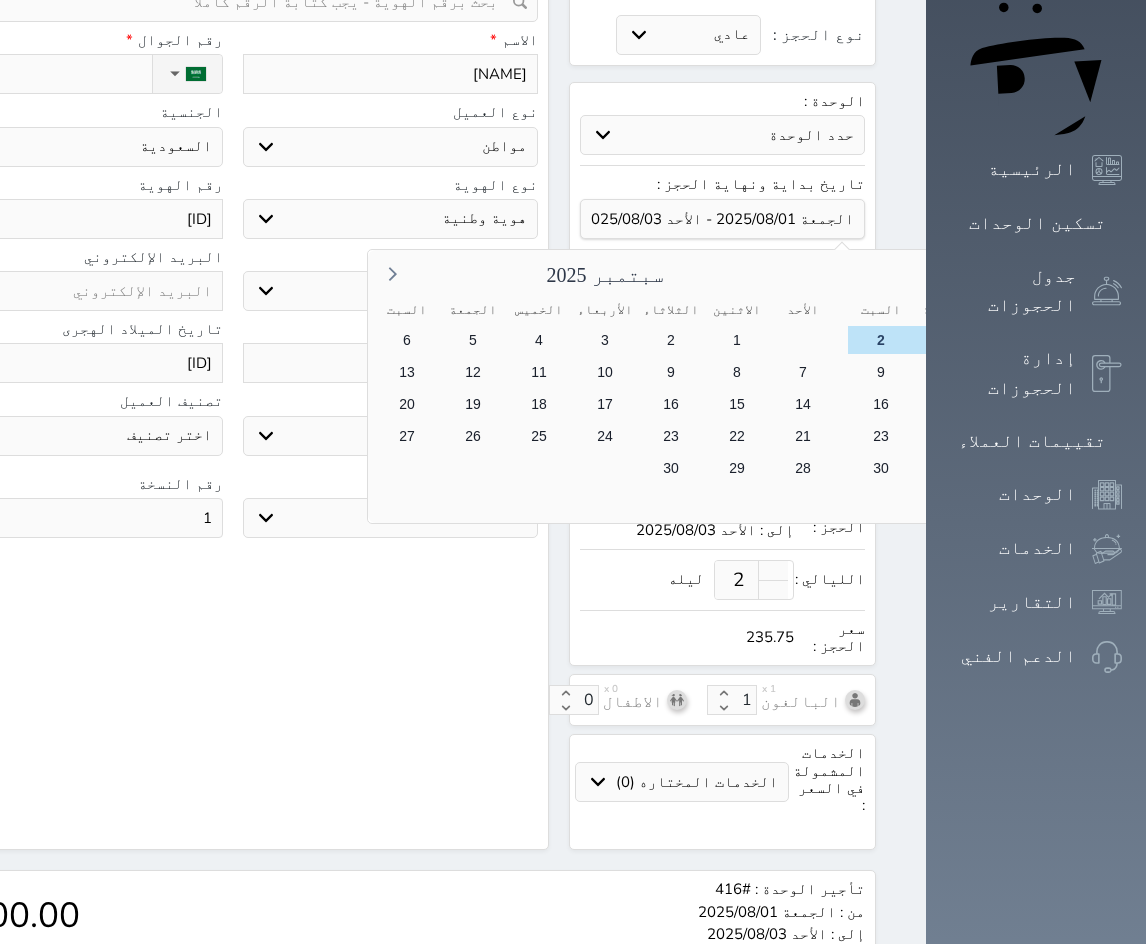 click on "4" at bounding box center (1211, 372) 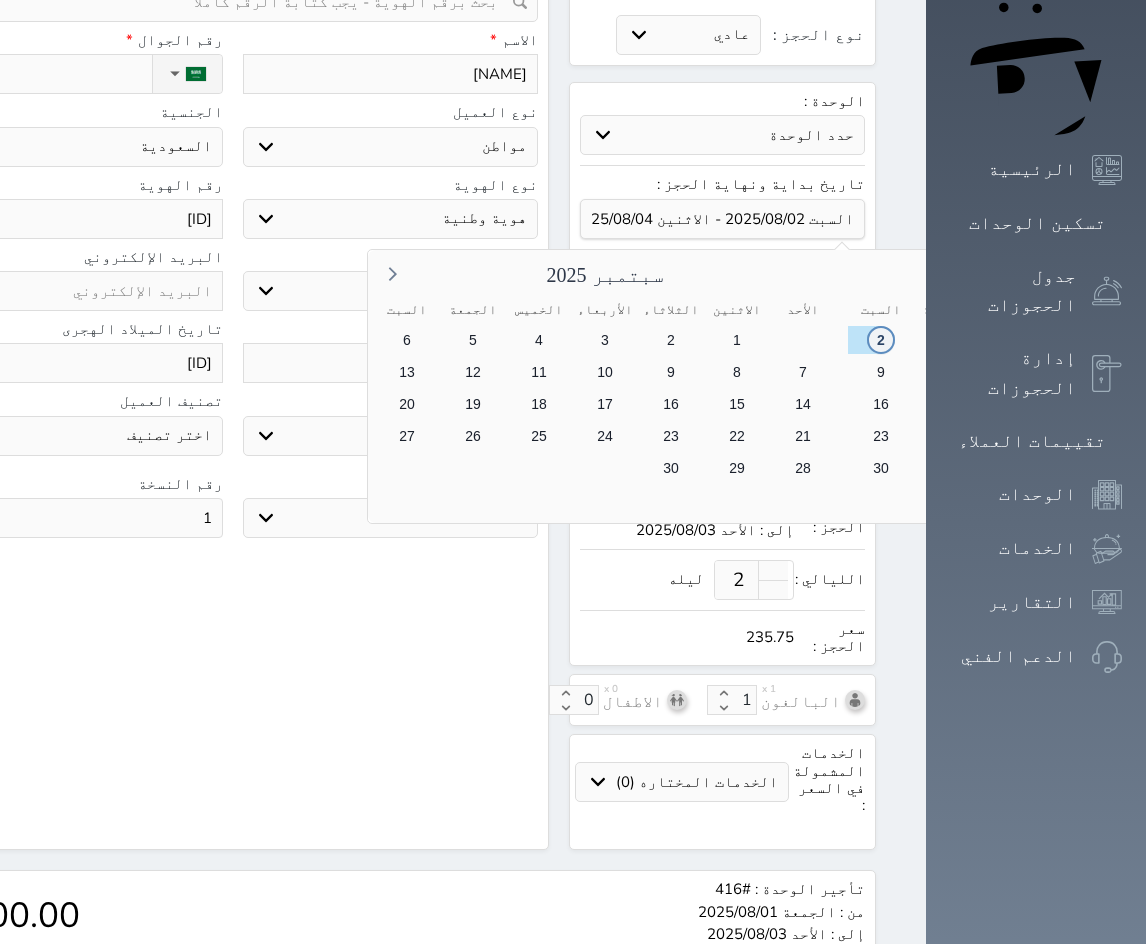 click on "2" at bounding box center (881, 340) 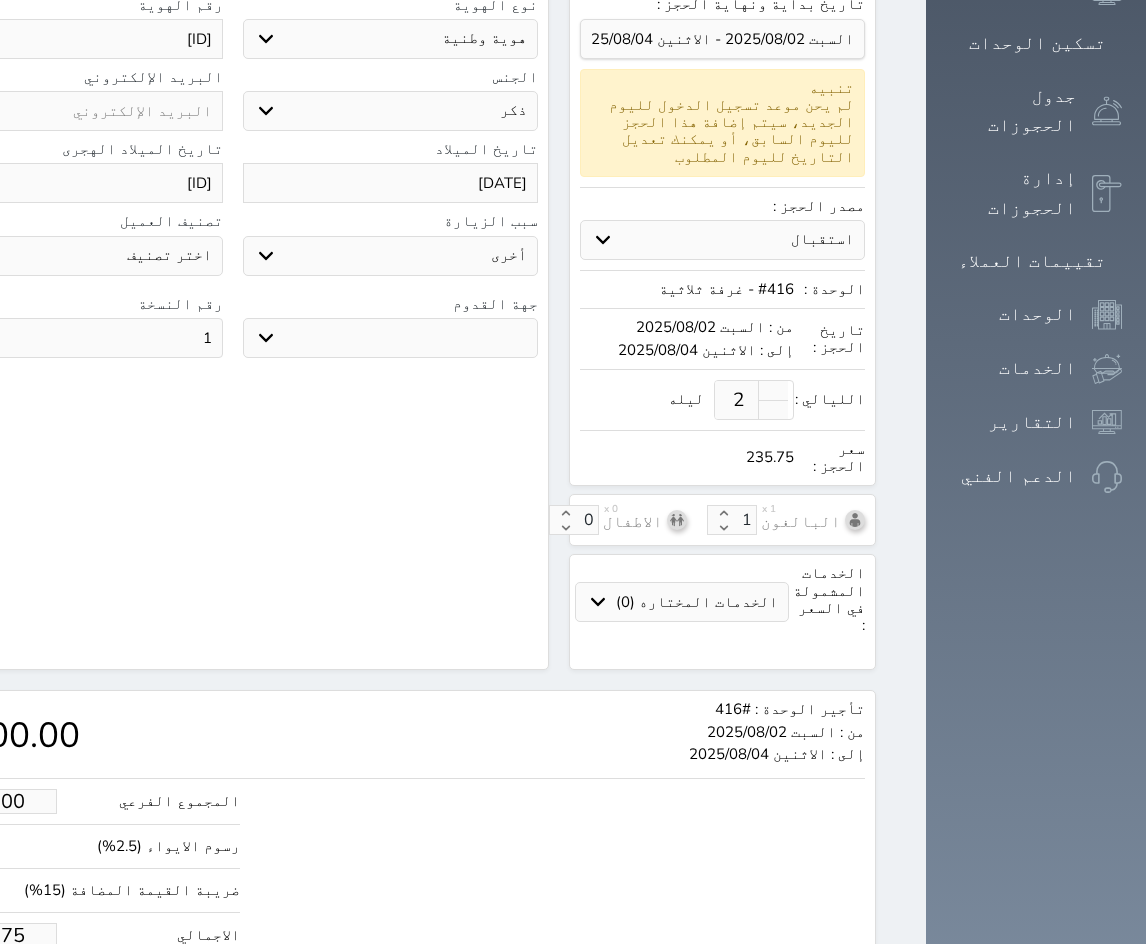 scroll, scrollTop: 384, scrollLeft: 0, axis: vertical 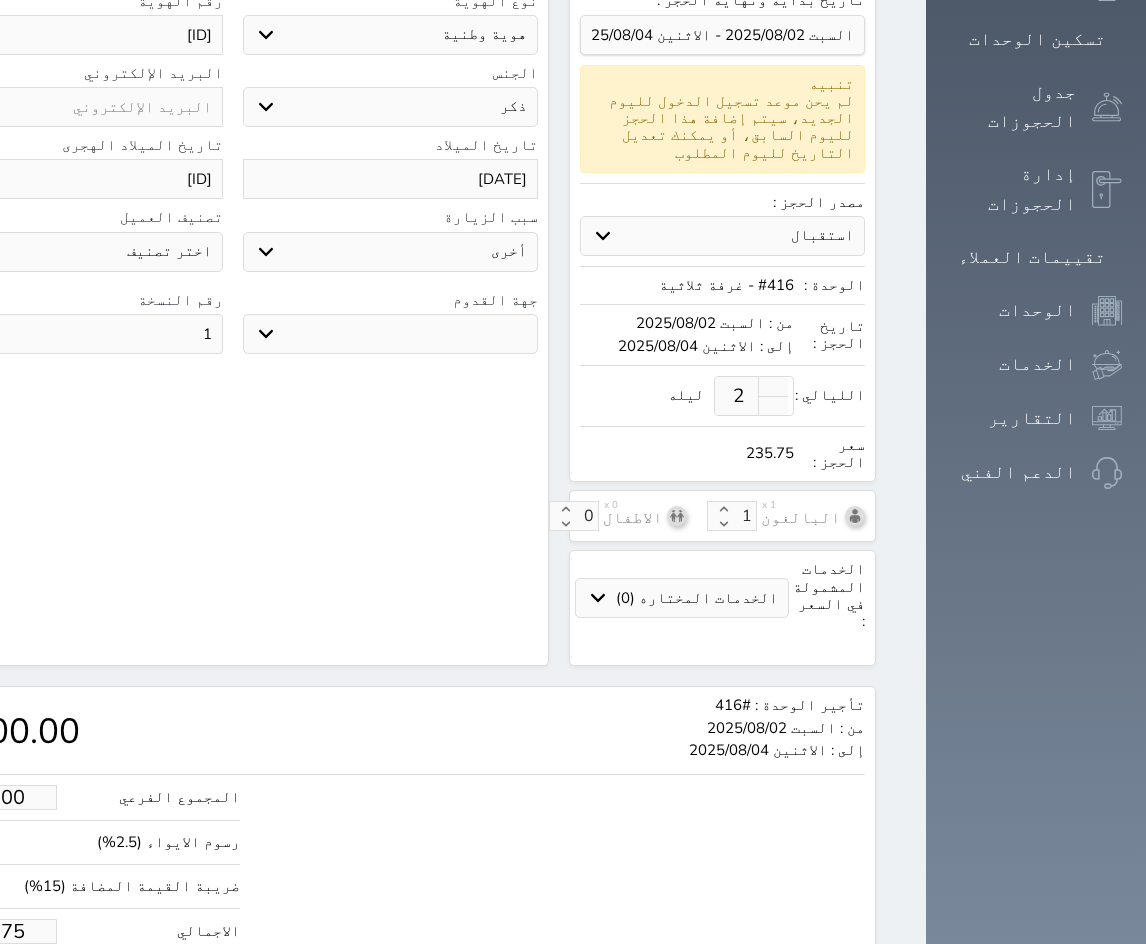 click on "البحث عن العملاء :        الاسم       رقم الهوية       البريد الإلكتروني       الجوال           تغيير العميل                      ملاحظات                           سجل حجوزات العميل [NAME]                   إجمالى رصيد العميل : 0 ريال     رقم الحجز   الوحدة   من   إلى   نوع الحجز   الرصيد   الاجرائات         النتائج  : من (  ) - إلى  (  )   العدد  :              سجل الكمبيالات الغير محصلة على العميل [NAME]                 رقم الحجز   المبلغ الكلى    المبلغ المحصل    المبلغ المتبقى    تاريخ الإستحقاق         النتائج  : من (  ) - إلى  (  )   العدد  :      الاسم *   [NAME]   رقم الجوال *       ▼       +966     +355     +213" at bounding box center (232, 196) 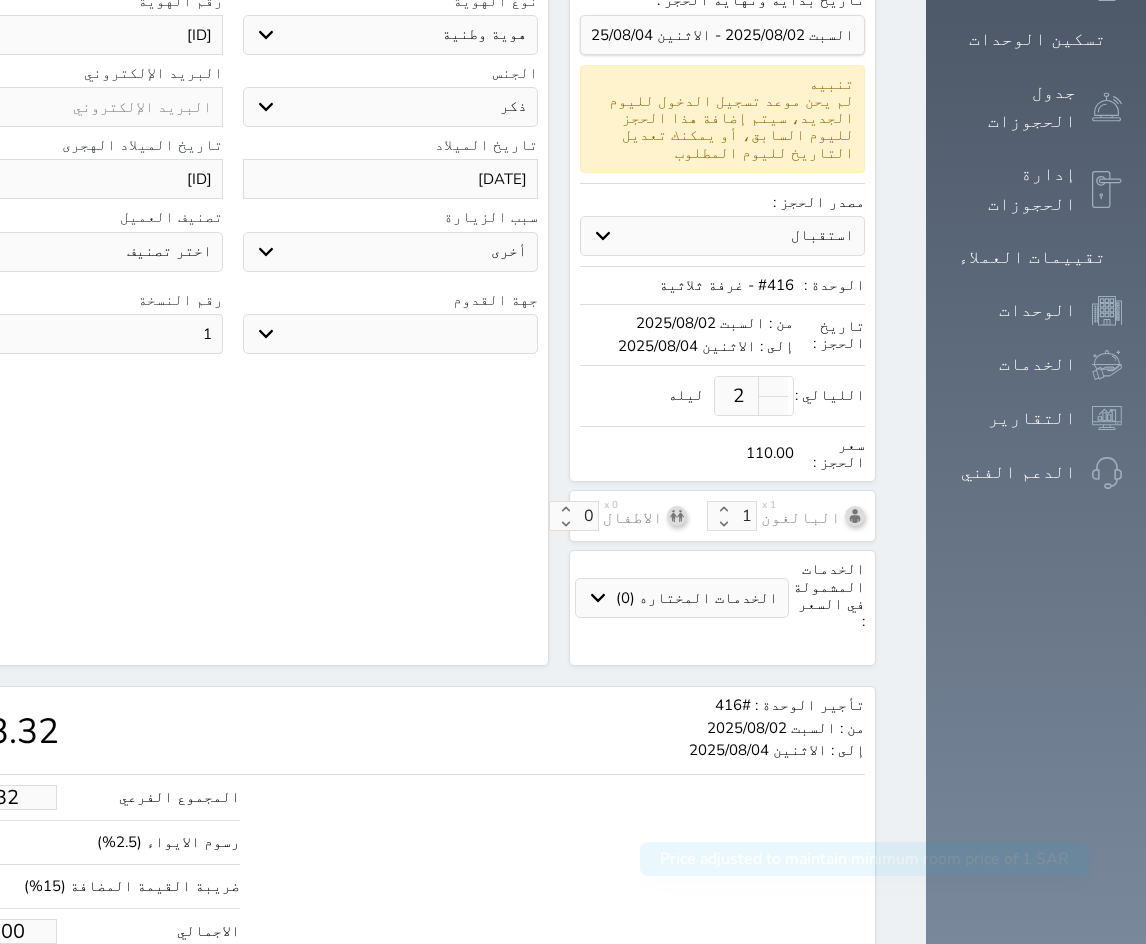 click on "حجز" at bounding box center [9, 992] 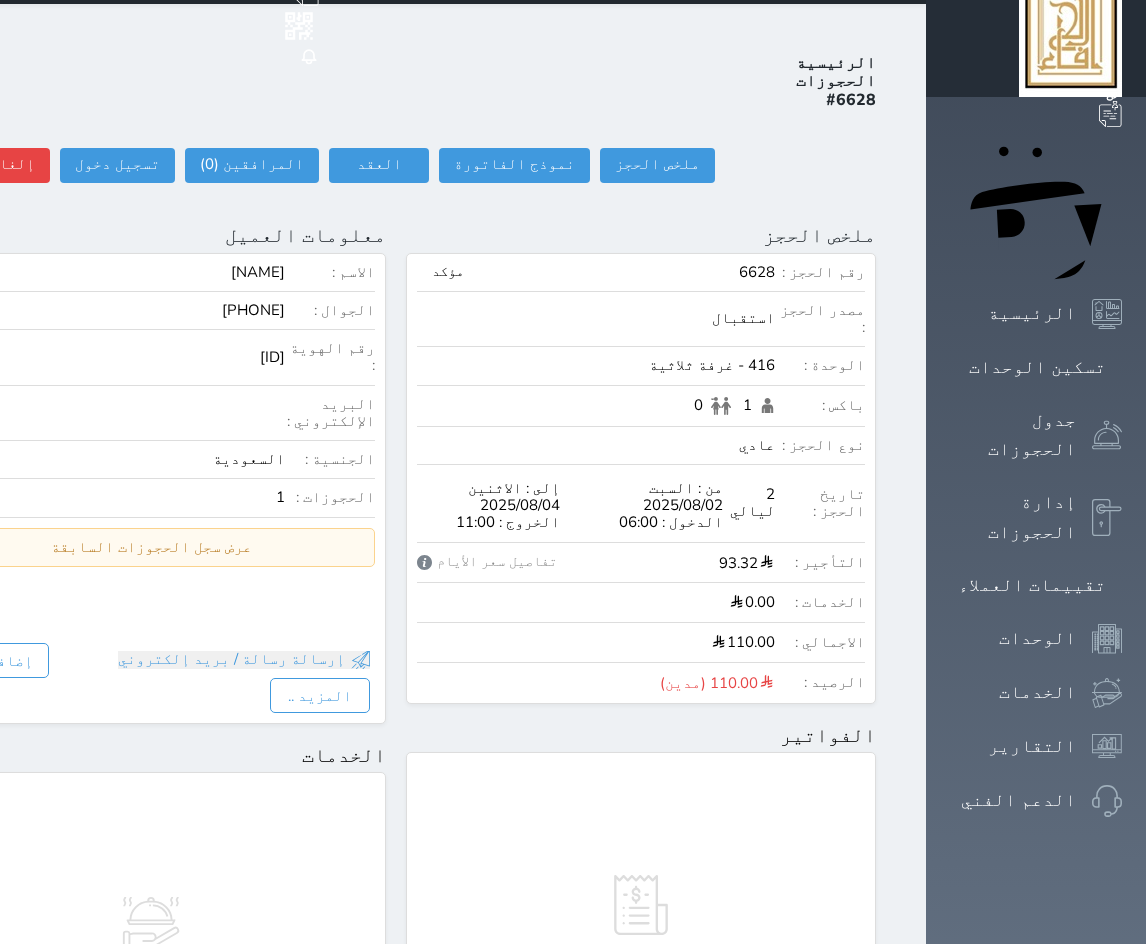 scroll, scrollTop: 600, scrollLeft: 0, axis: vertical 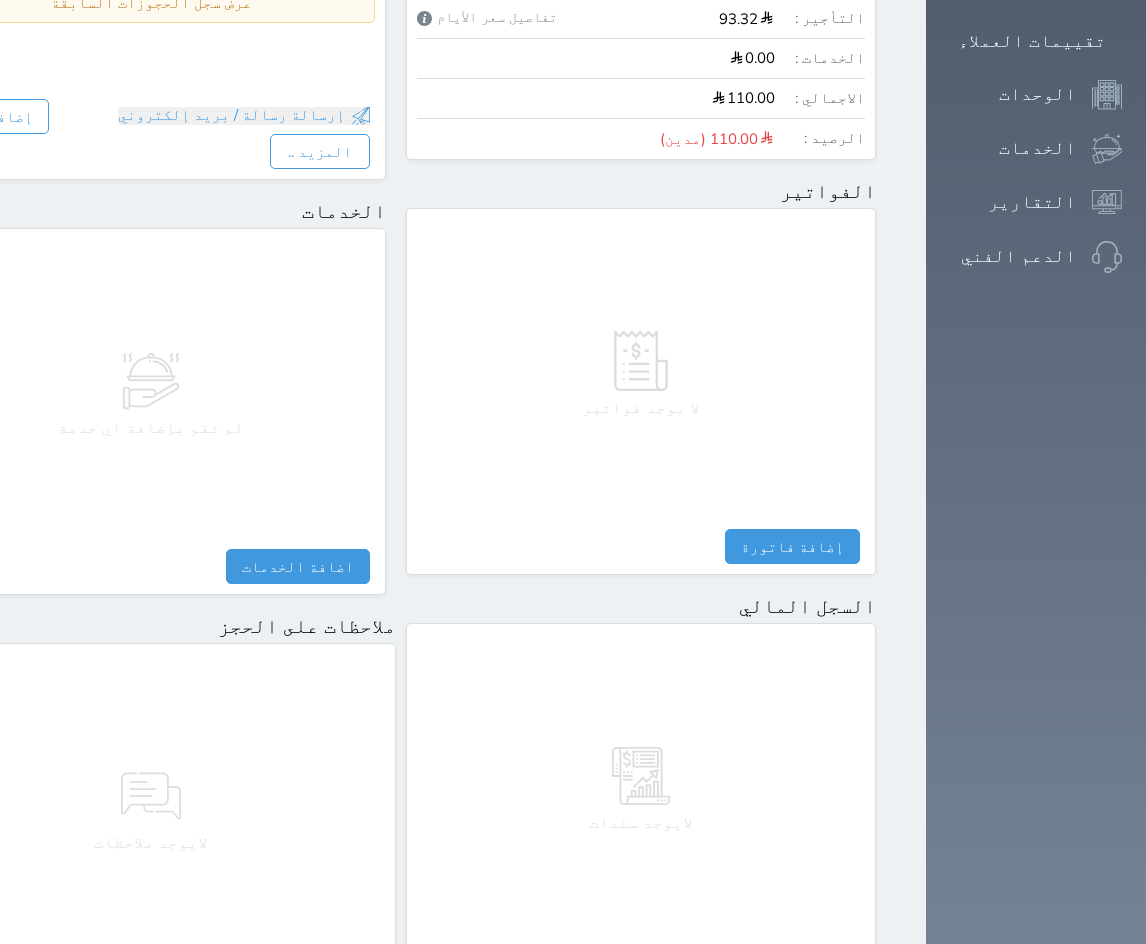 click on "مقبوضات" at bounding box center (815, 961) 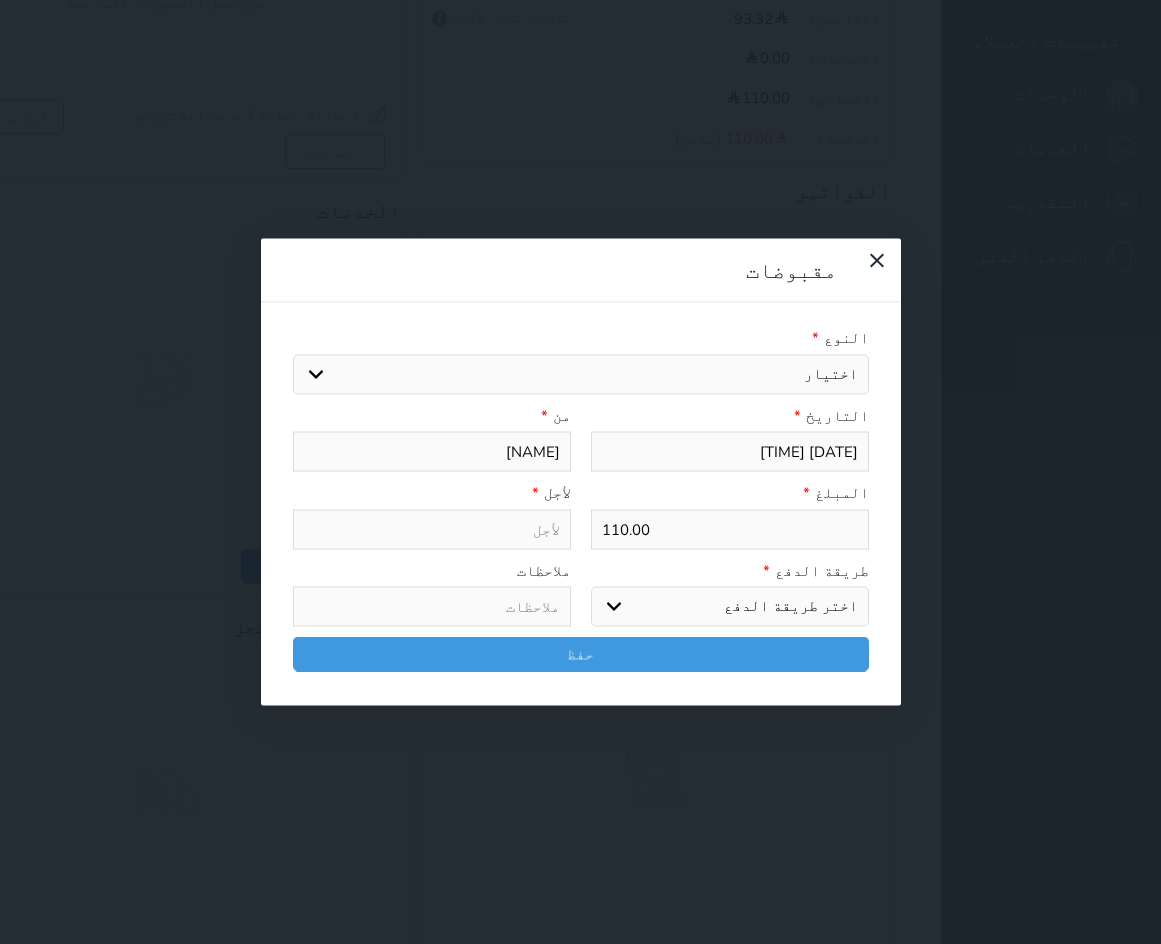 click on "اختيار   مقبوضات عامة قيمة إيجار فواتير تامين عربون لا ينطبق آخر مغسلة واي فاي - الإنترنت مواقف السيارات طعام الأغذية والمشروبات مشروبات المشروبات الباردة المشروبات الساخنة الإفطار غداء عشاء مخبز و كعك حمام سباحة الصالة الرياضية سبا و خدمات الجمال اختيار وإسقاط (خدمات النقل) ميني بار كابل - تلفزيون سرير إضافي تصفيف الشعر التسوق خدمات الجولات السياحية المنظمة خدمات الدليل السياحي خروج متأخر بدل تلفيات" at bounding box center (581, 374) 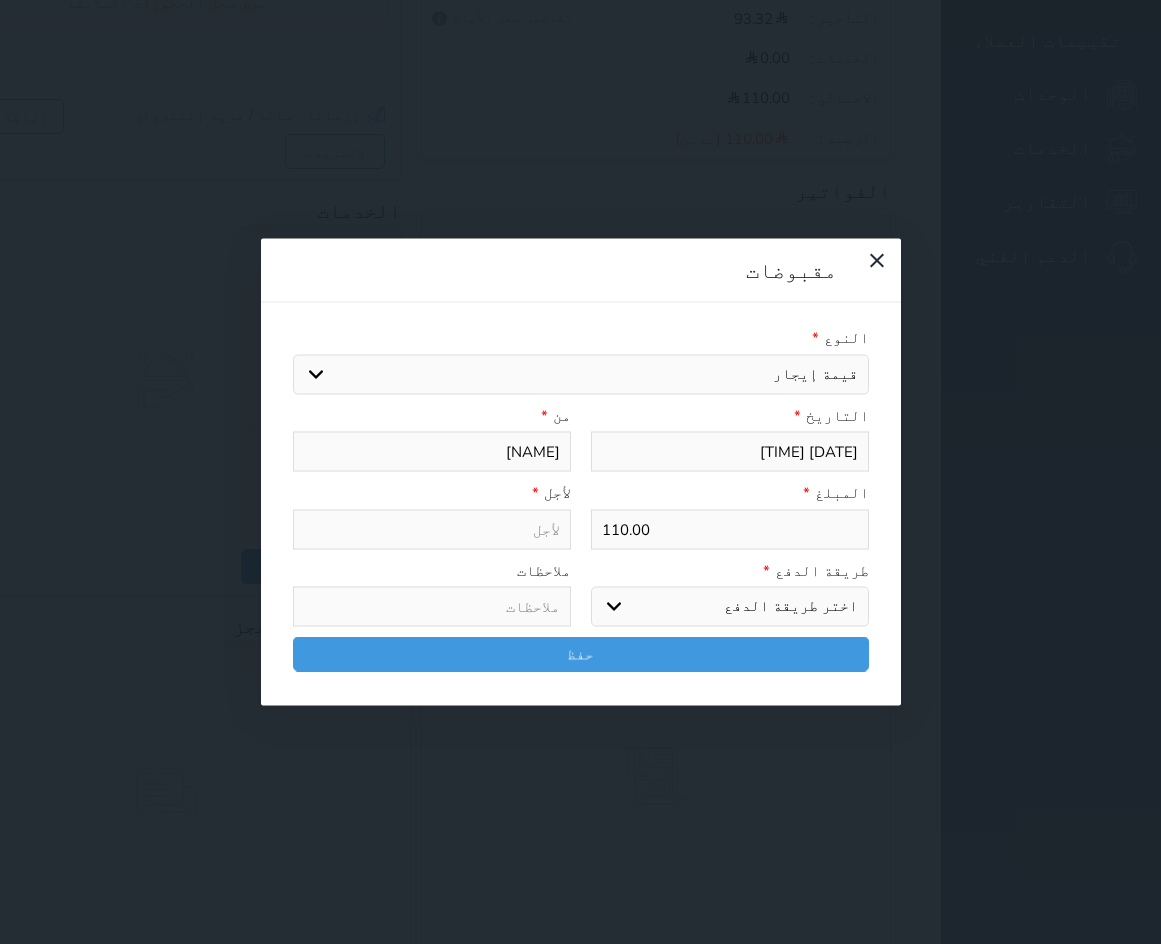 click on "اختيار   مقبوضات عامة قيمة إيجار فواتير تامين عربون لا ينطبق آخر مغسلة واي فاي - الإنترنت مواقف السيارات طعام الأغذية والمشروبات مشروبات المشروبات الباردة المشروبات الساخنة الإفطار غداء عشاء مخبز و كعك حمام سباحة الصالة الرياضية سبا و خدمات الجمال اختيار وإسقاط (خدمات النقل) ميني بار كابل - تلفزيون سرير إضافي تصفيف الشعر التسوق خدمات الجولات السياحية المنظمة خدمات الدليل السياحي خروج متأخر بدل تلفيات" at bounding box center [581, 374] 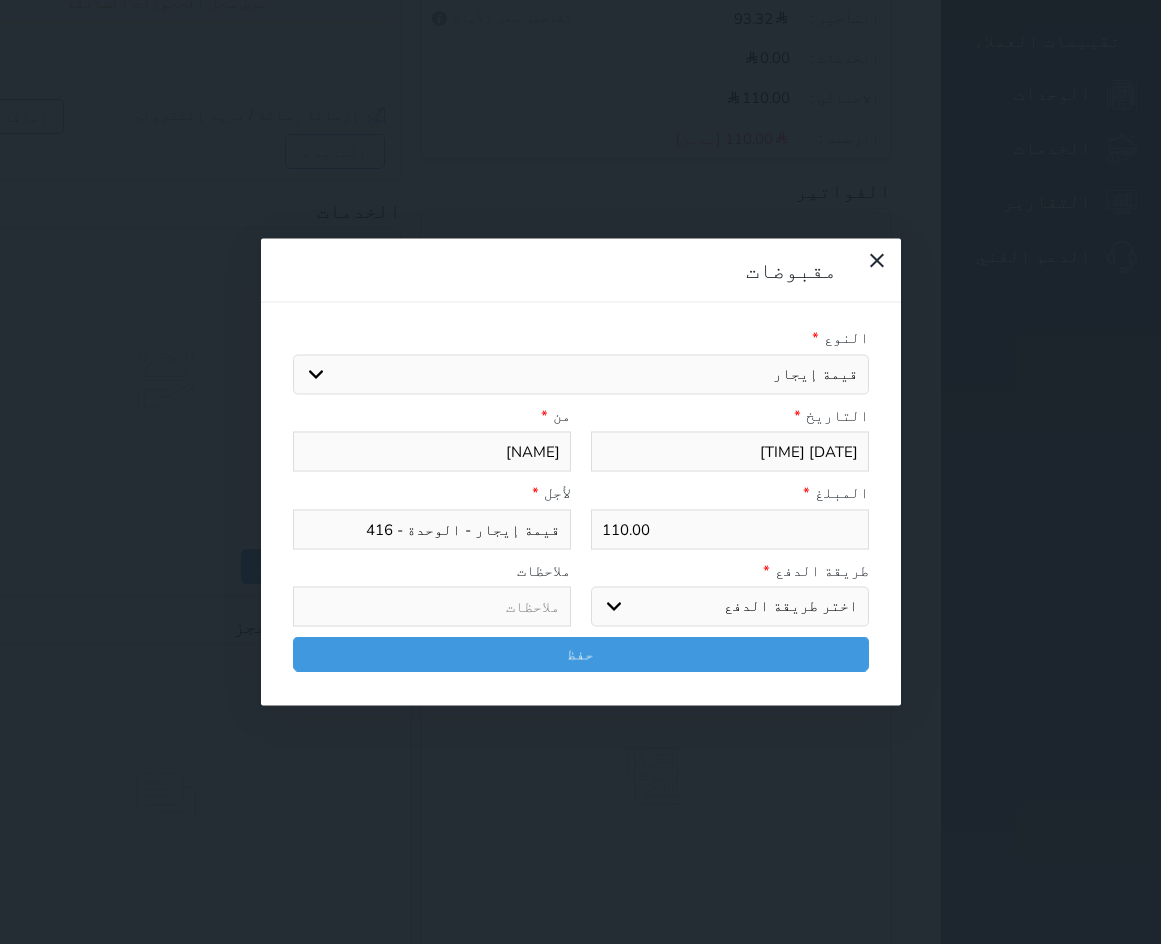 click on "طريقة الدفع *   اختر طريقة الدفع   دفع نقدى   تحويل بنكى   مدى   بطاقة ائتمان   آجل   ملاحظات" at bounding box center [581, 598] 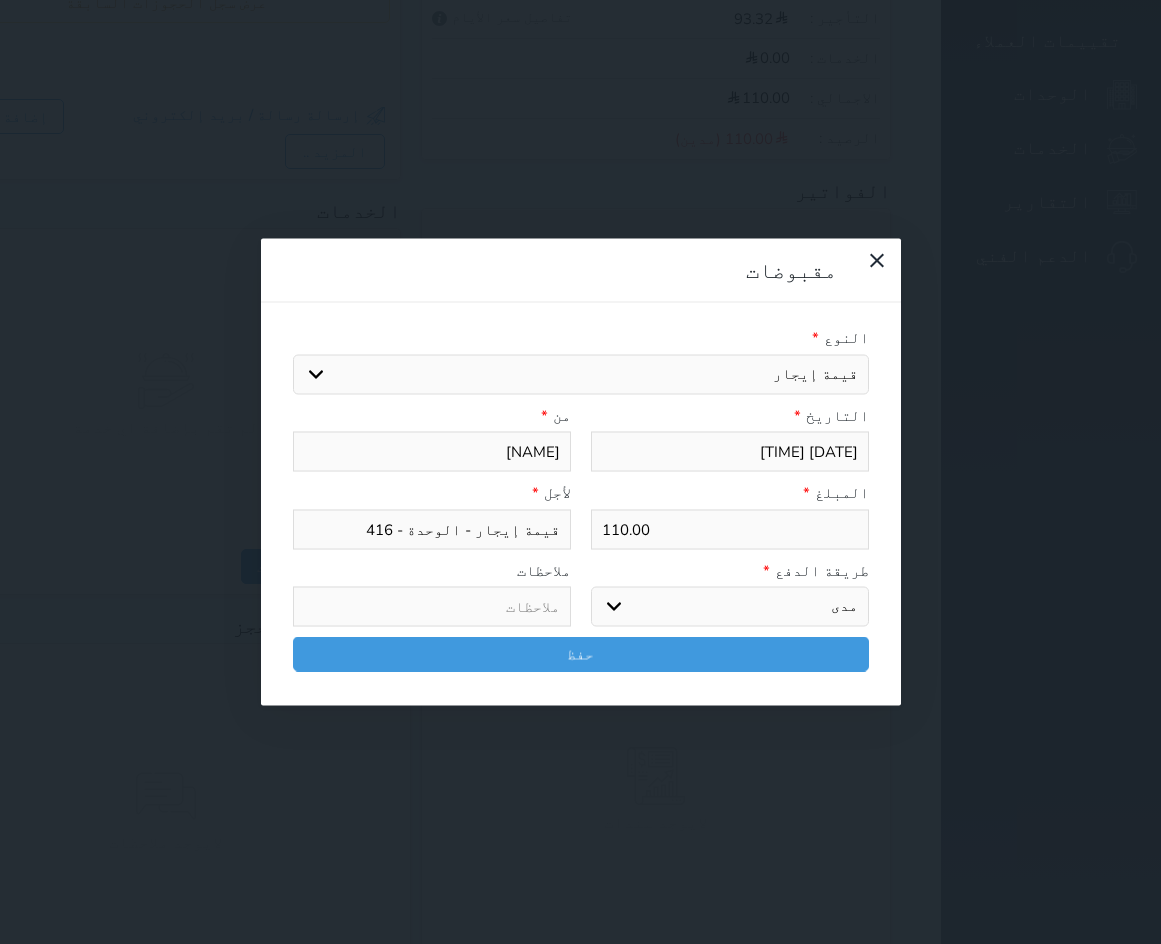 click on "اختر طريقة الدفع   دفع نقدى   تحويل بنكى   مدى   بطاقة ائتمان   آجل" at bounding box center (730, 607) 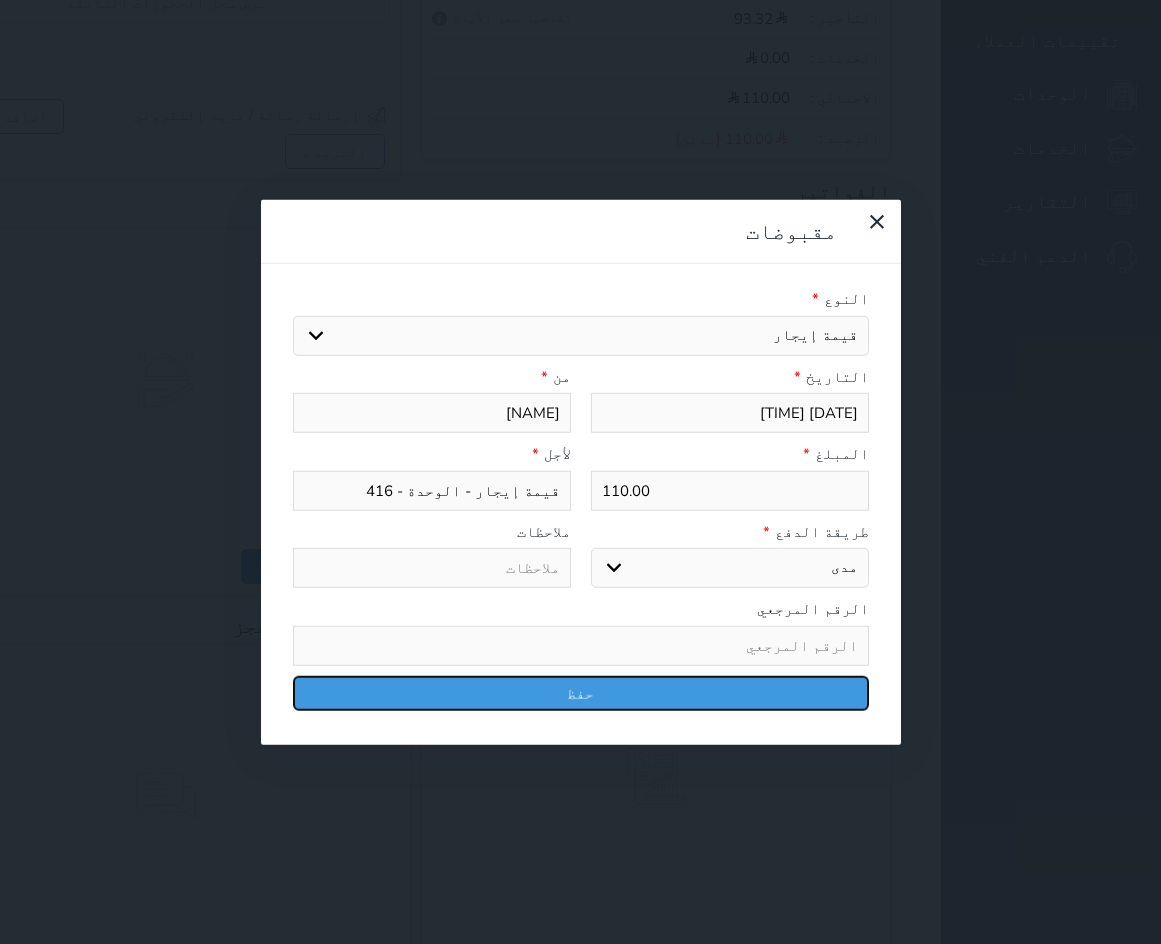 click on "حفظ" at bounding box center [581, 692] 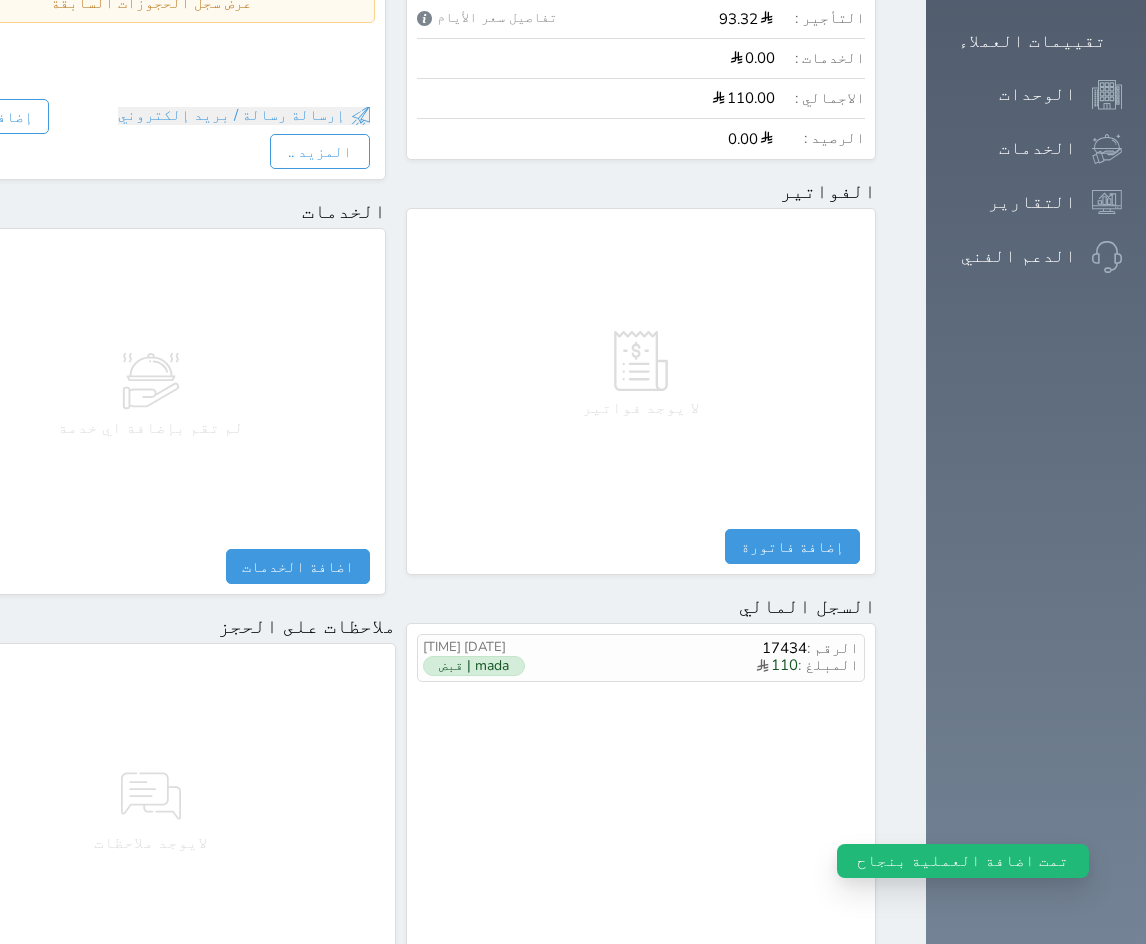 click on "مقبوضات" at bounding box center (815, 961) 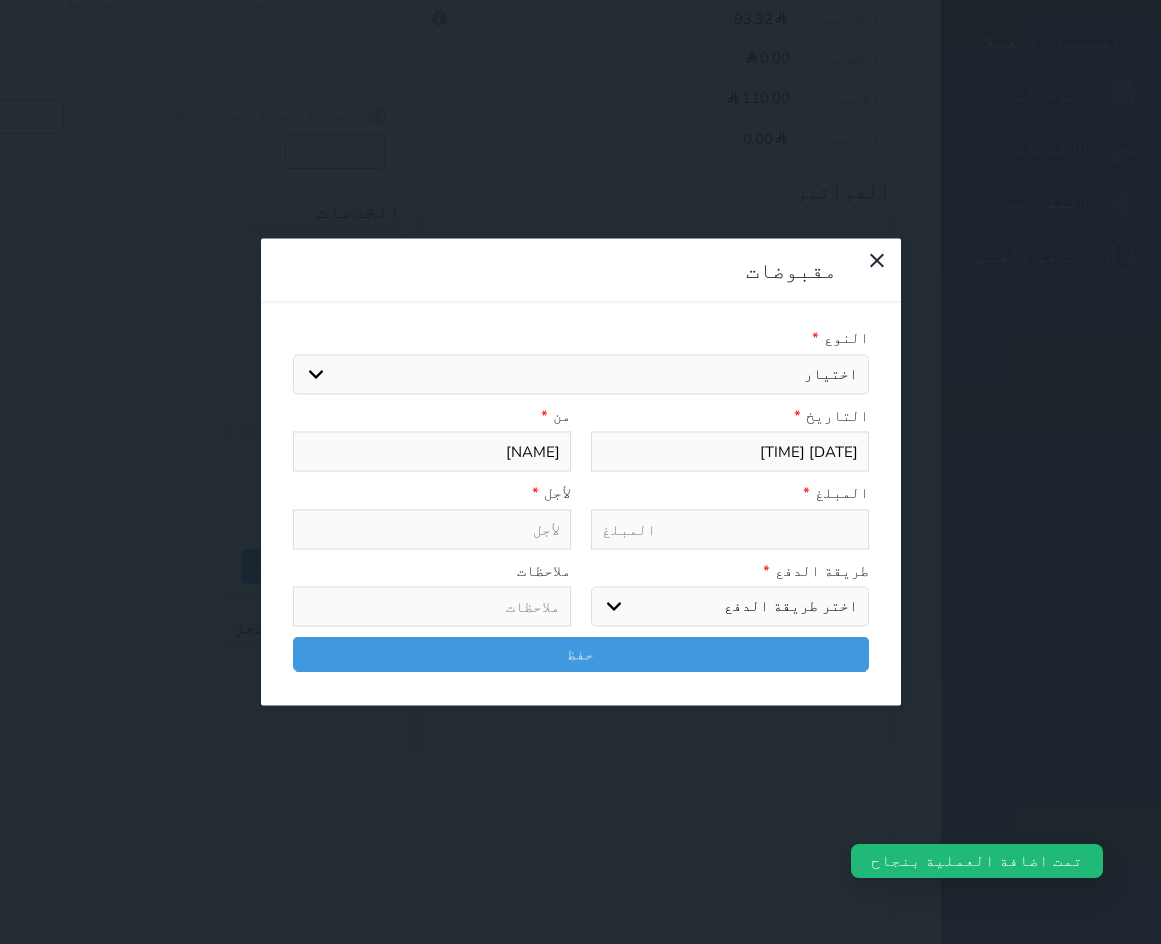 click on "اختيار   مقبوضات عامة قيمة إيجار فواتير تامين عربون لا ينطبق آخر مغسلة واي فاي - الإنترنت مواقف السيارات طعام الأغذية والمشروبات مشروبات المشروبات الباردة المشروبات الساخنة الإفطار غداء عشاء مخبز و كعك حمام سباحة الصالة الرياضية سبا و خدمات الجمال اختيار وإسقاط (خدمات النقل) ميني بار كابل - تلفزيون سرير إضافي تصفيف الشعر التسوق خدمات الجولات السياحية المنظمة خدمات الدليل السياحي خروج متأخر بدل تلفيات" at bounding box center (581, 374) 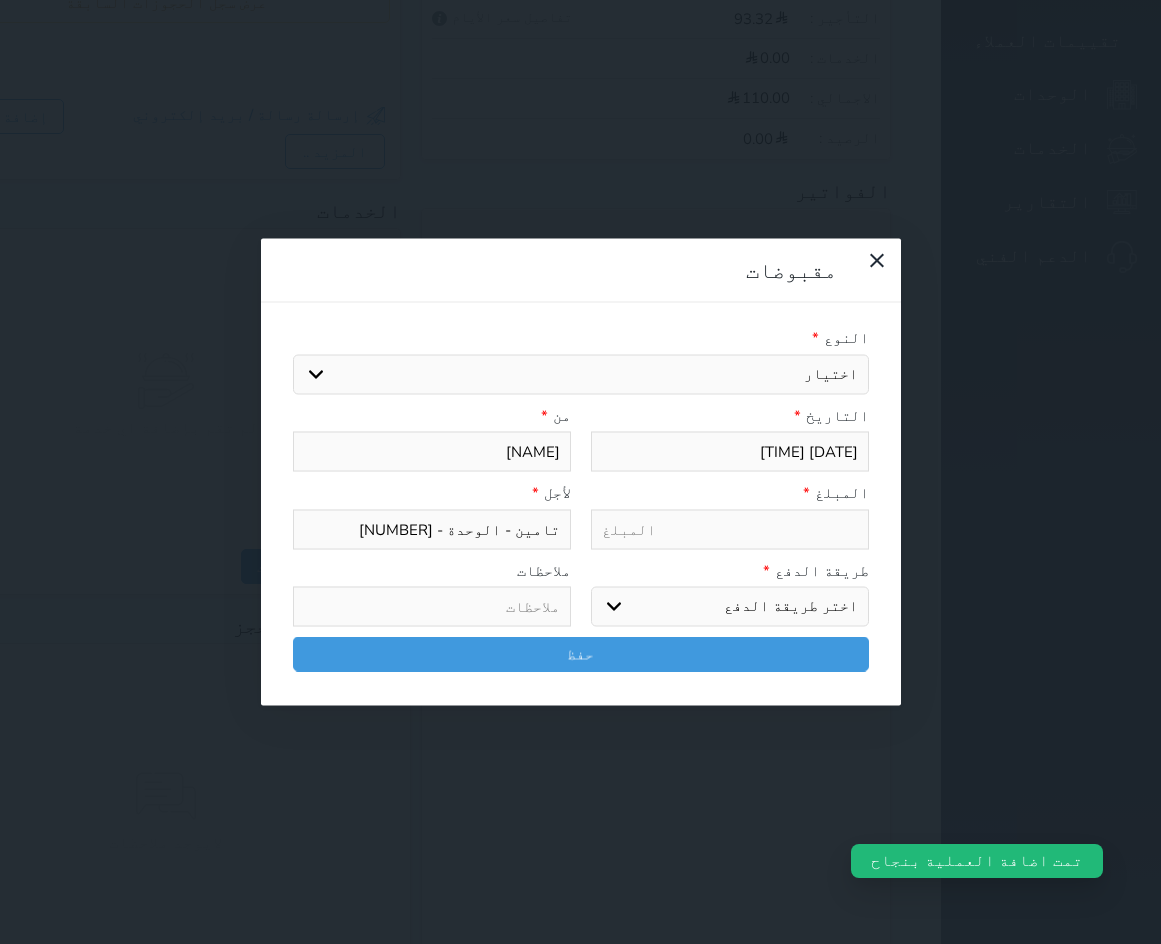 drag, startPoint x: 832, startPoint y: 298, endPoint x: 826, endPoint y: 283, distance: 16.155495 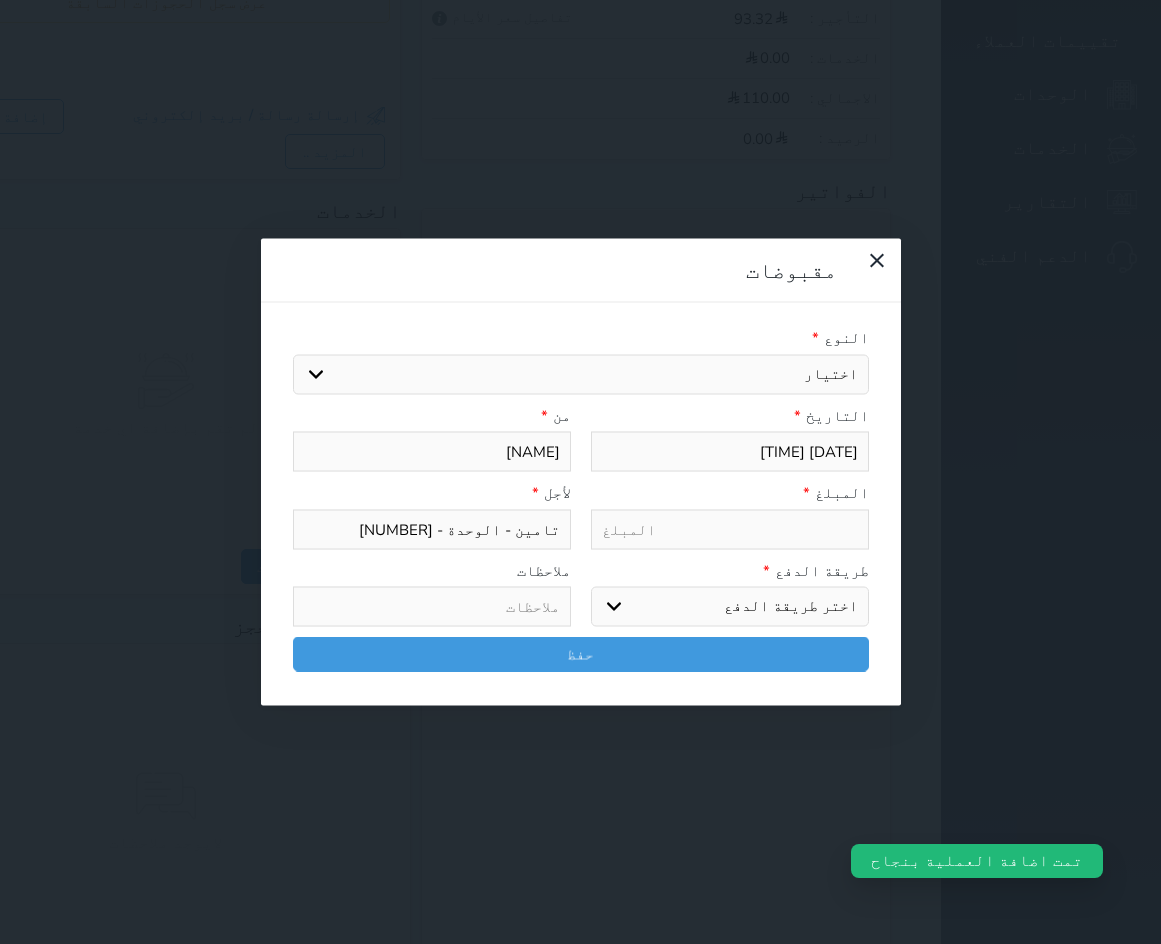 click at bounding box center [730, 529] 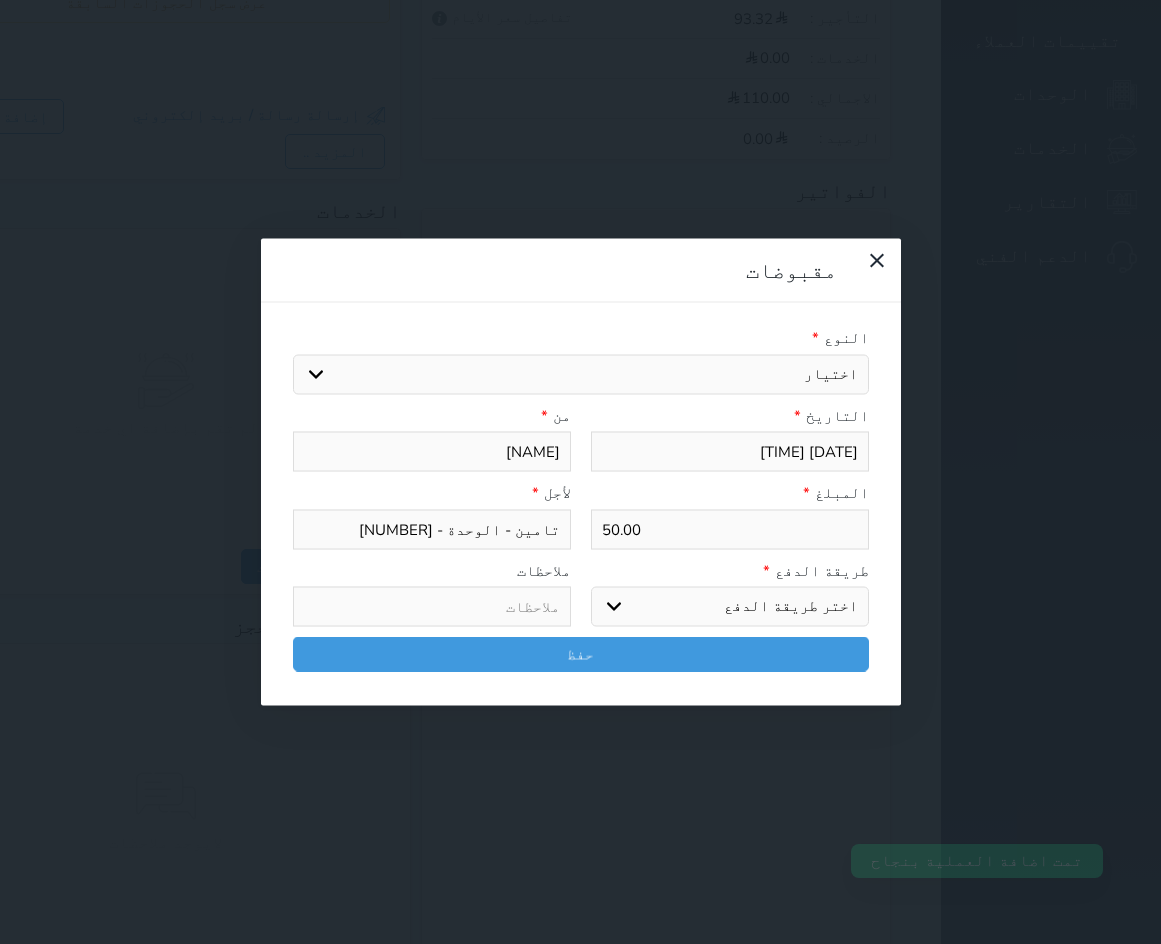 drag, startPoint x: 812, startPoint y: 374, endPoint x: 813, endPoint y: 385, distance: 11.045361 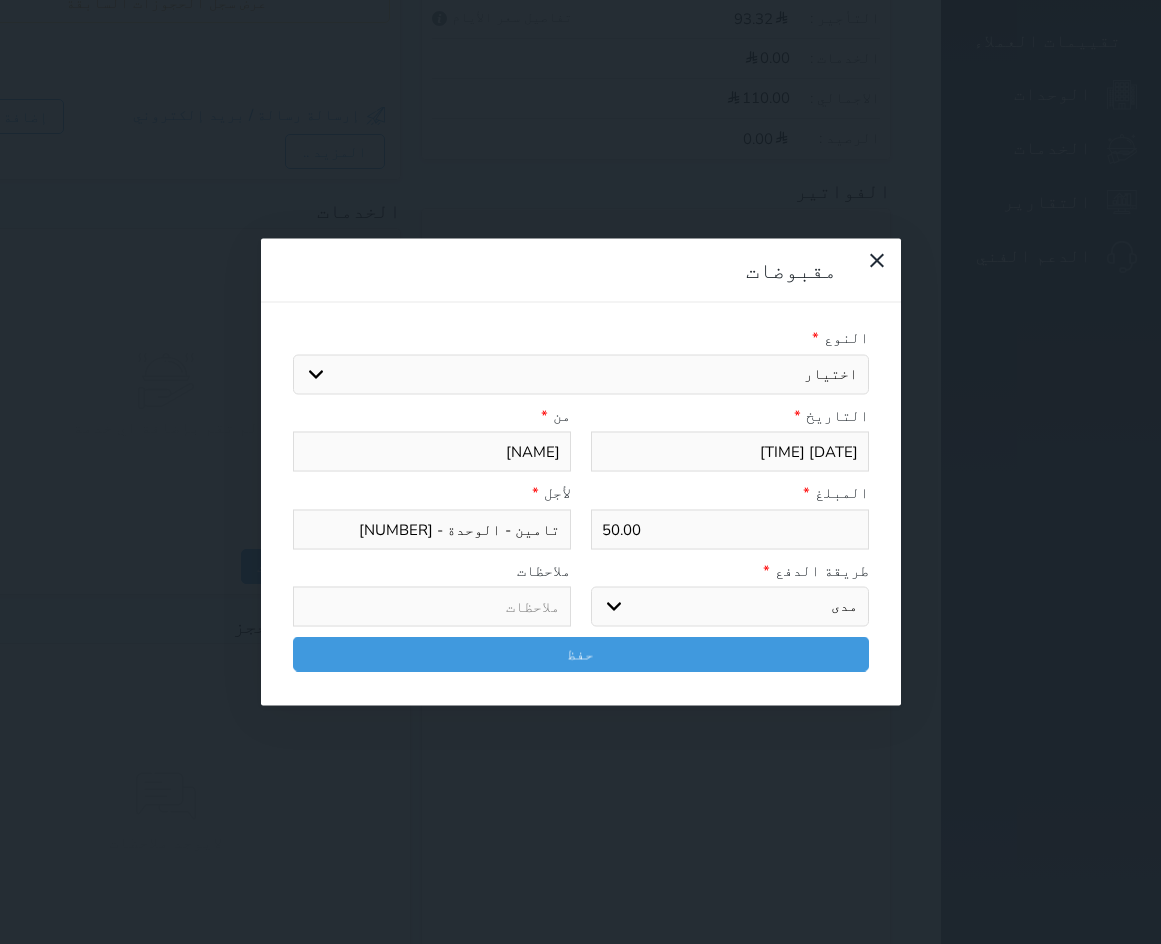 click on "اختر طريقة الدفع   دفع نقدى   تحويل بنكى   مدى   بطاقة ائتمان   آجل" at bounding box center (730, 607) 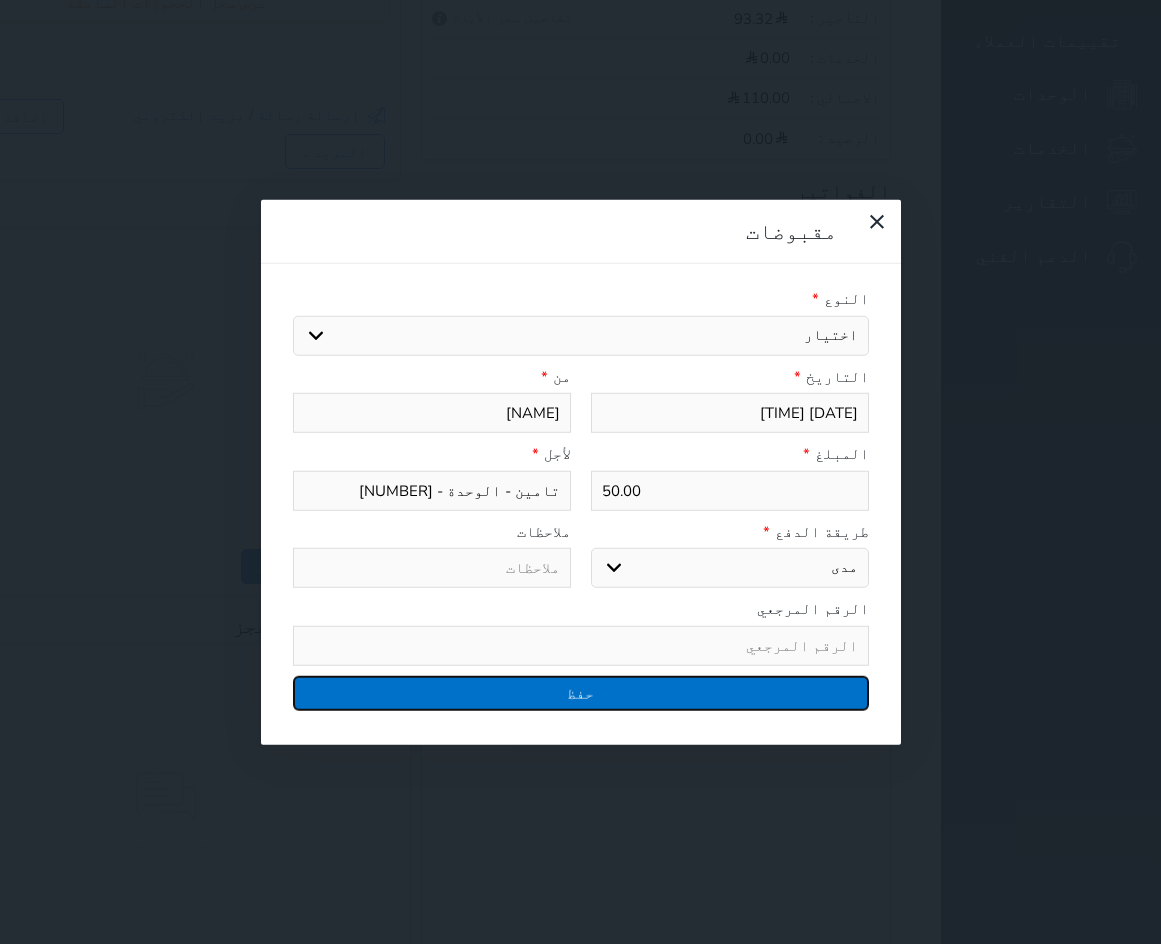 click on "حفظ" at bounding box center (581, 692) 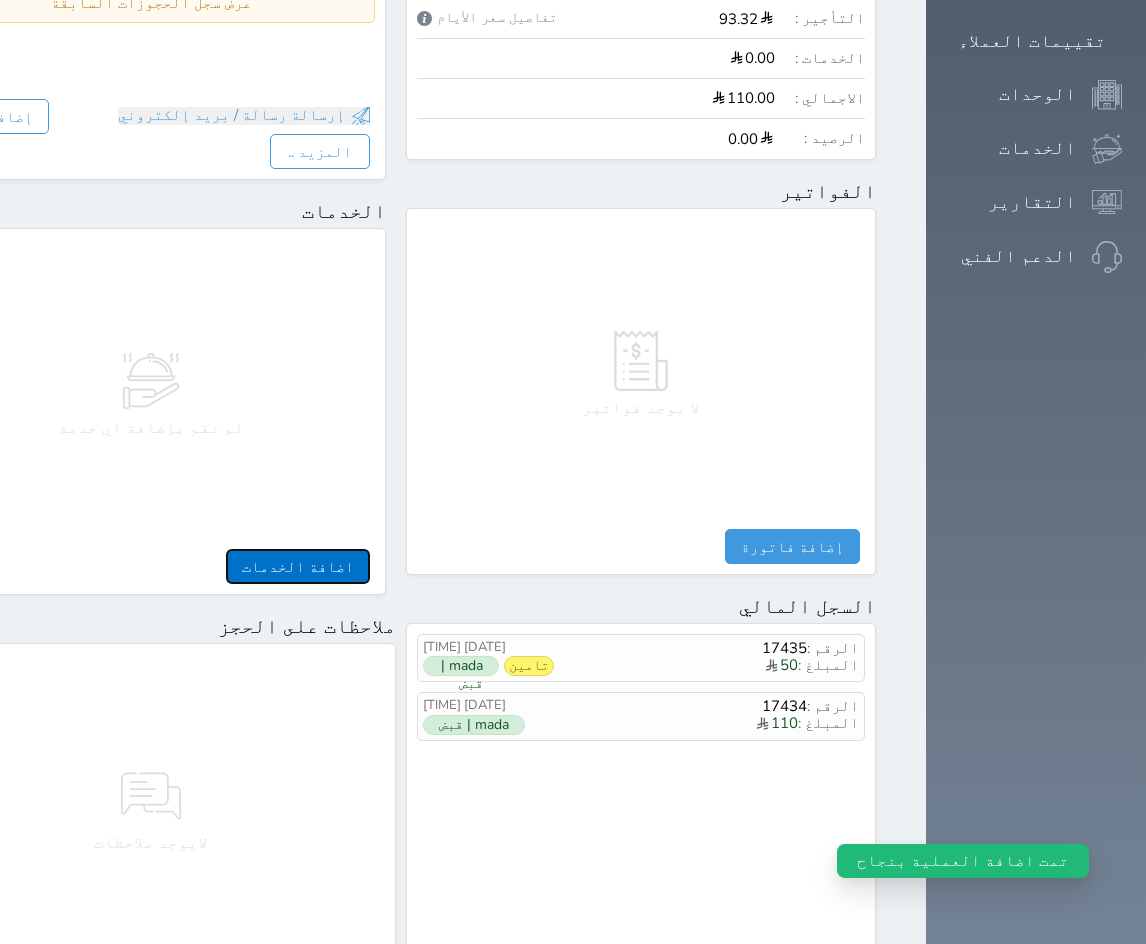 click on "اضافة الخدمات" at bounding box center [298, 566] 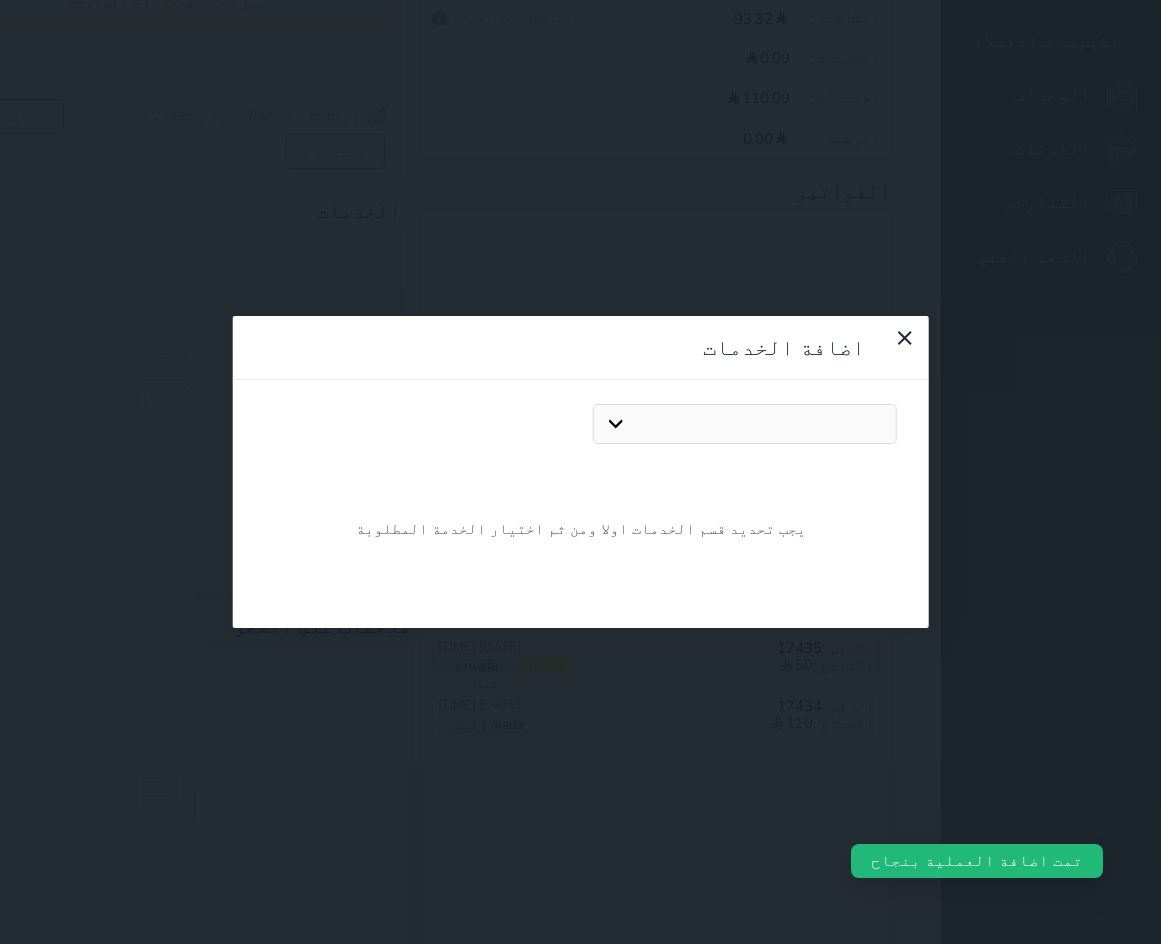 click on "دخول مبكر خروج متأخر بدل تلفيات" at bounding box center [745, 424] 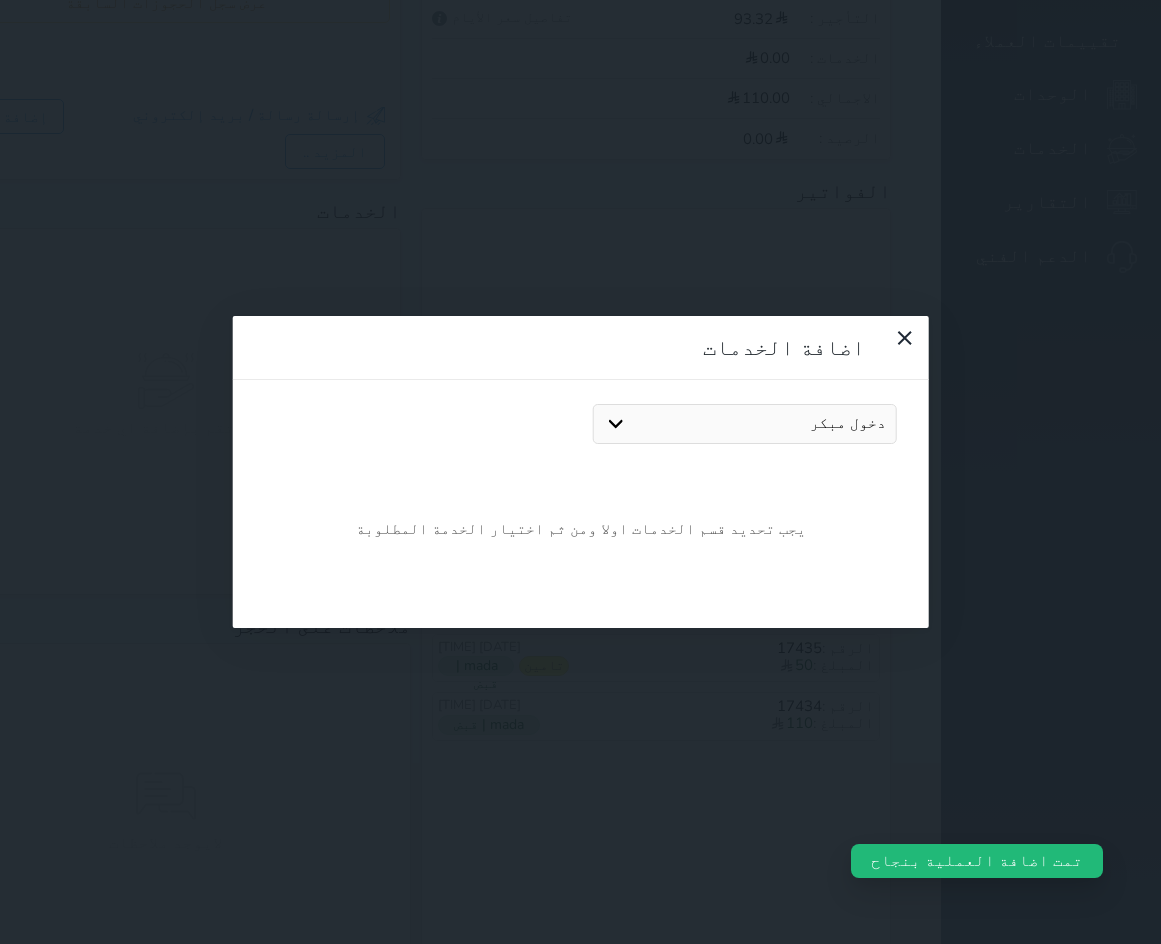 click on "دخول مبكر خروج متأخر بدل تلفيات" at bounding box center (745, 424) 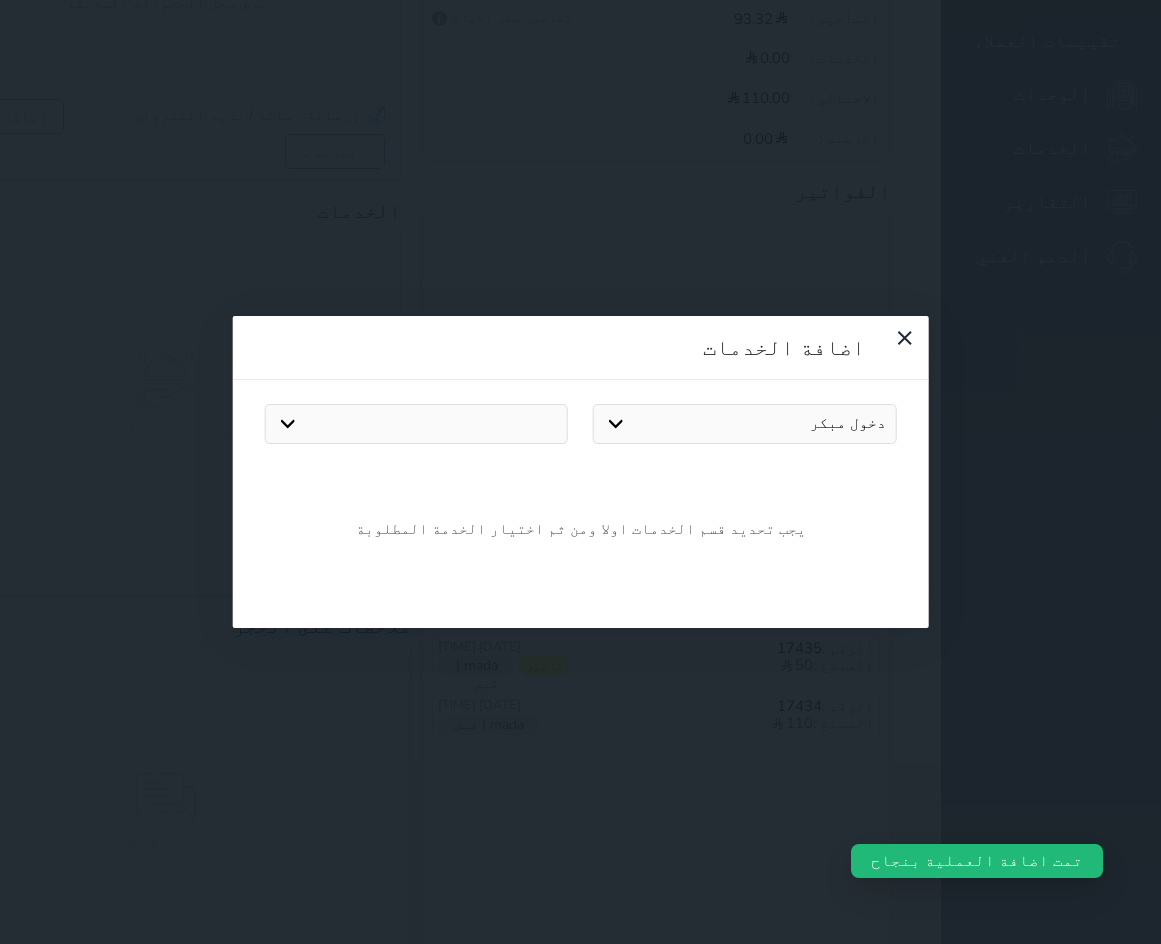 click on "دخول مبكر" at bounding box center (416, 424) 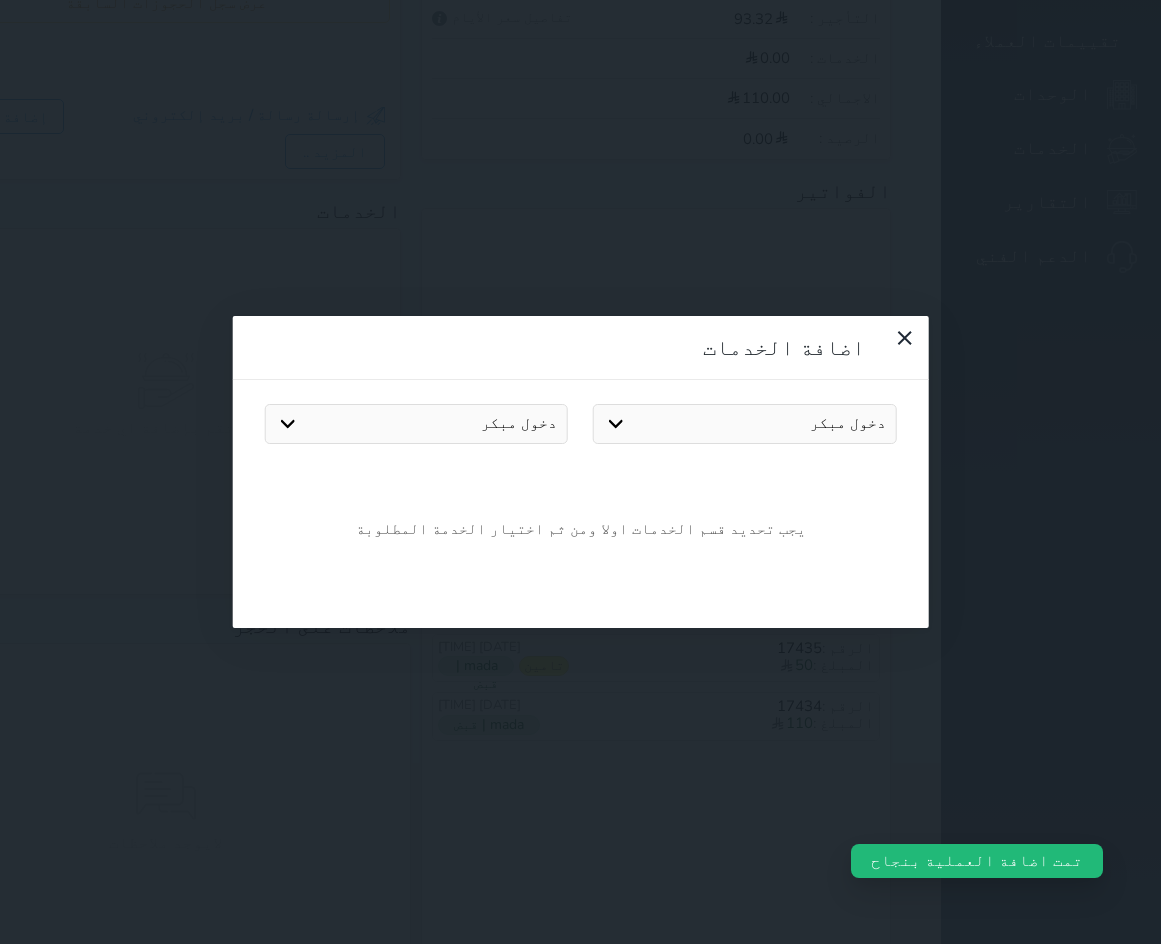 click on "دخول مبكر" at bounding box center [416, 424] 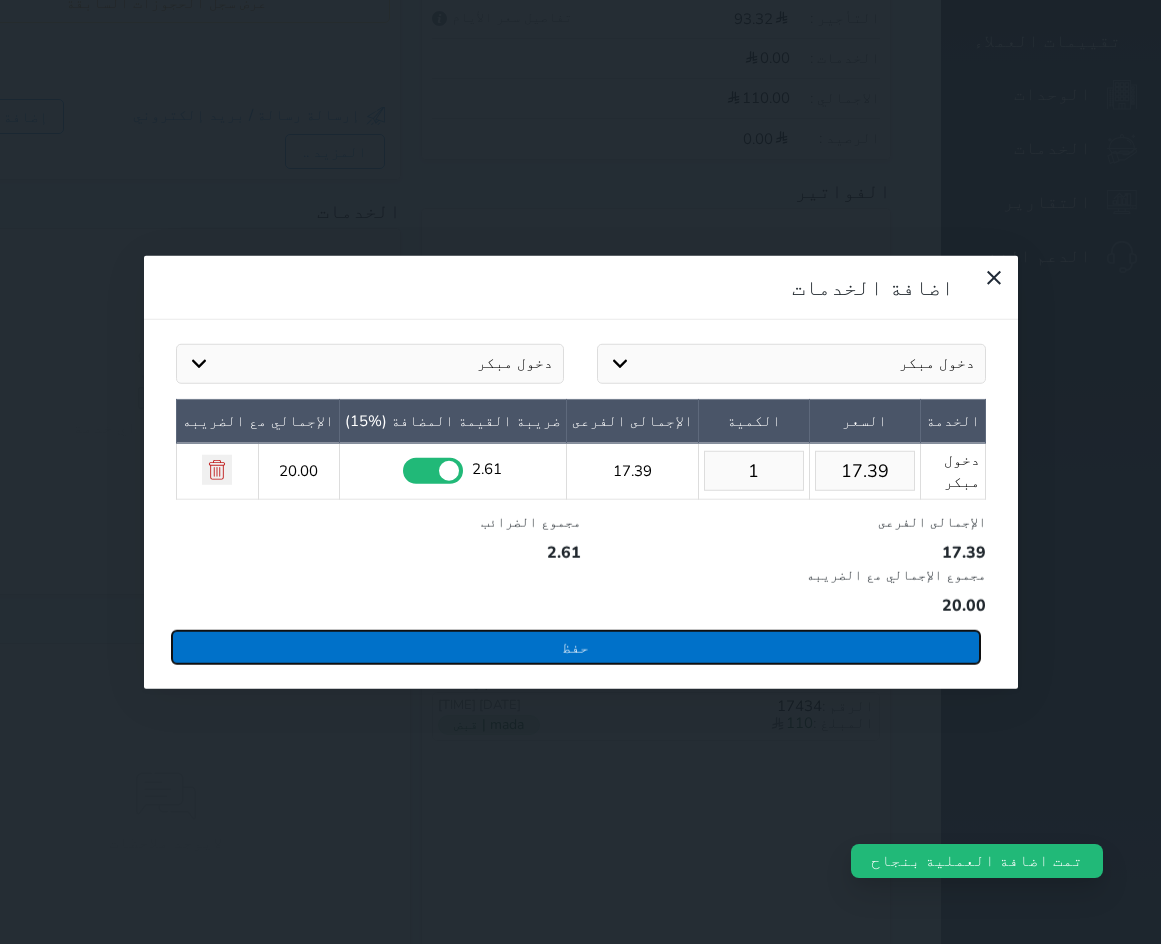 click on "حفظ" at bounding box center [576, 646] 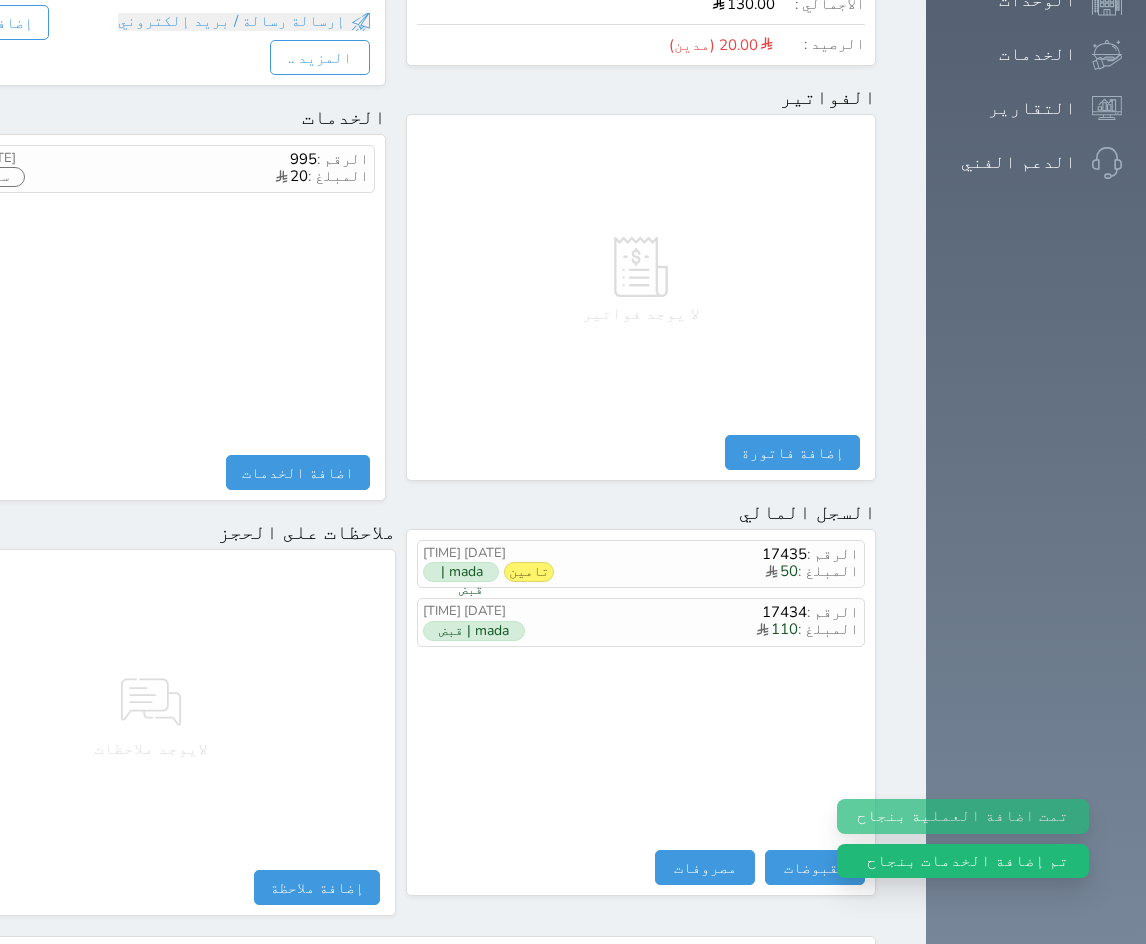 scroll, scrollTop: 758, scrollLeft: 0, axis: vertical 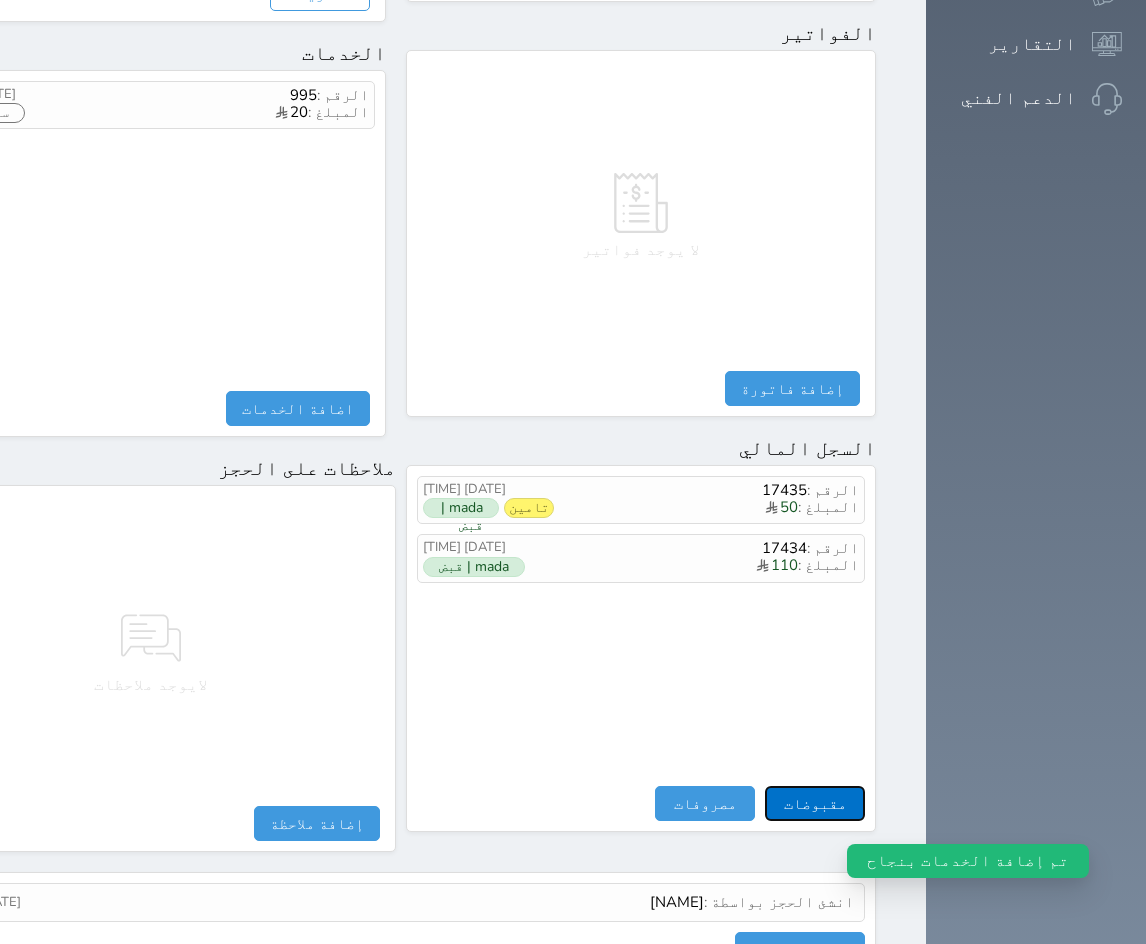 click on "مقبوضات" at bounding box center (815, 803) 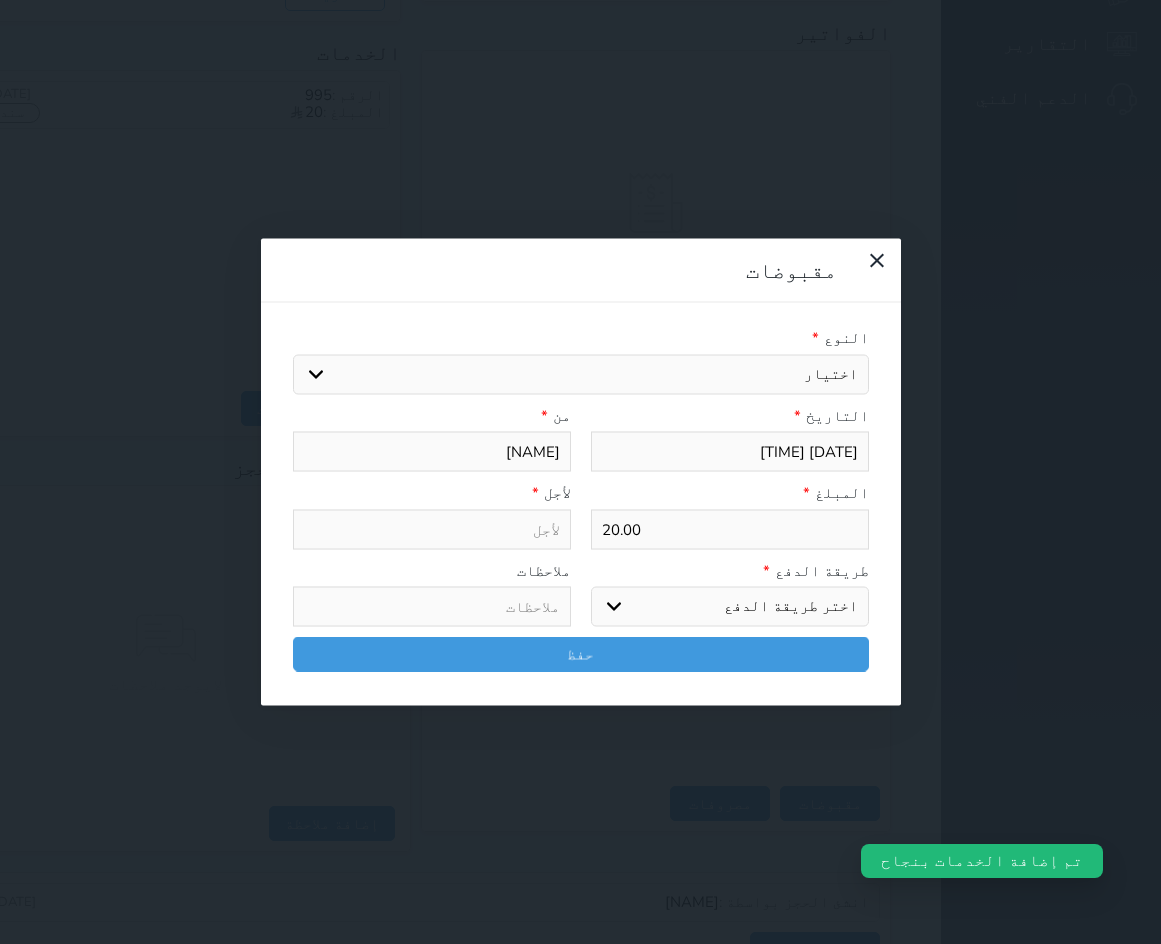 click on "النوع  *    اختيار   مقبوضات عامة قيمة إيجار فواتير تامين عربون لا ينطبق آخر مغسلة واي فاي - الإنترنت مواقف السيارات طعام الأغذية والمشروبات مشروبات المشروبات الباردة المشروبات الساخنة الإفطار غداء عشاء مخبز و كعك حمام سباحة الصالة الرياضية سبا و خدمات الجمال اختيار وإسقاط (خدمات النقل) ميني بار كابل - تلفزيون سرير إضافي تصفيف الشعر التسوق خدمات الجولات السياحية المنظمة خدمات الدليل السياحي خروج متأخر بدل تلفيات" at bounding box center [581, 361] 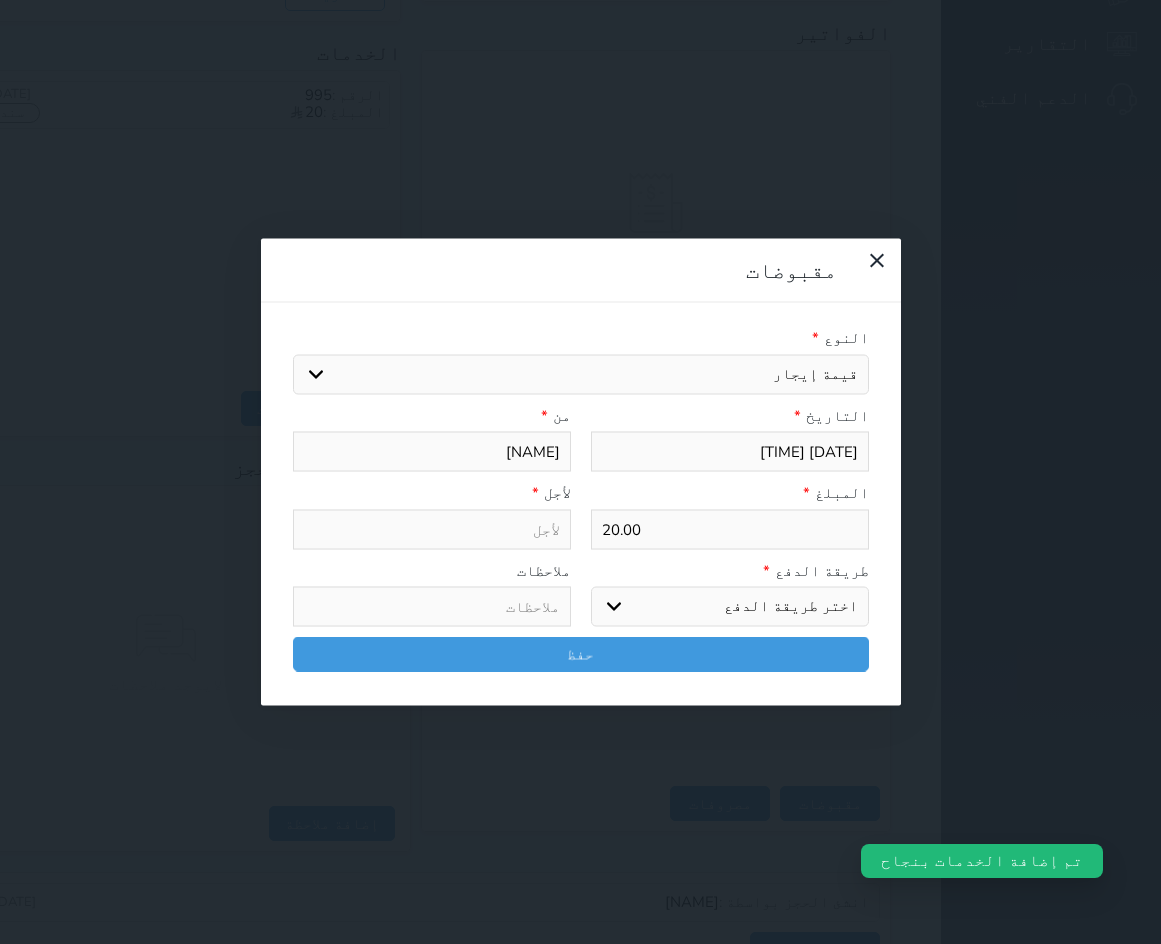 click on "اختيار   مقبوضات عامة قيمة إيجار فواتير تامين عربون لا ينطبق آخر مغسلة واي فاي - الإنترنت مواقف السيارات طعام الأغذية والمشروبات مشروبات المشروبات الباردة المشروبات الساخنة الإفطار غداء عشاء مخبز و كعك حمام سباحة الصالة الرياضية سبا و خدمات الجمال اختيار وإسقاط (خدمات النقل) ميني بار كابل - تلفزيون سرير إضافي تصفيف الشعر التسوق خدمات الجولات السياحية المنظمة خدمات الدليل السياحي خروج متأخر بدل تلفيات" at bounding box center (581, 374) 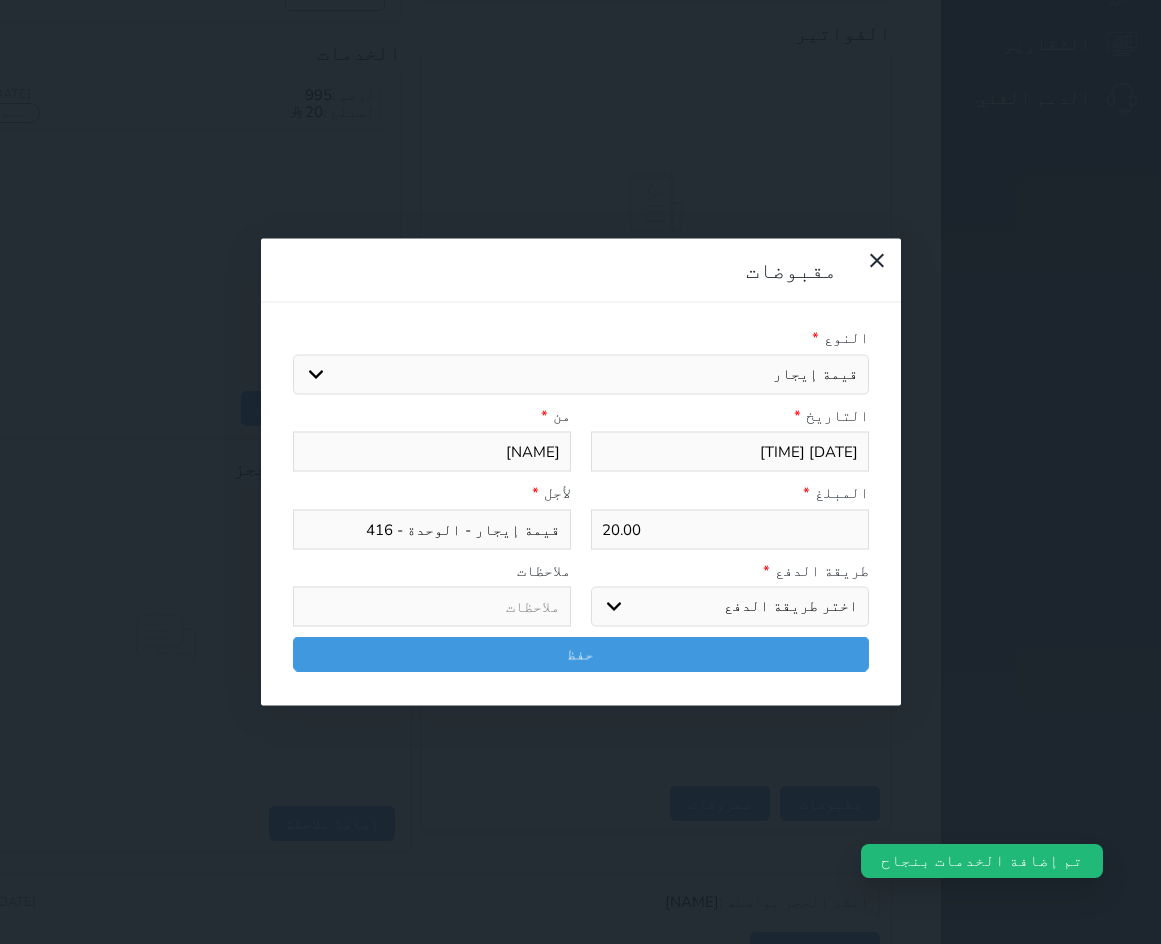click on "اختر طريقة الدفع   دفع نقدى   تحويل بنكى   مدى   بطاقة ائتمان   آجل" at bounding box center [730, 607] 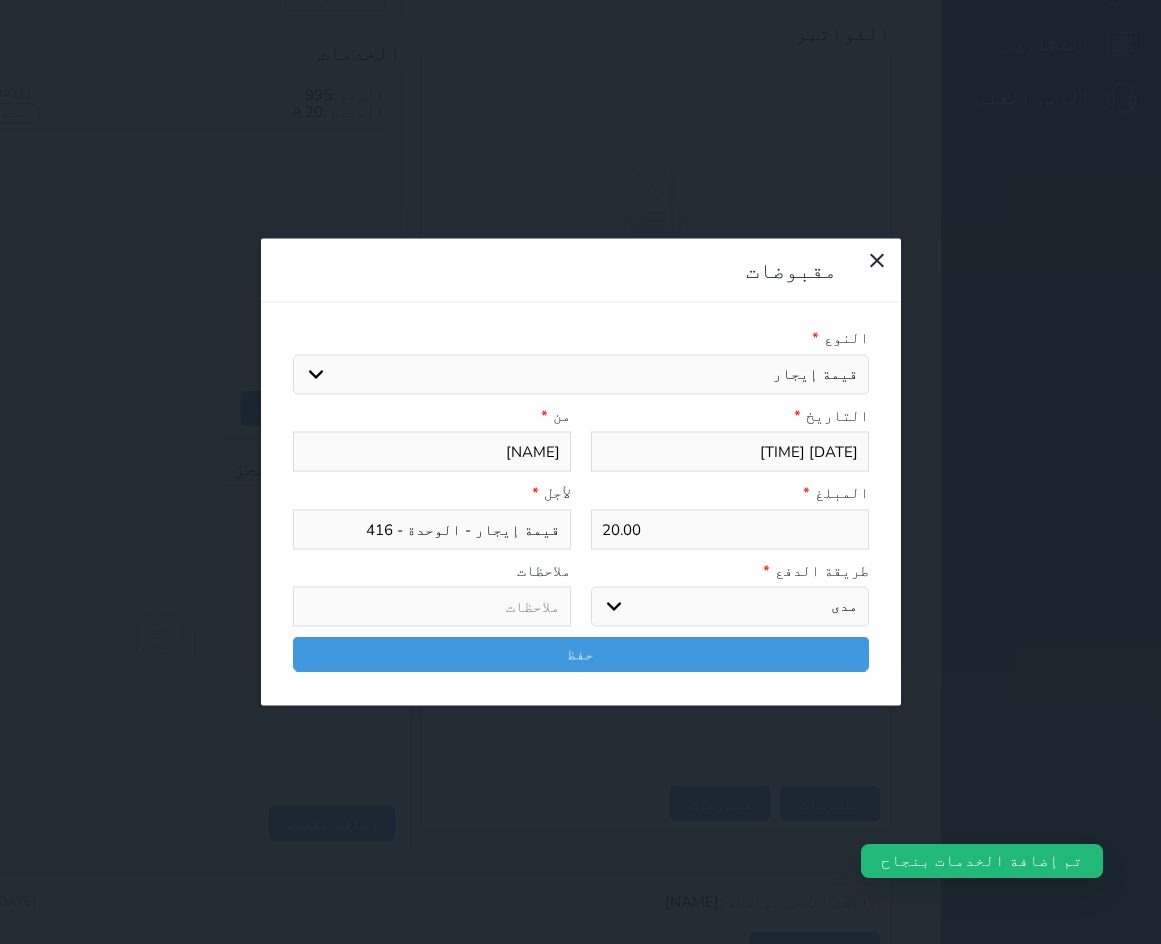 click on "اختر طريقة الدفع   دفع نقدى   تحويل بنكى   مدى   بطاقة ائتمان   آجل" at bounding box center [730, 607] 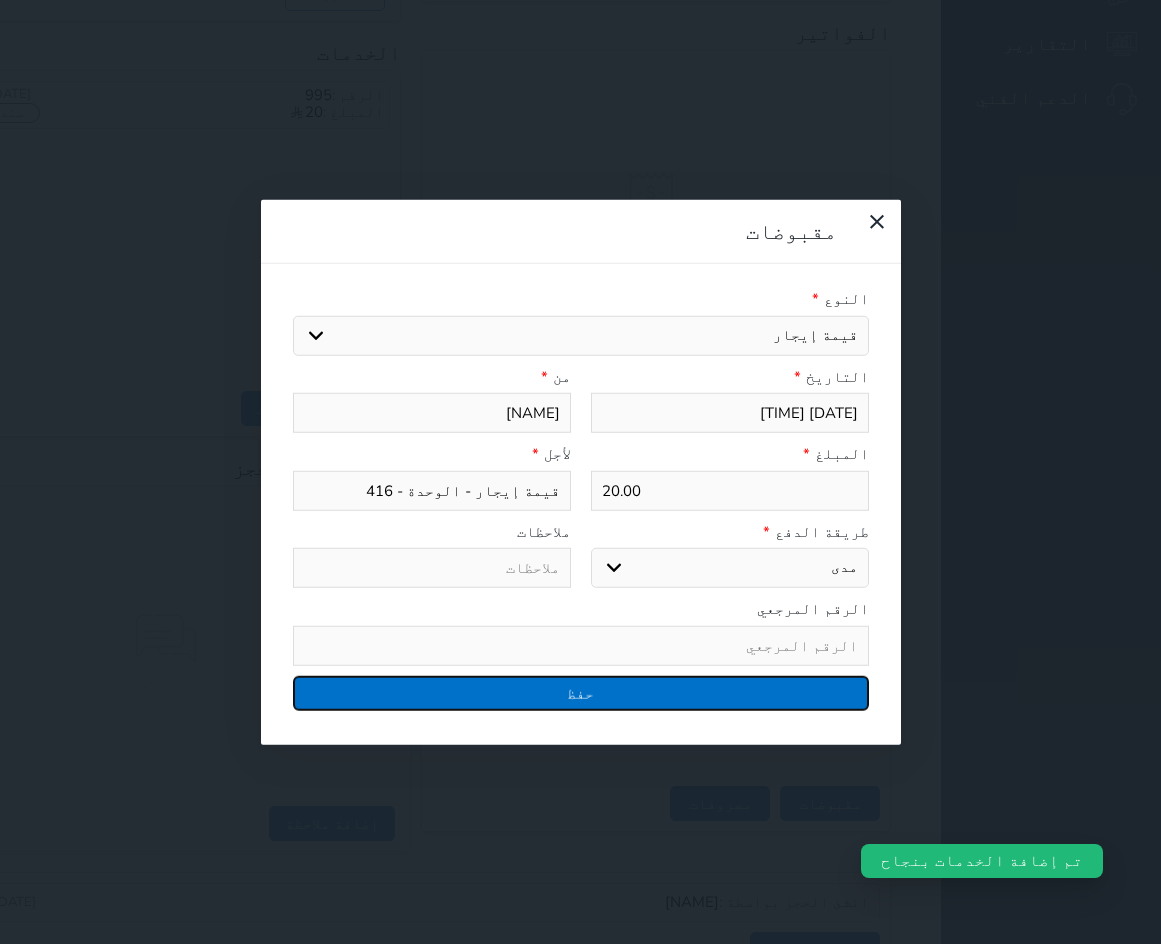 click on "حفظ" at bounding box center [581, 692] 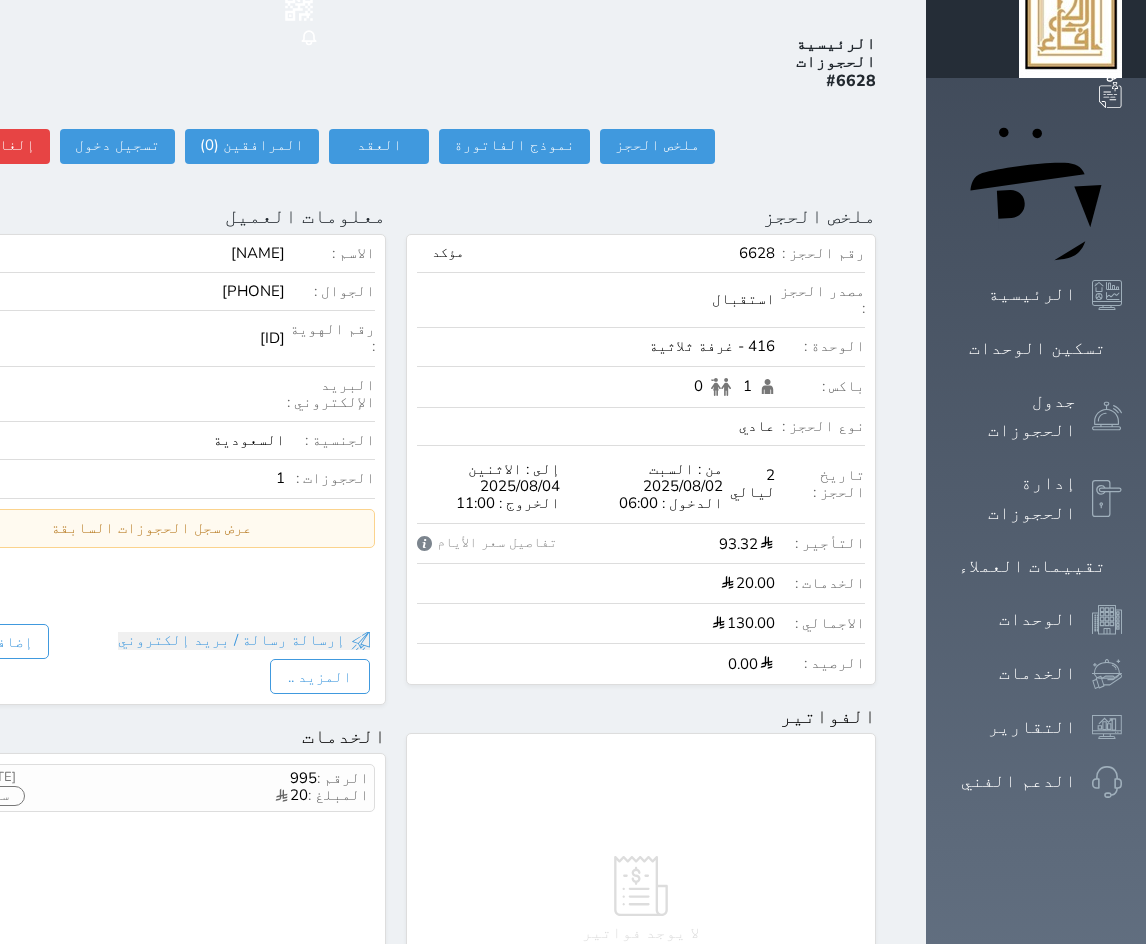 scroll, scrollTop: 0, scrollLeft: 0, axis: both 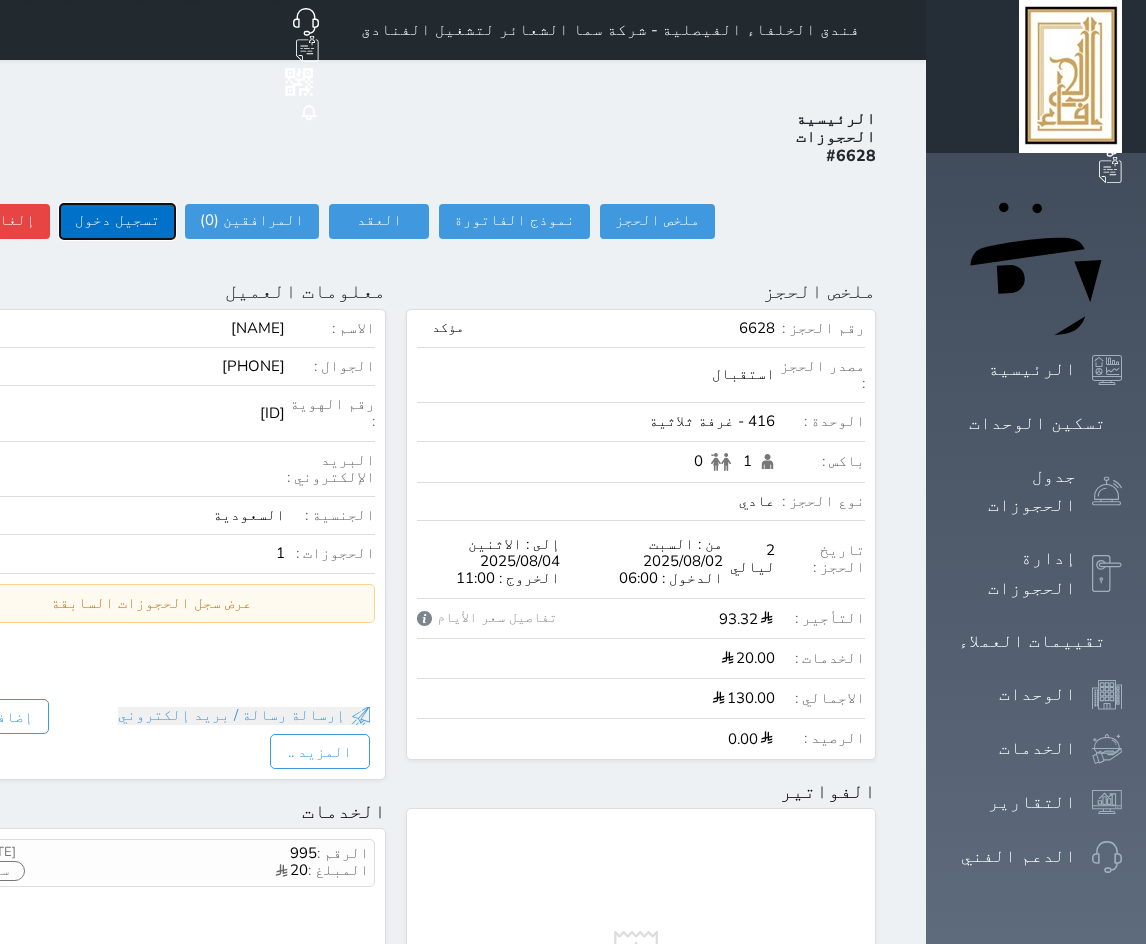 click on "تسجيل دخول" at bounding box center [117, 221] 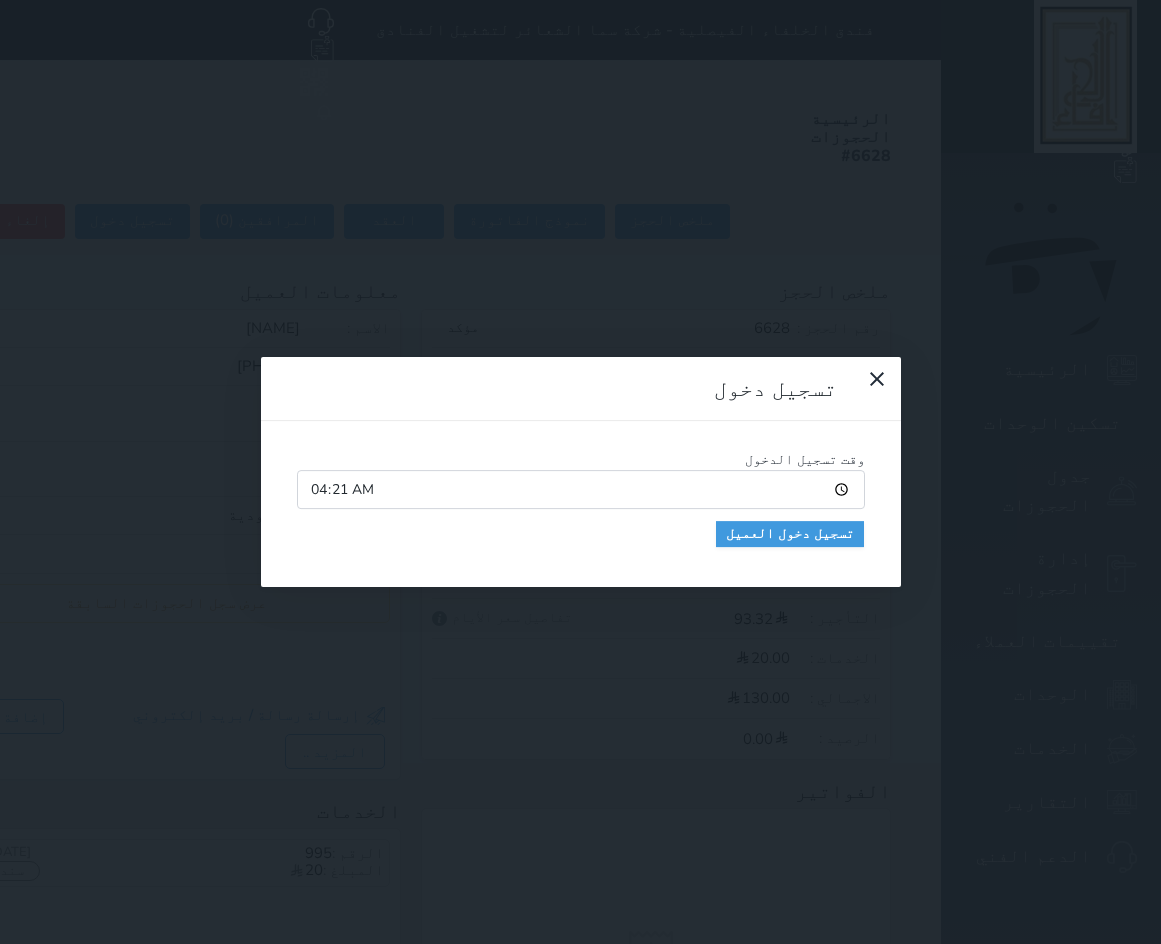 click on "وقت تسجيل الدخول    [TIME]   تسجيل دخول العميل" at bounding box center [581, 504] 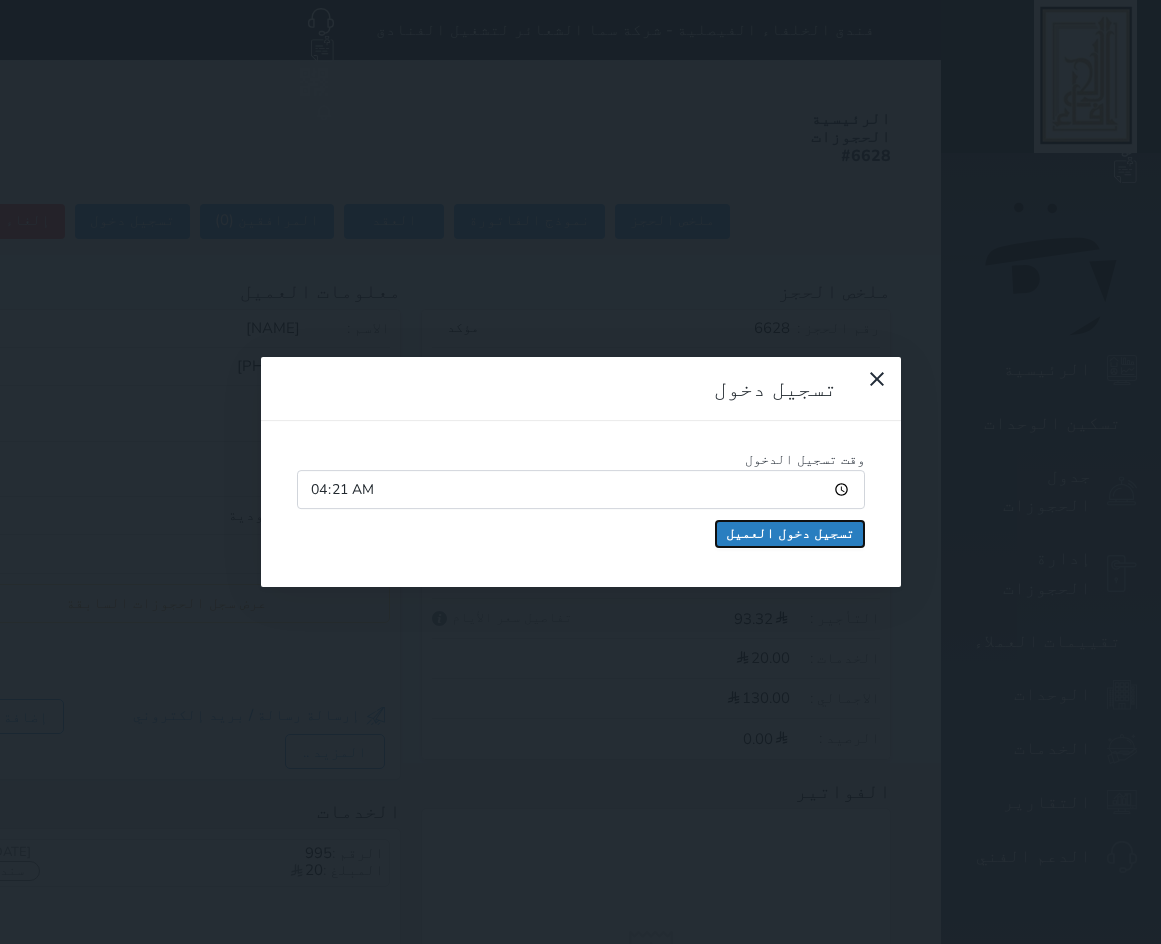 click on "تسجيل دخول العميل" at bounding box center [790, 534] 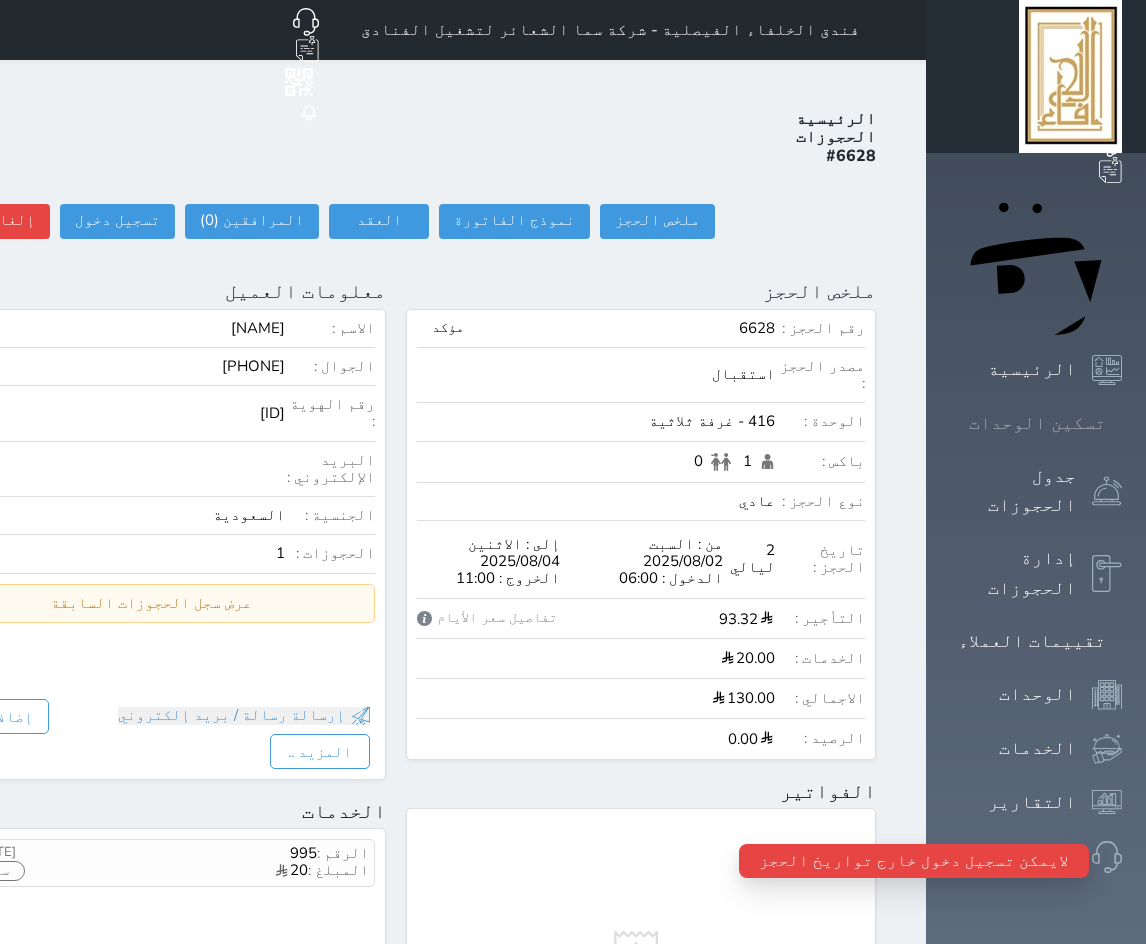 click on "تسكين الوحدات" at bounding box center [1037, 423] 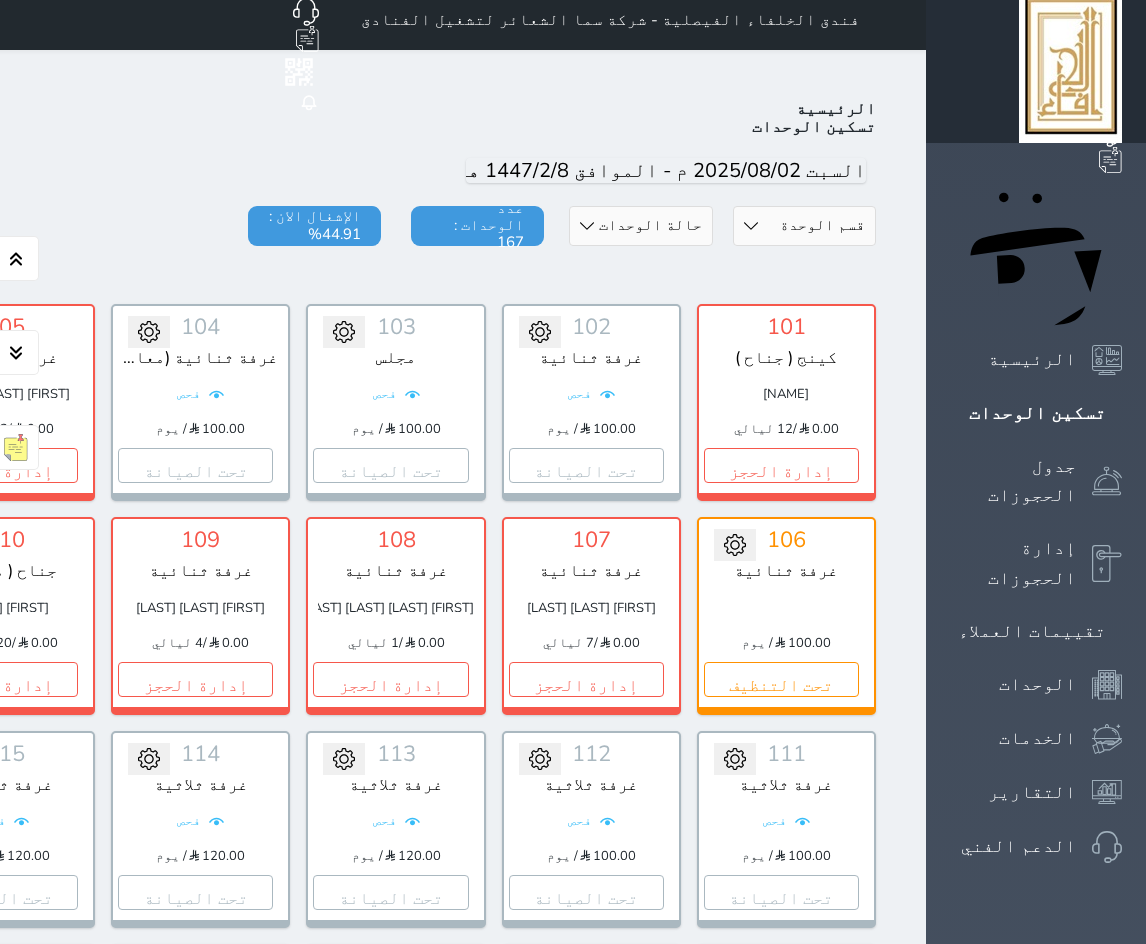 scroll, scrollTop: 0, scrollLeft: 0, axis: both 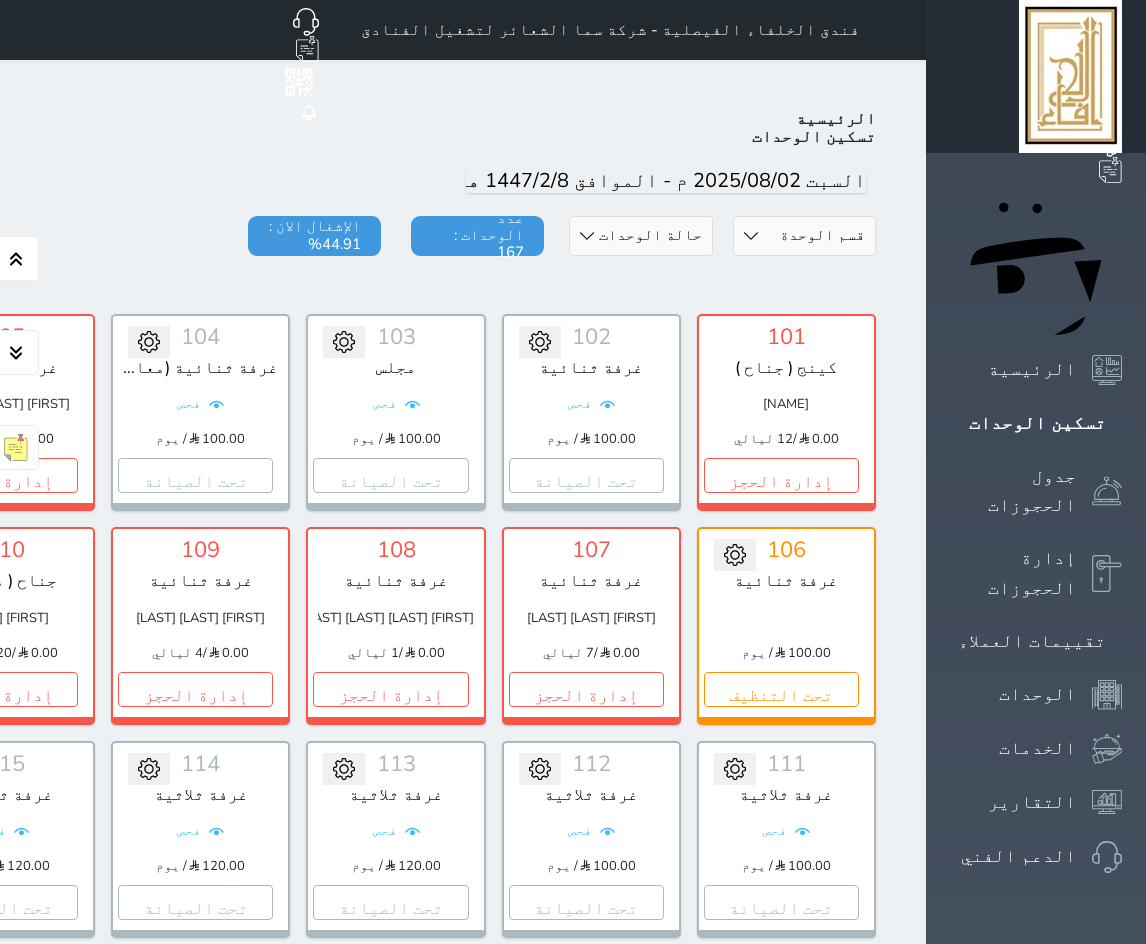click on "قسم الوحدة   جناح غرفة رباعية غرفة ثلاثية غرفة ثنائية" at bounding box center [804, 236] 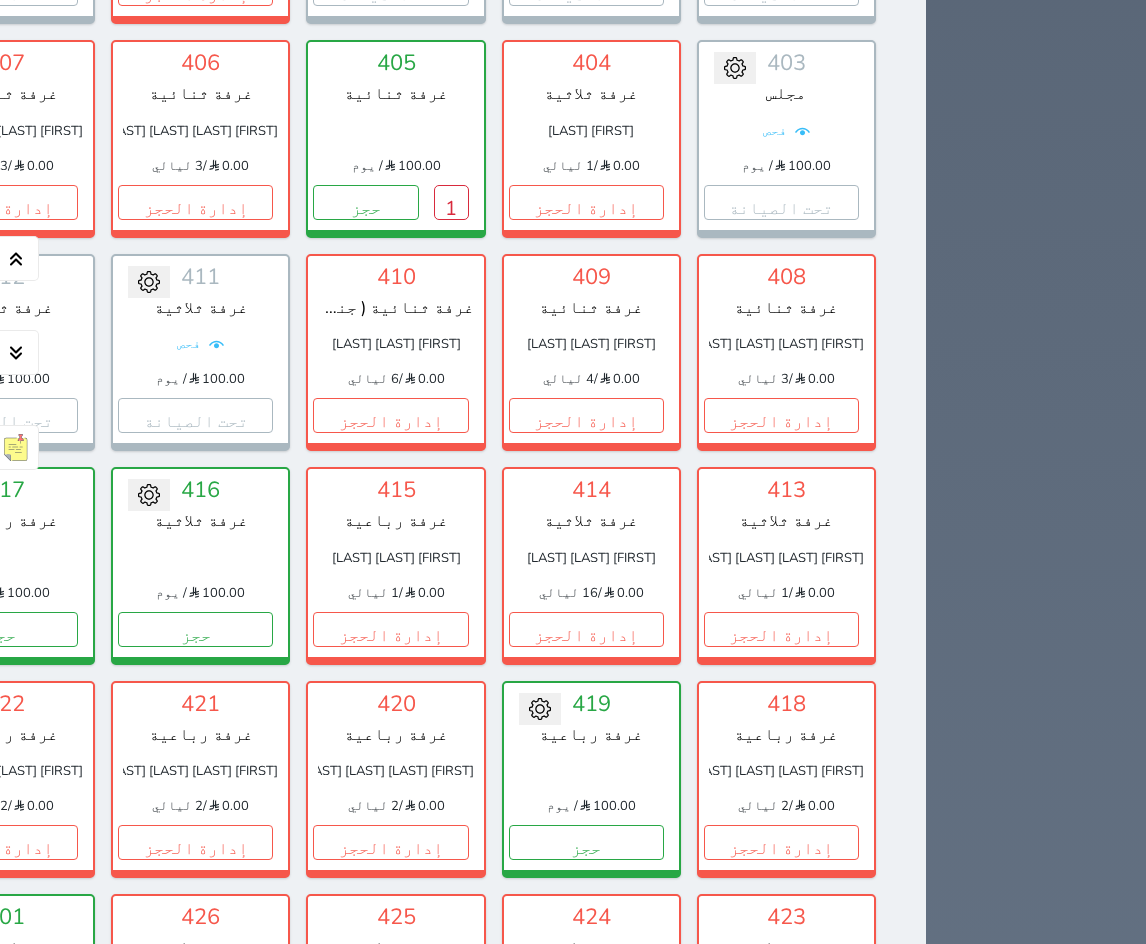 scroll, scrollTop: 3800, scrollLeft: 0, axis: vertical 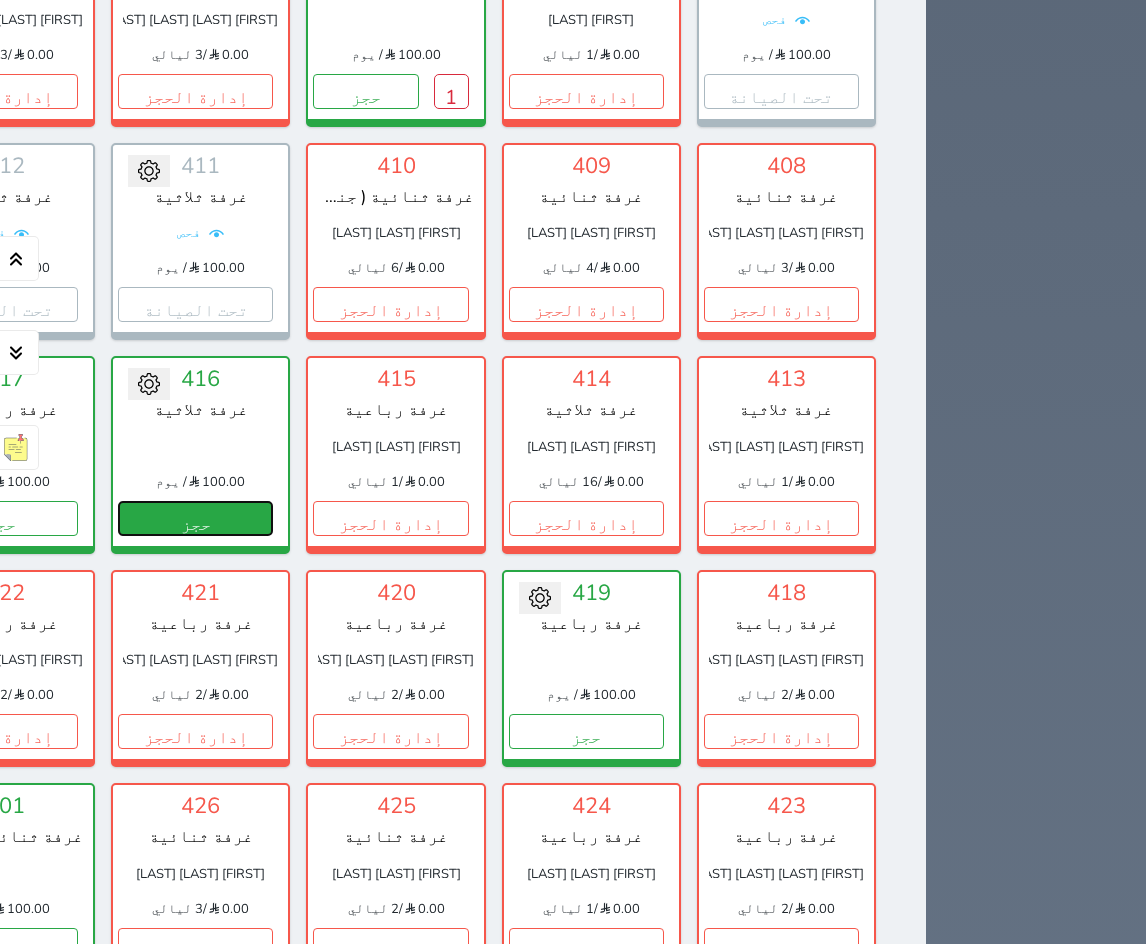 click on "حجز" at bounding box center (195, 518) 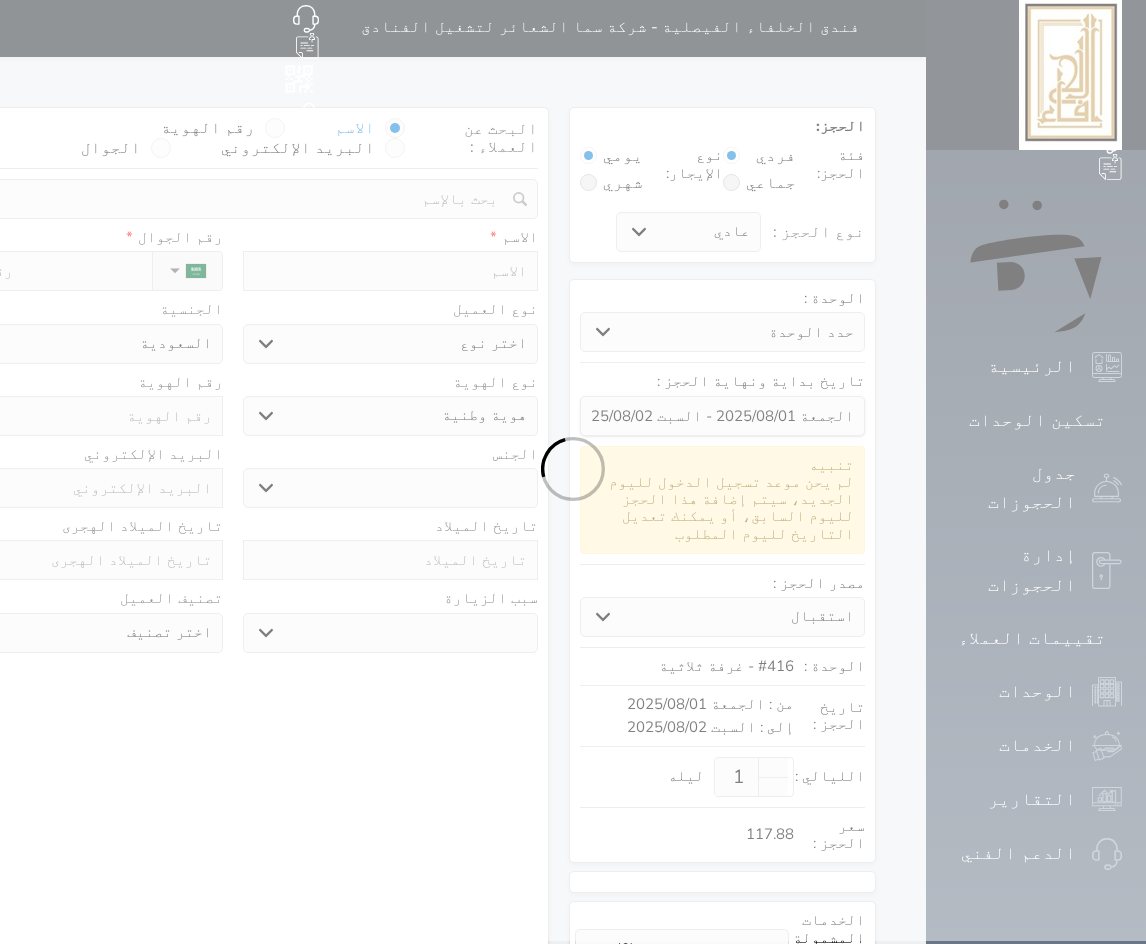 scroll, scrollTop: 0, scrollLeft: 0, axis: both 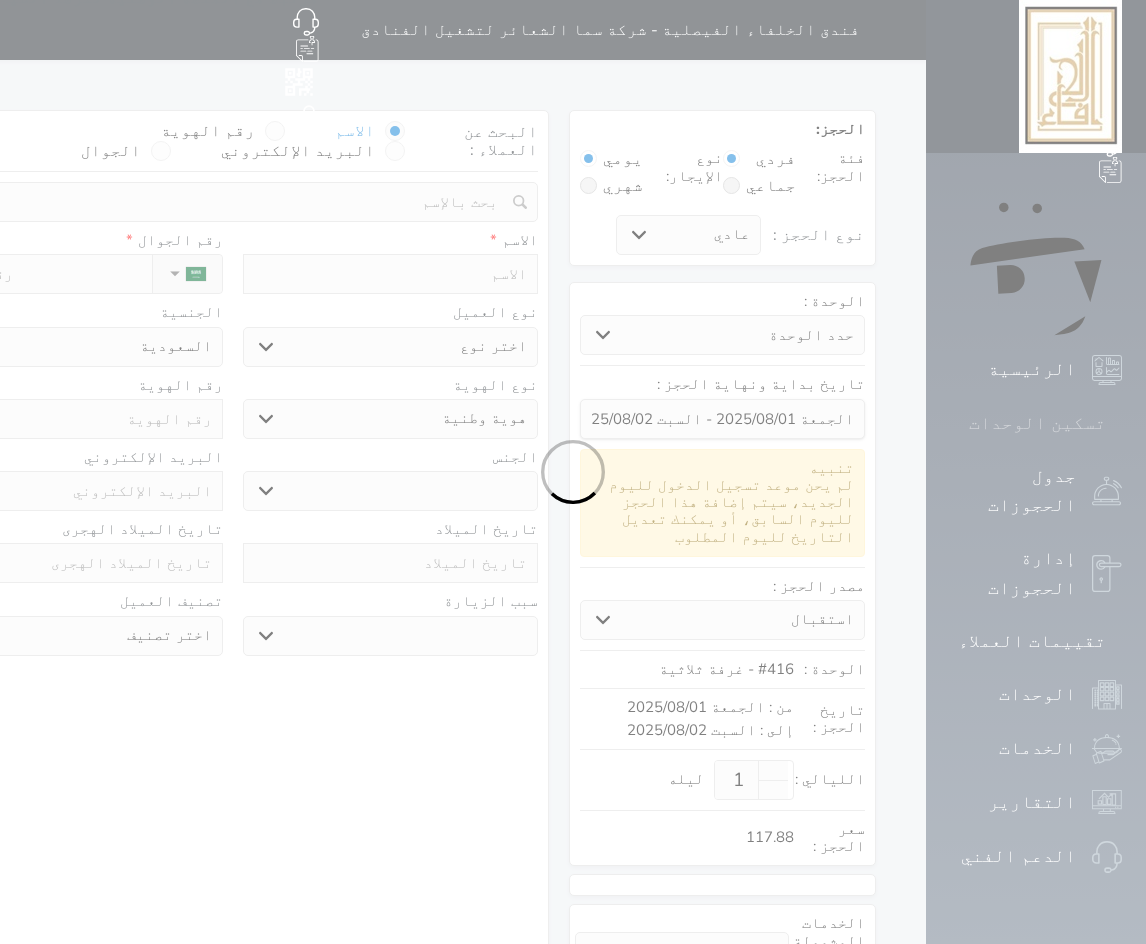 click 